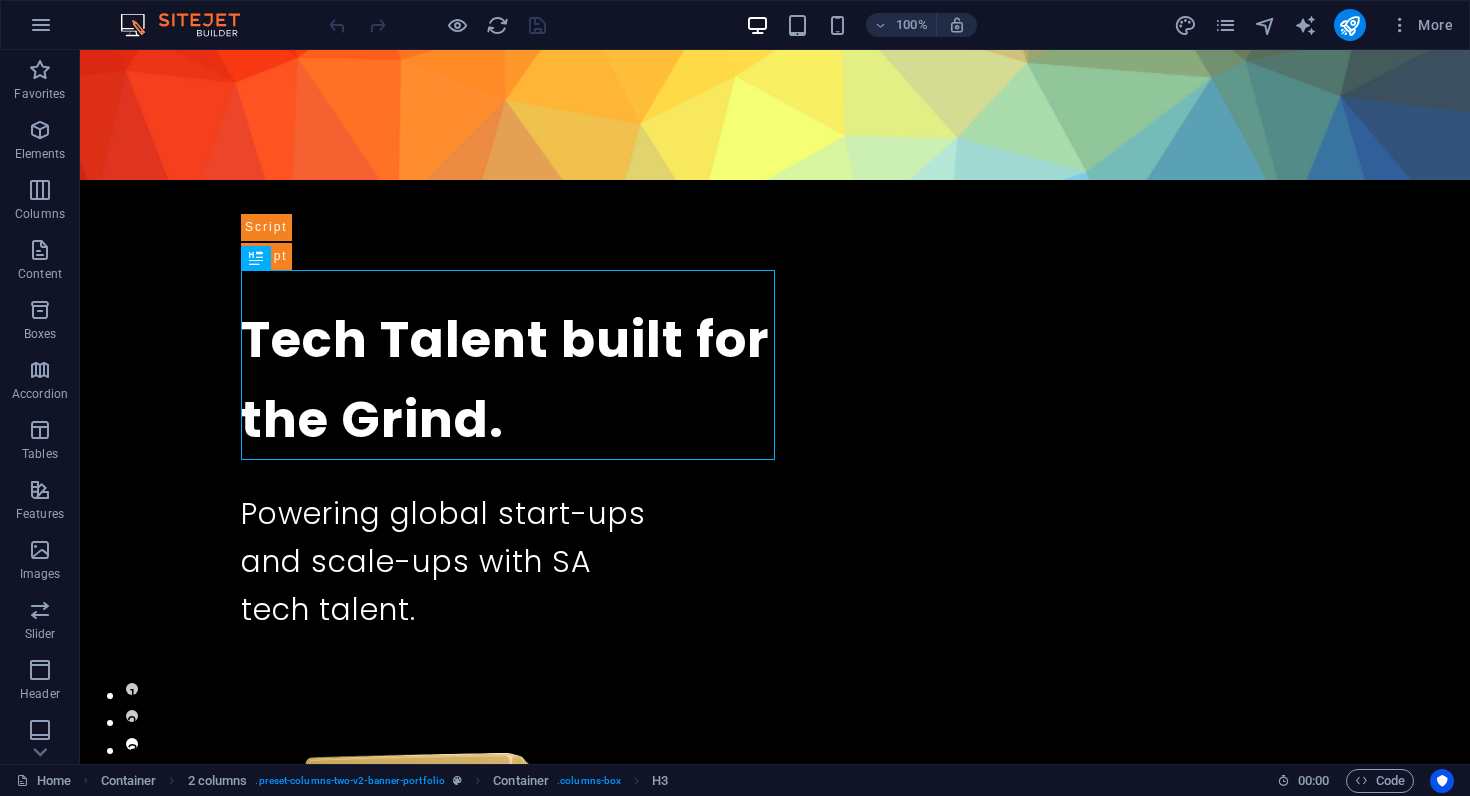 scroll, scrollTop: 0, scrollLeft: 0, axis: both 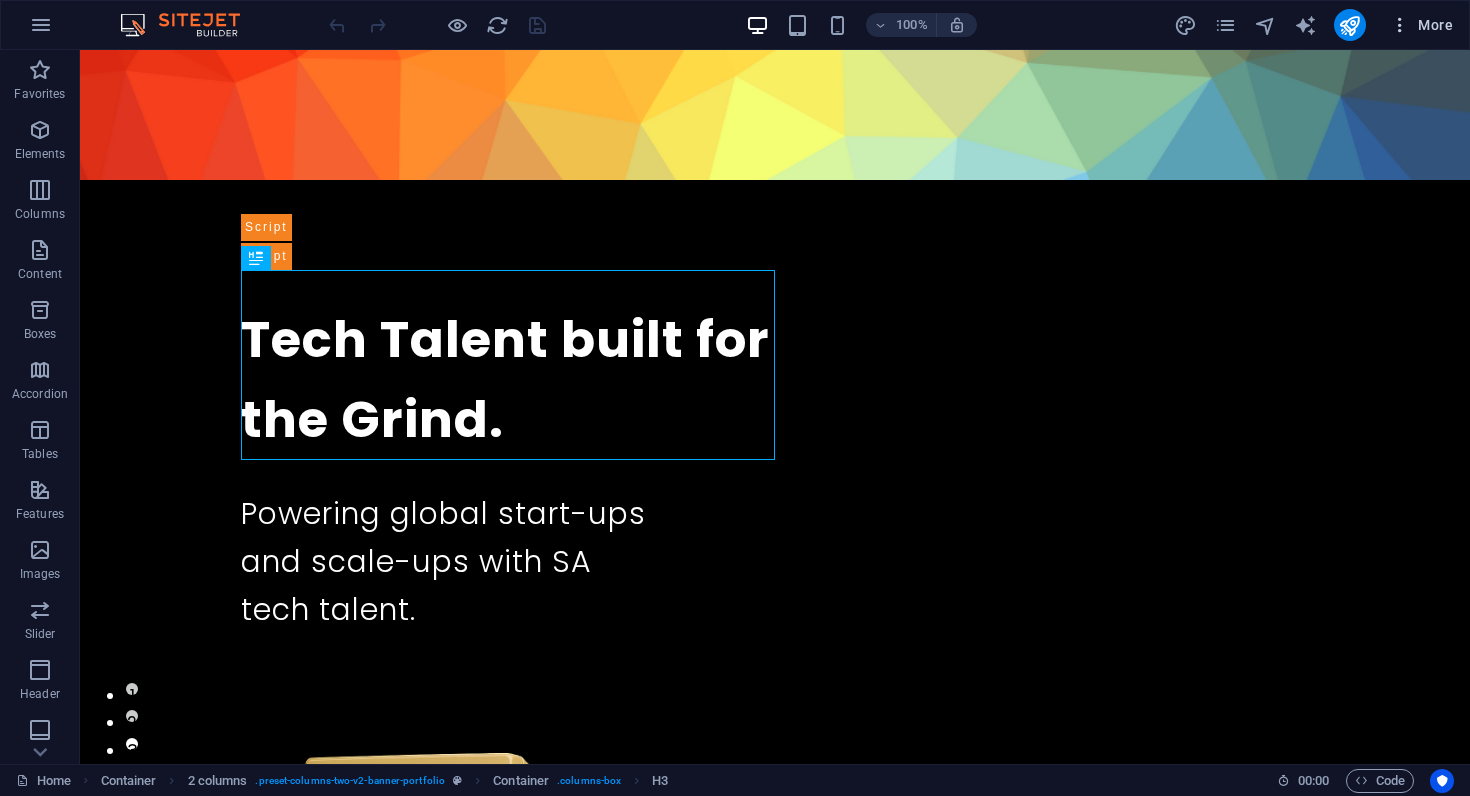 click at bounding box center (1400, 25) 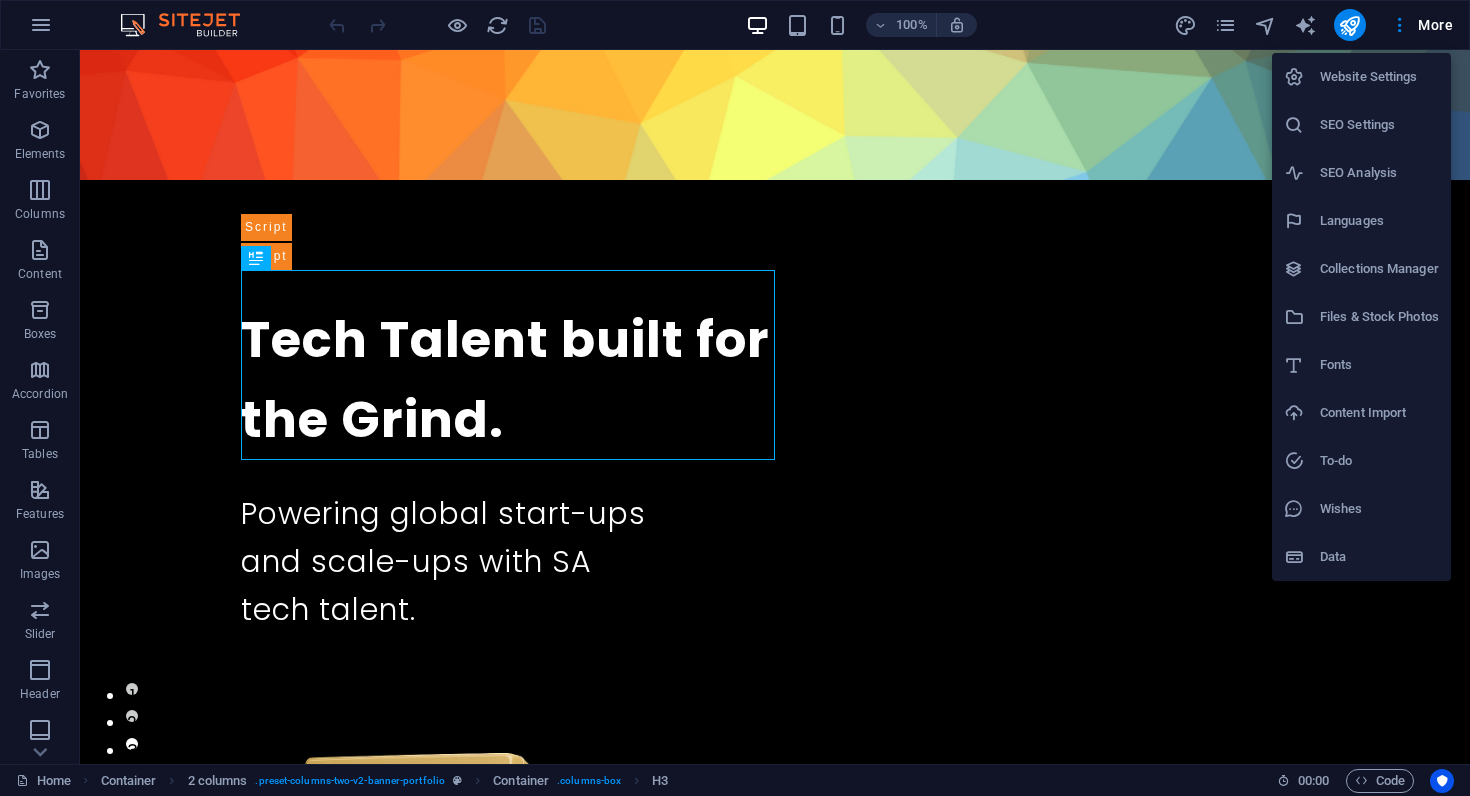 click on "SEO Analysis" at bounding box center (1379, 173) 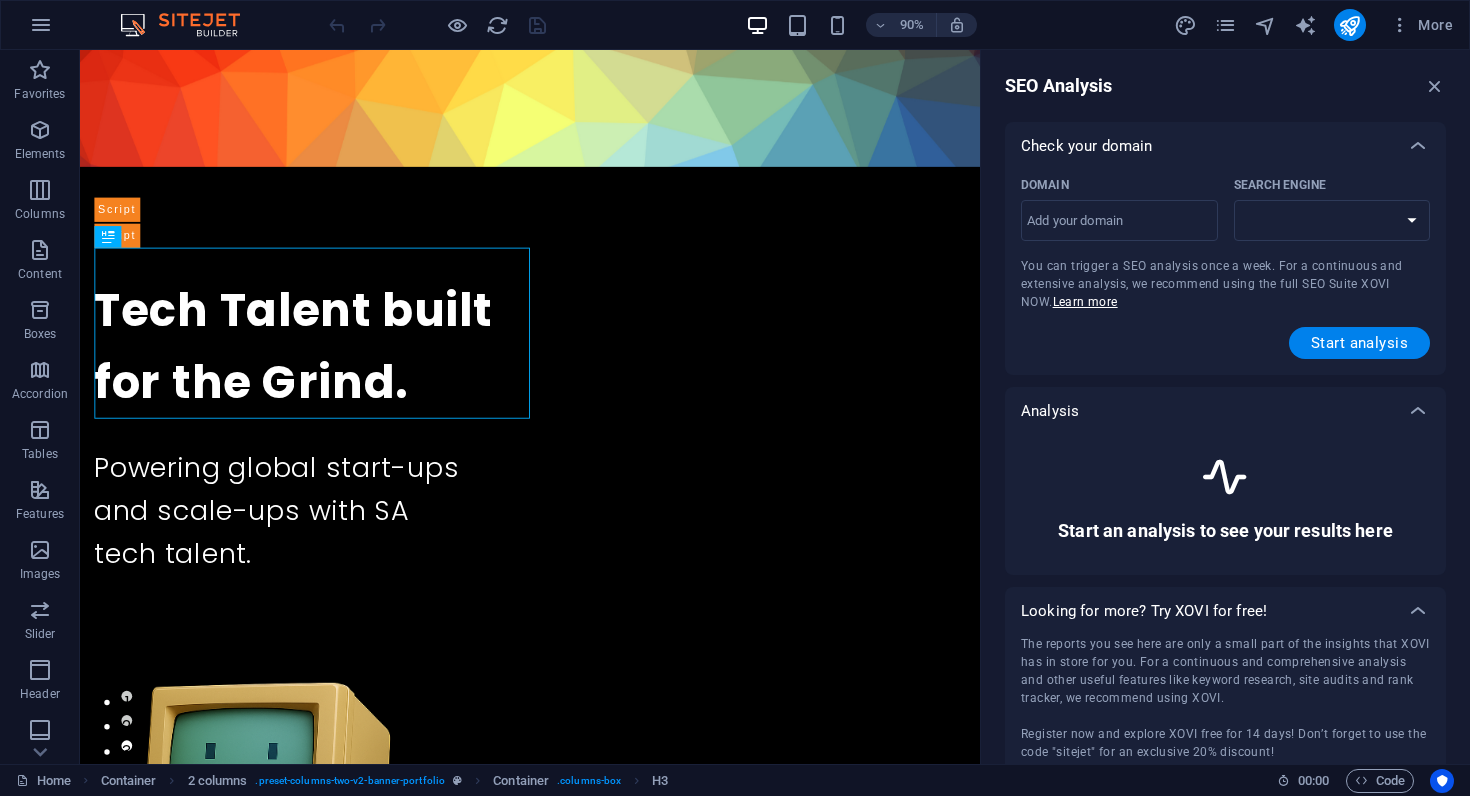 select on "google.com" 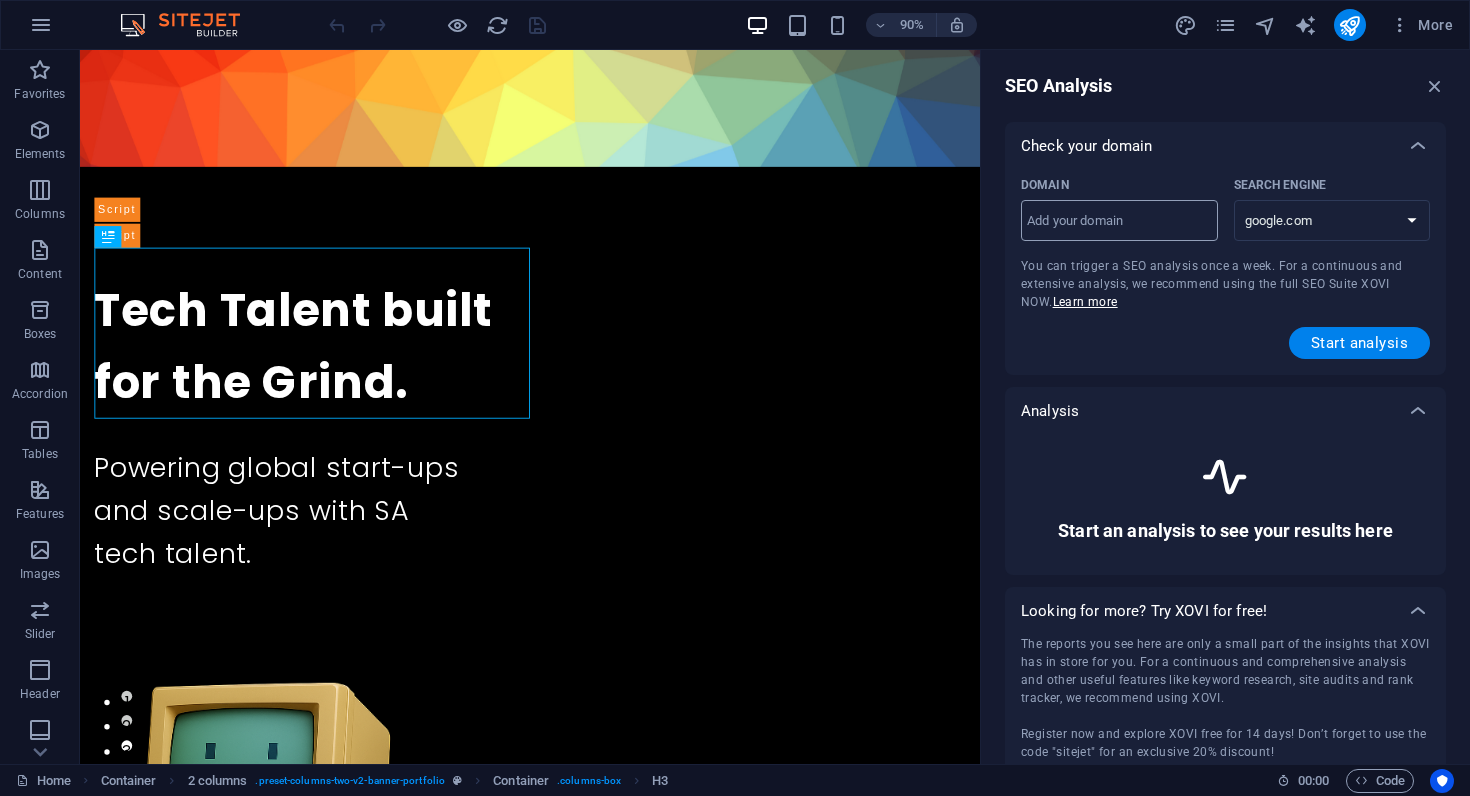 click on "Domain ​" at bounding box center [1119, 221] 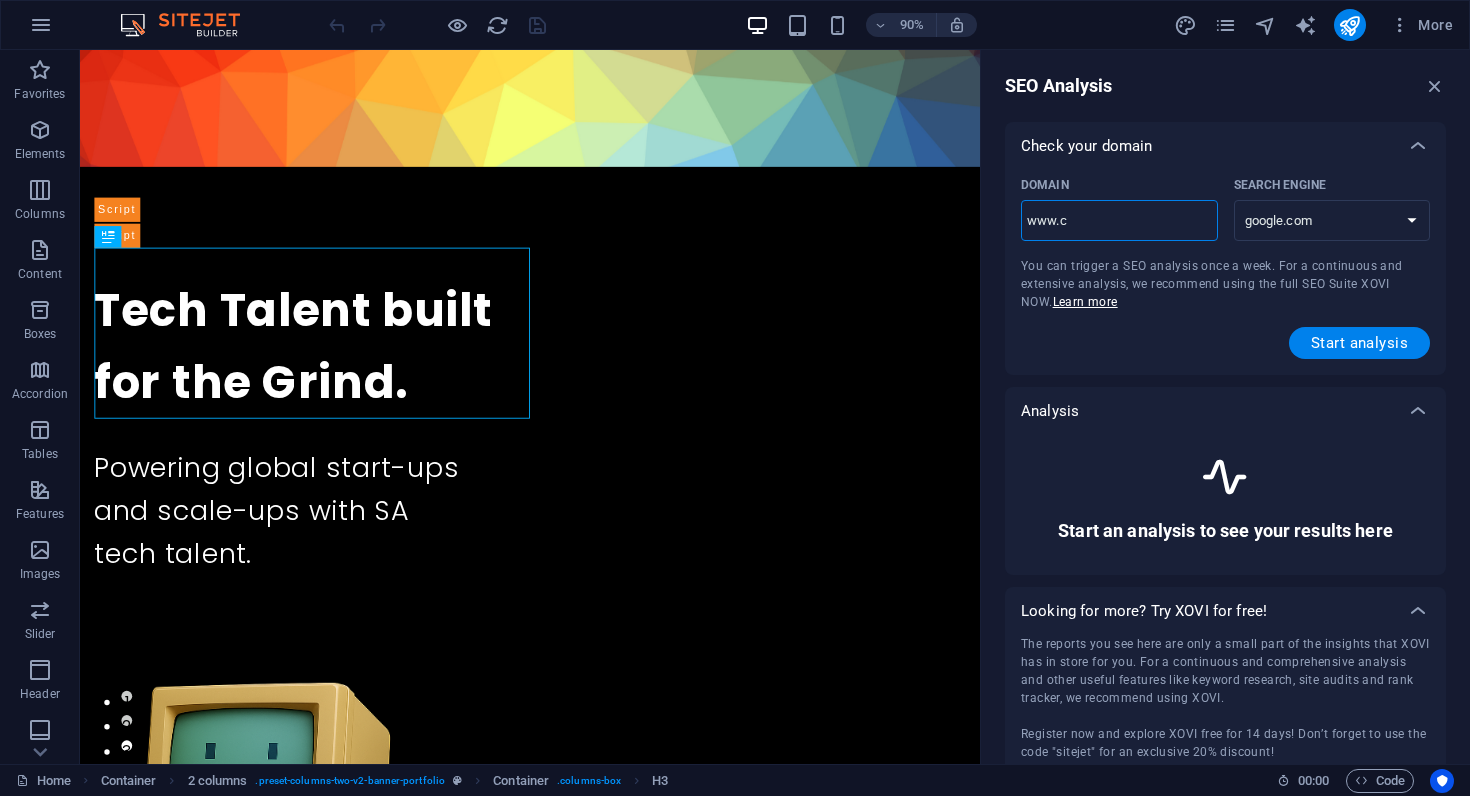 type on "www.co" 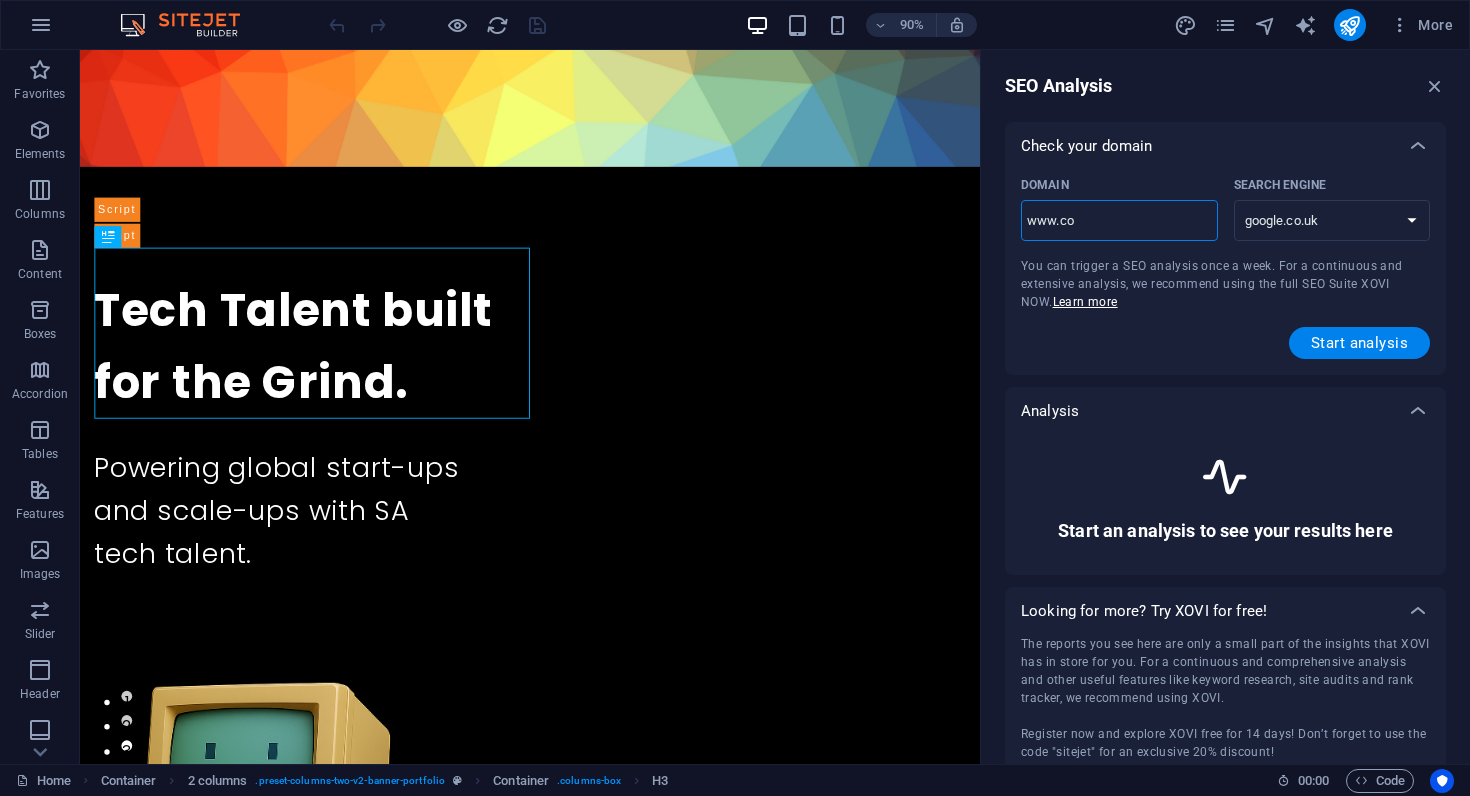 type on "www.con" 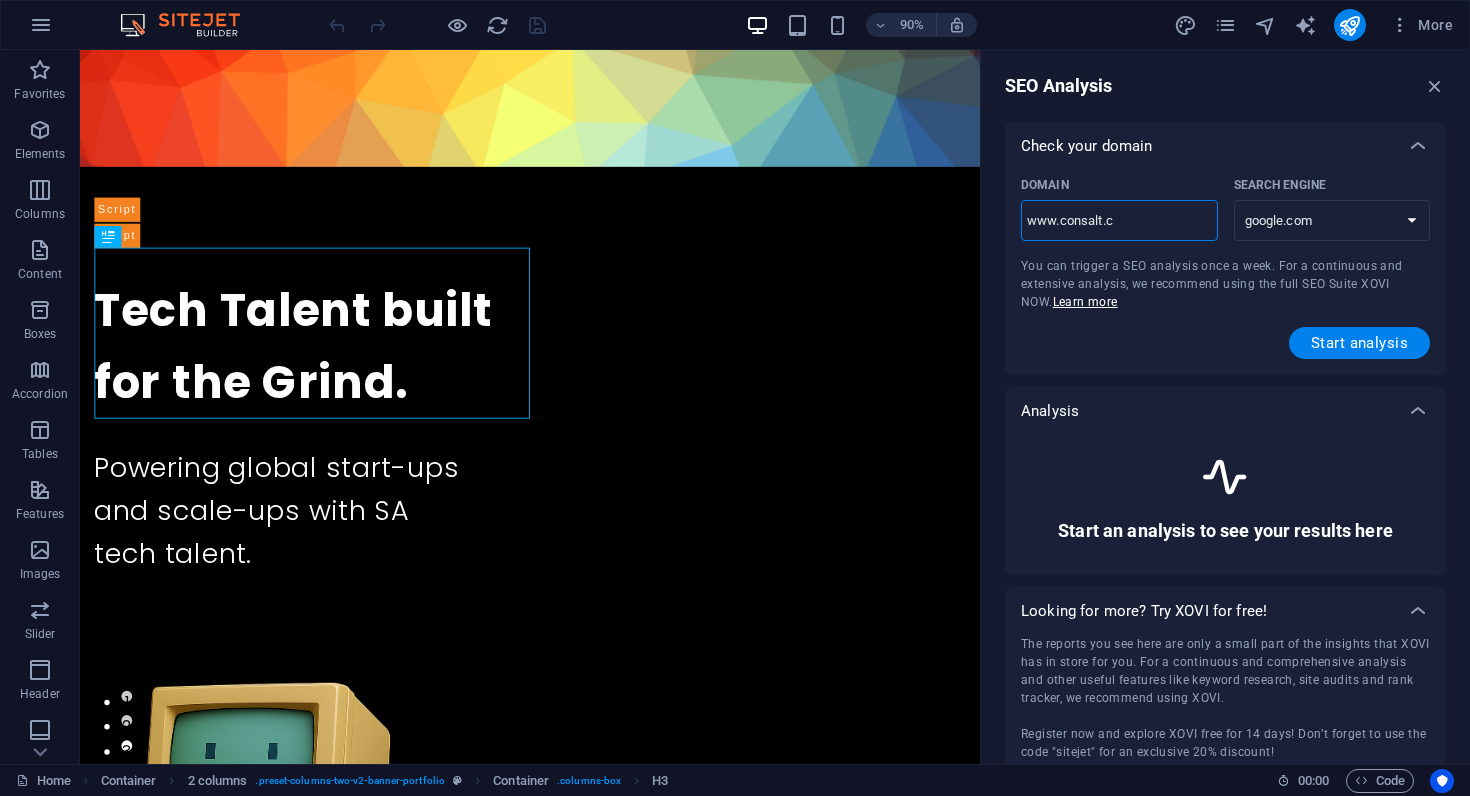 type on "www.consalt.co" 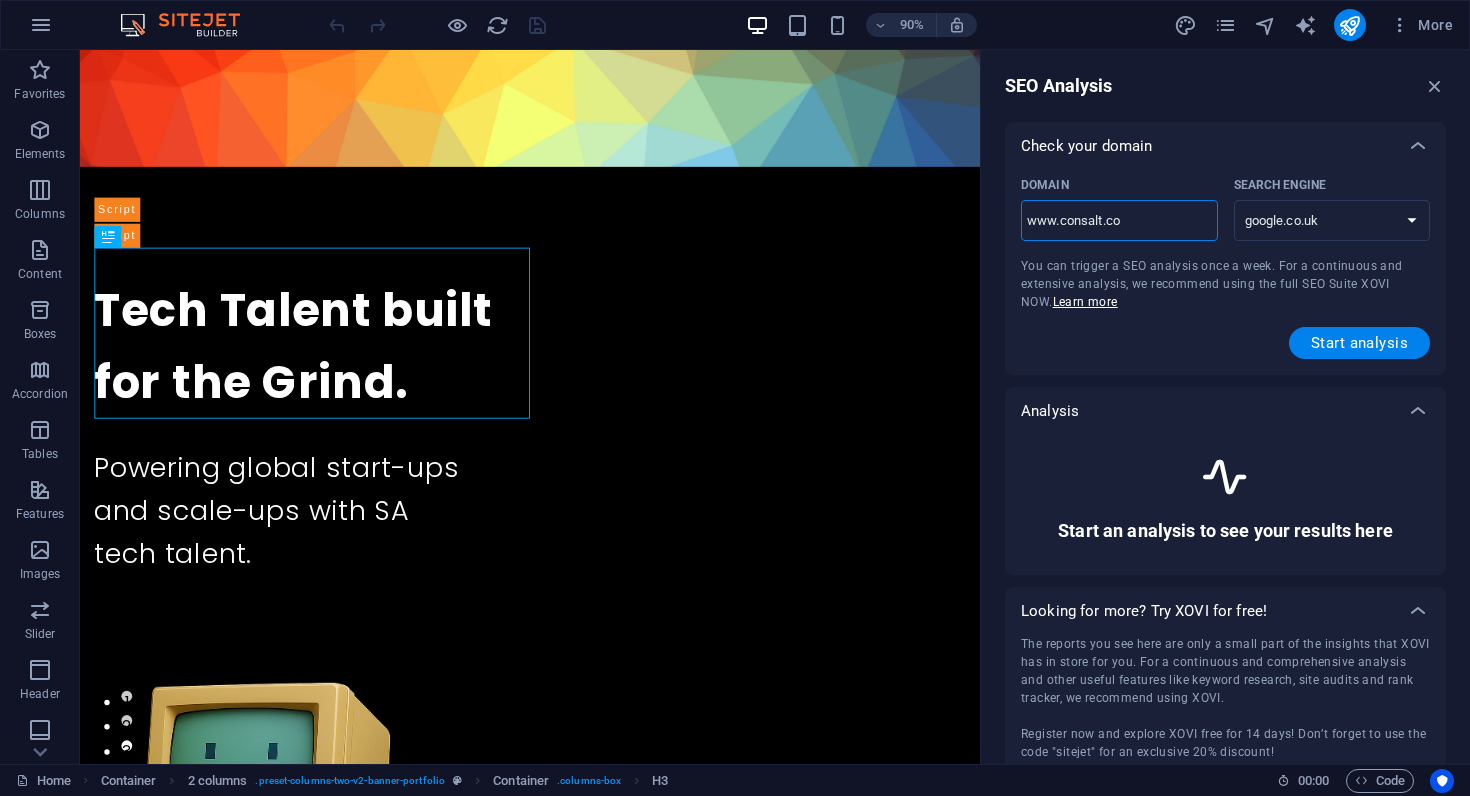 type on "www.consalt.co." 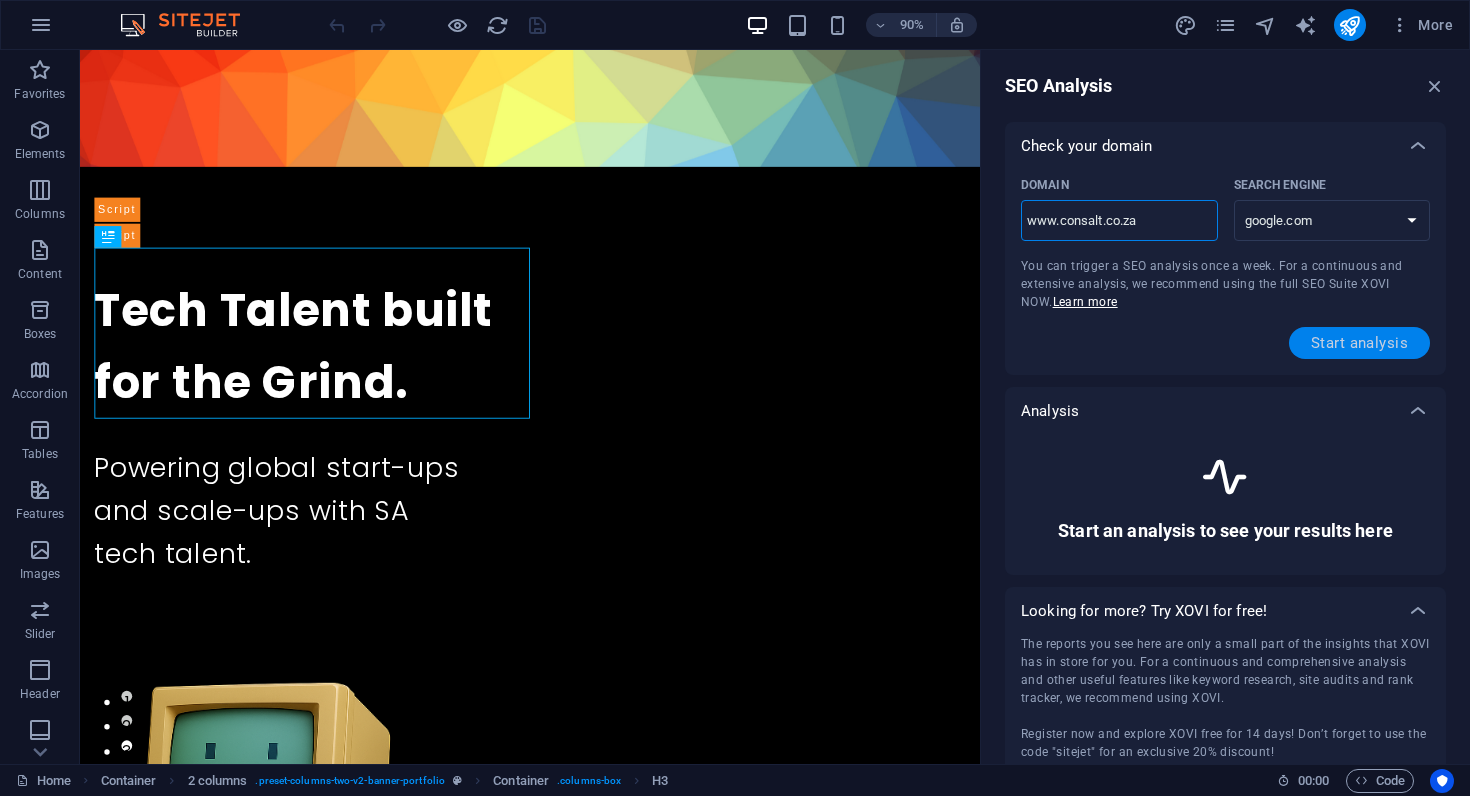 type on "www.consalt.co.za" 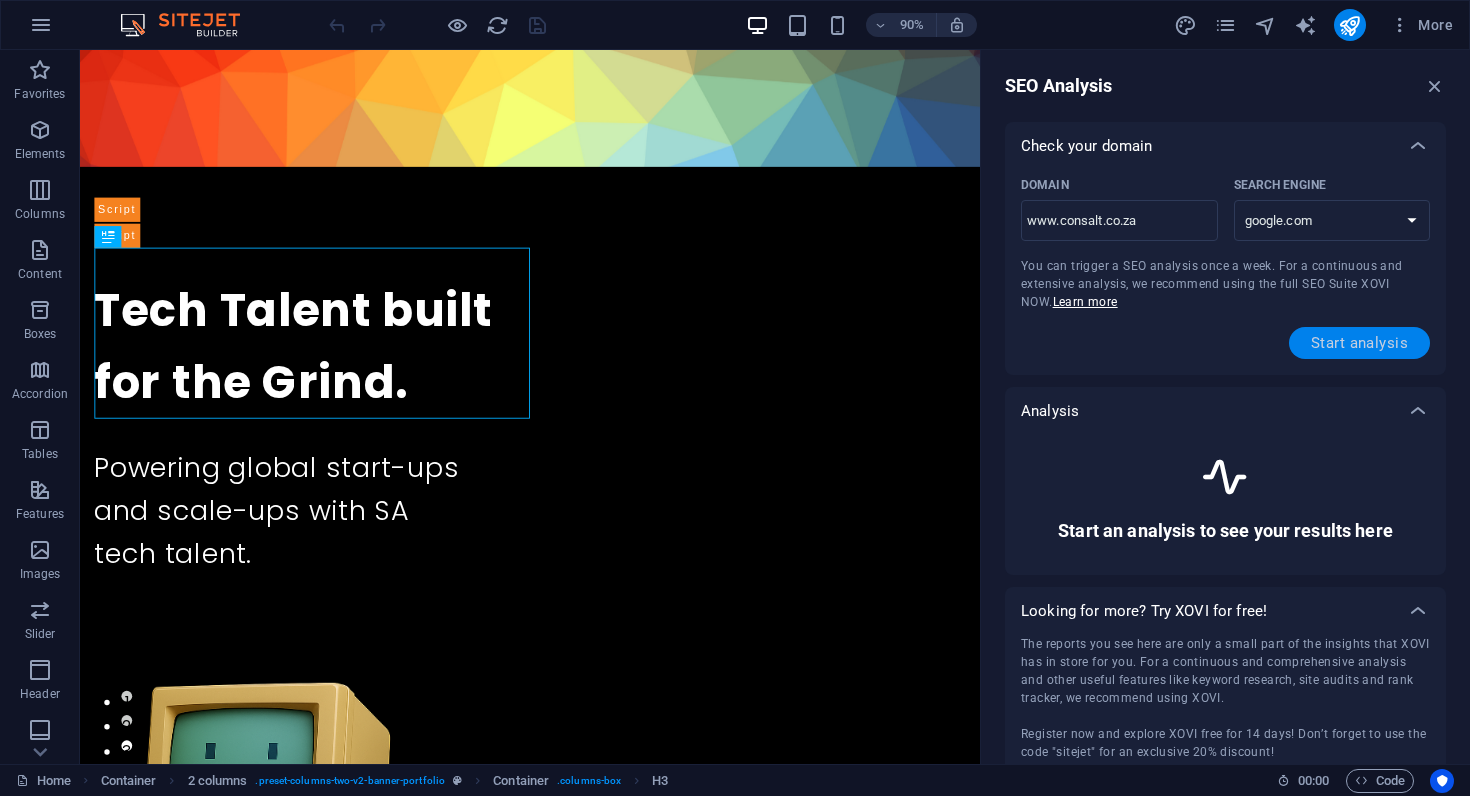 click on "Start analysis" at bounding box center [1359, 343] 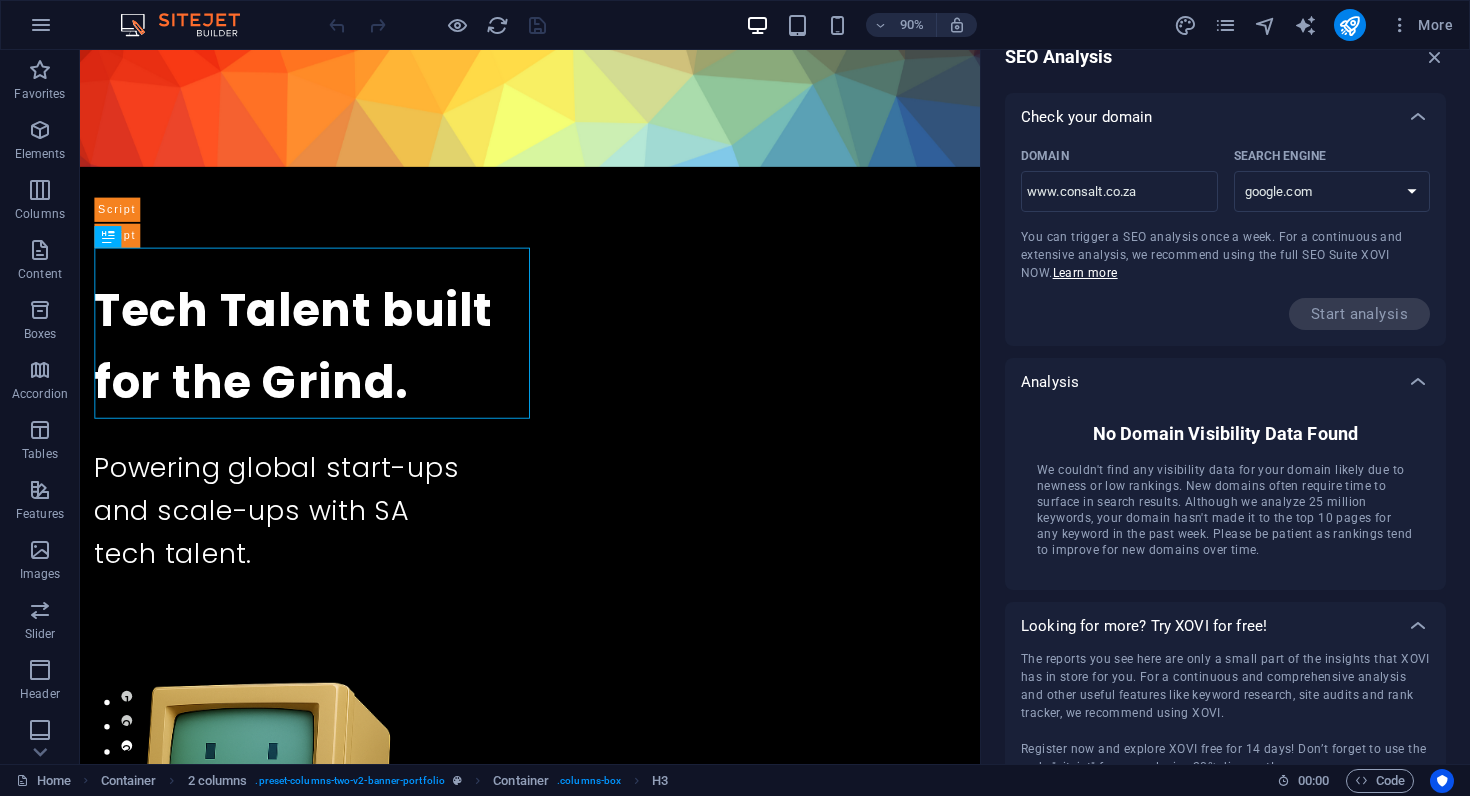 scroll, scrollTop: 0, scrollLeft: 0, axis: both 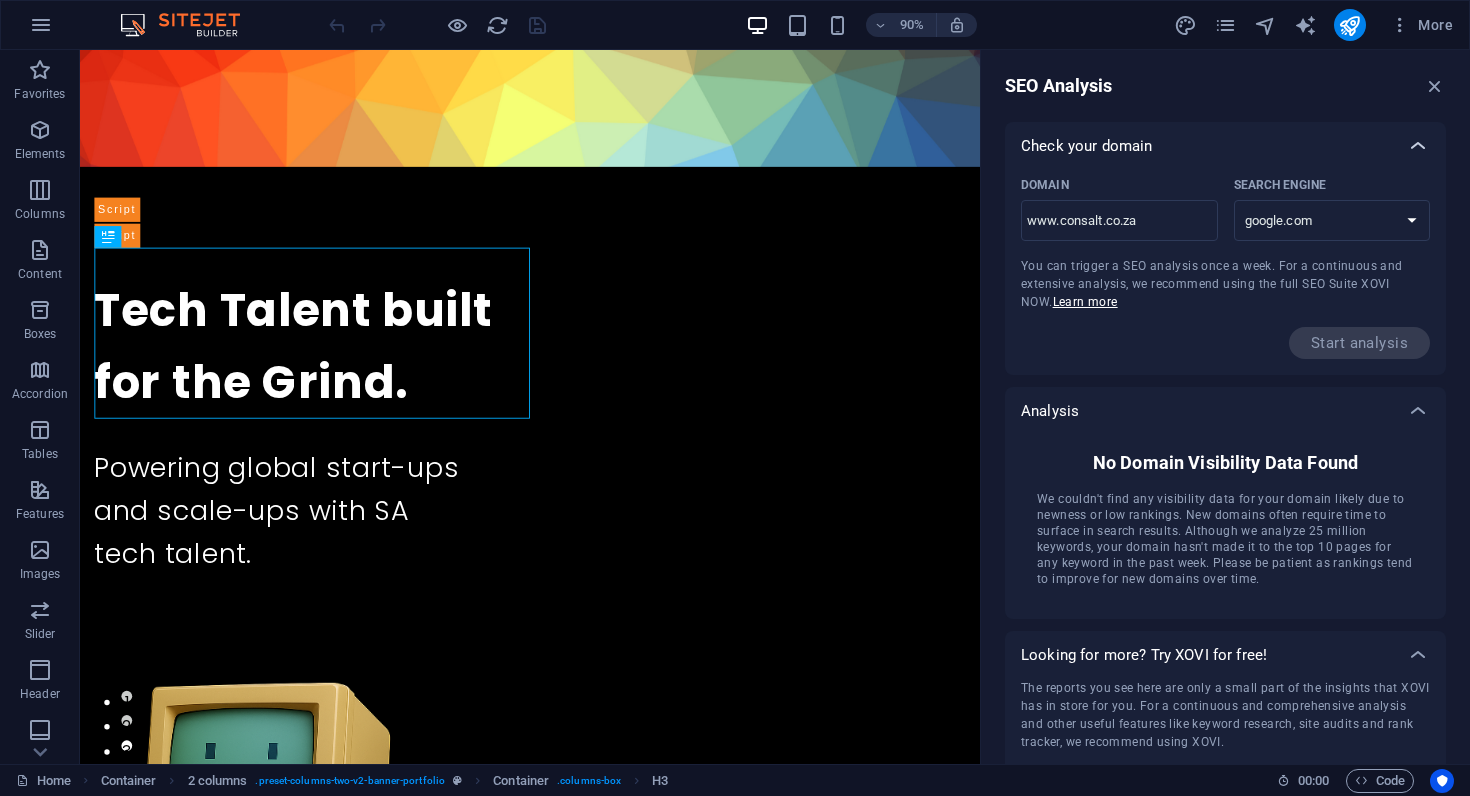 click at bounding box center (1418, 146) 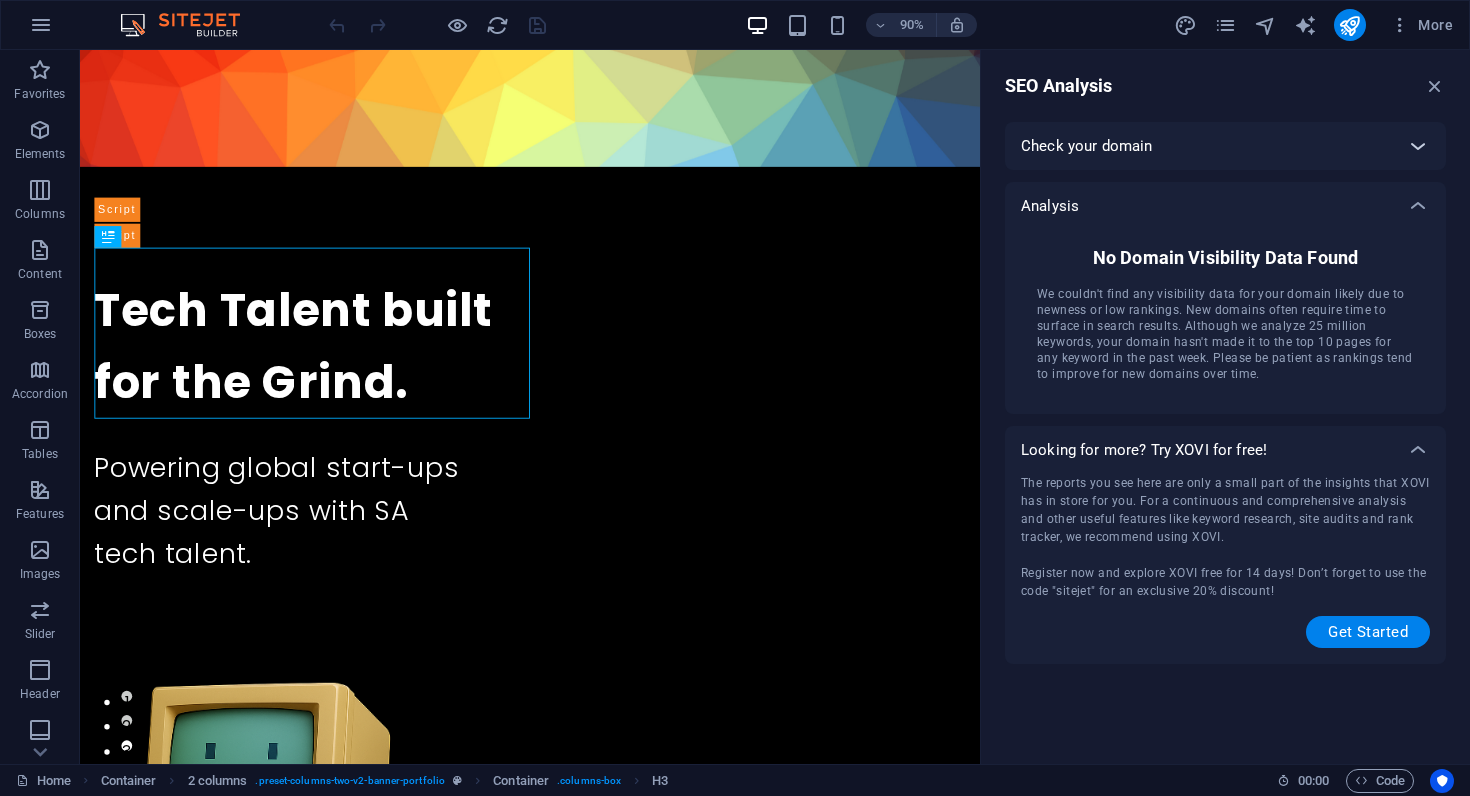click at bounding box center (1418, 146) 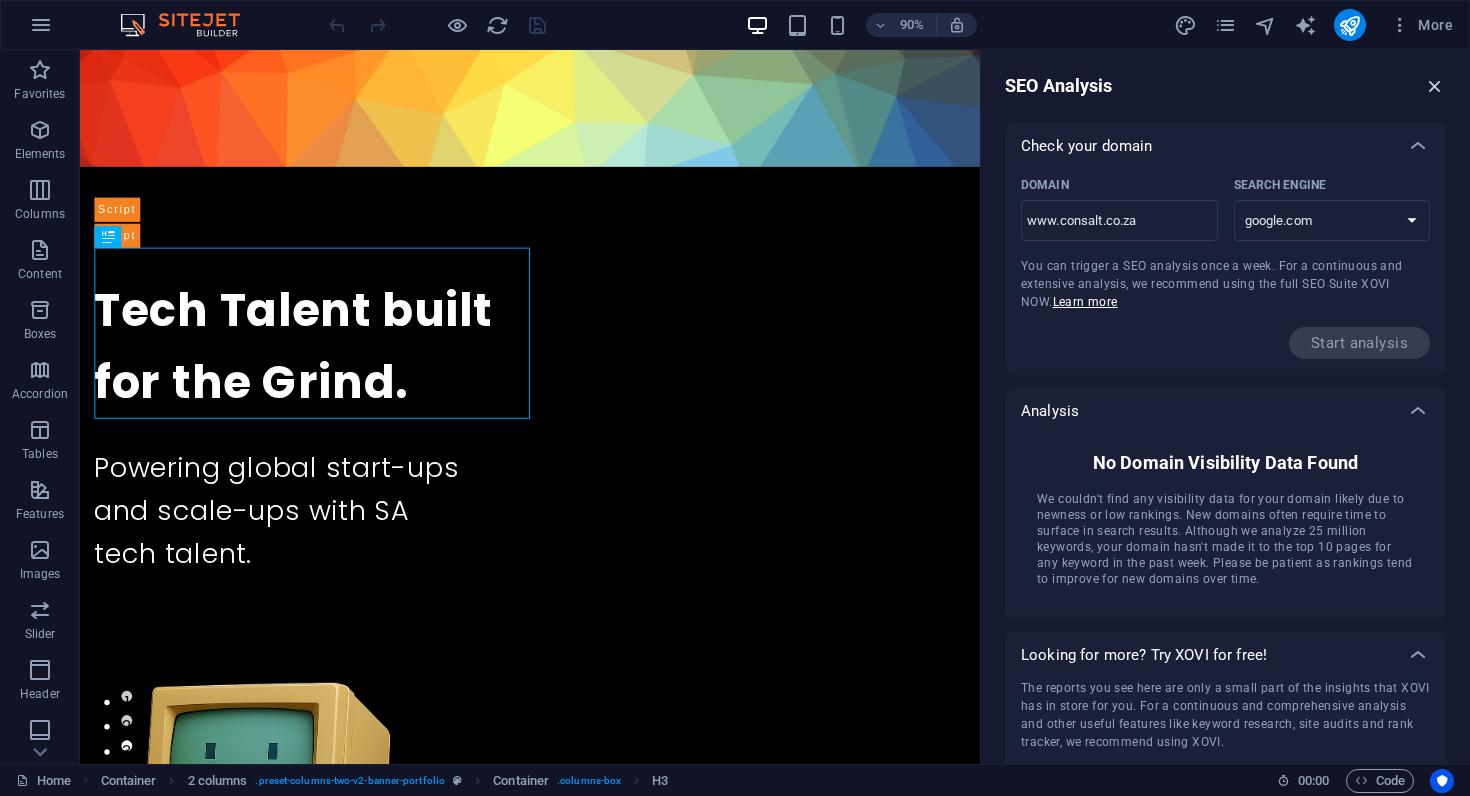 click at bounding box center (1435, 86) 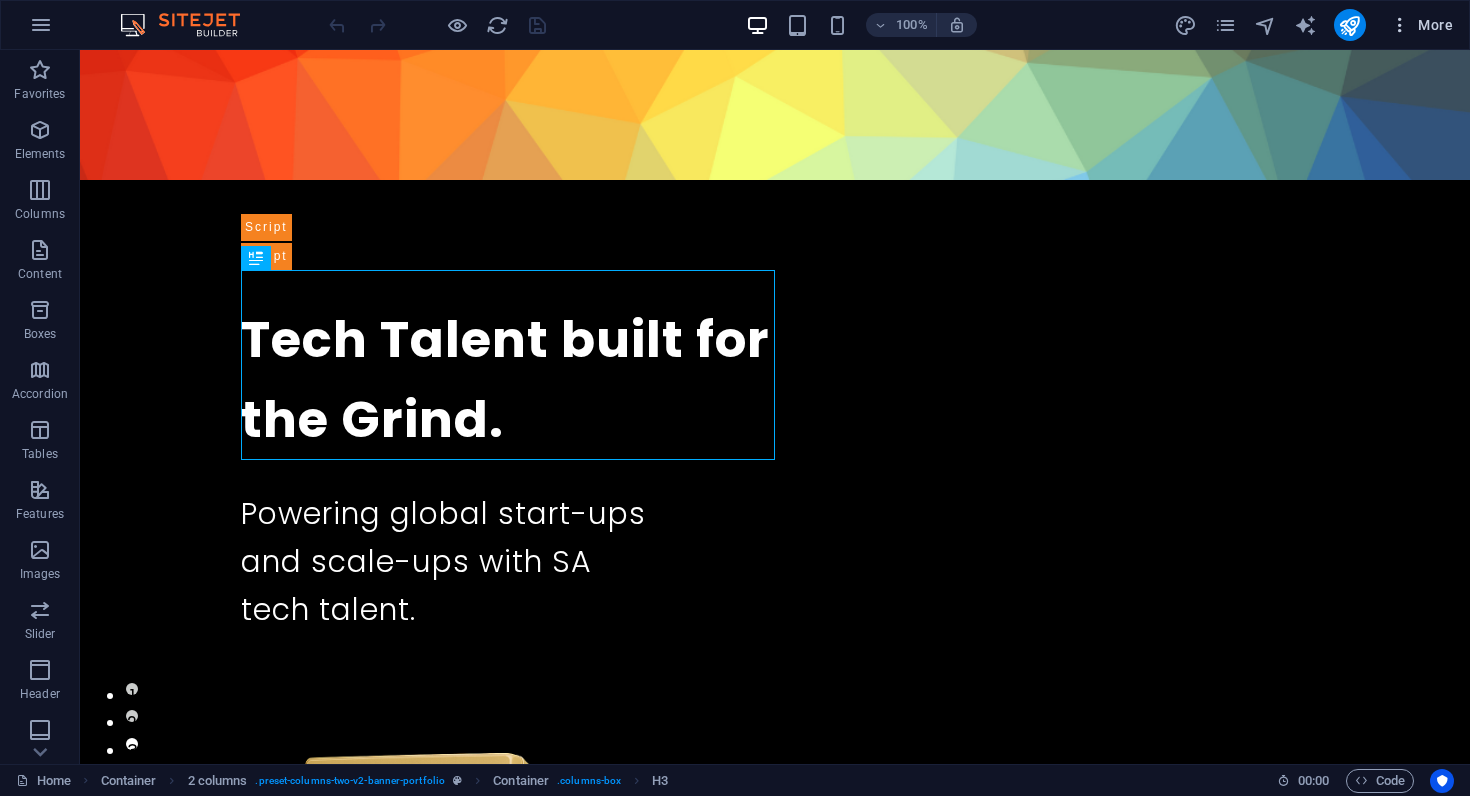 click at bounding box center [1400, 25] 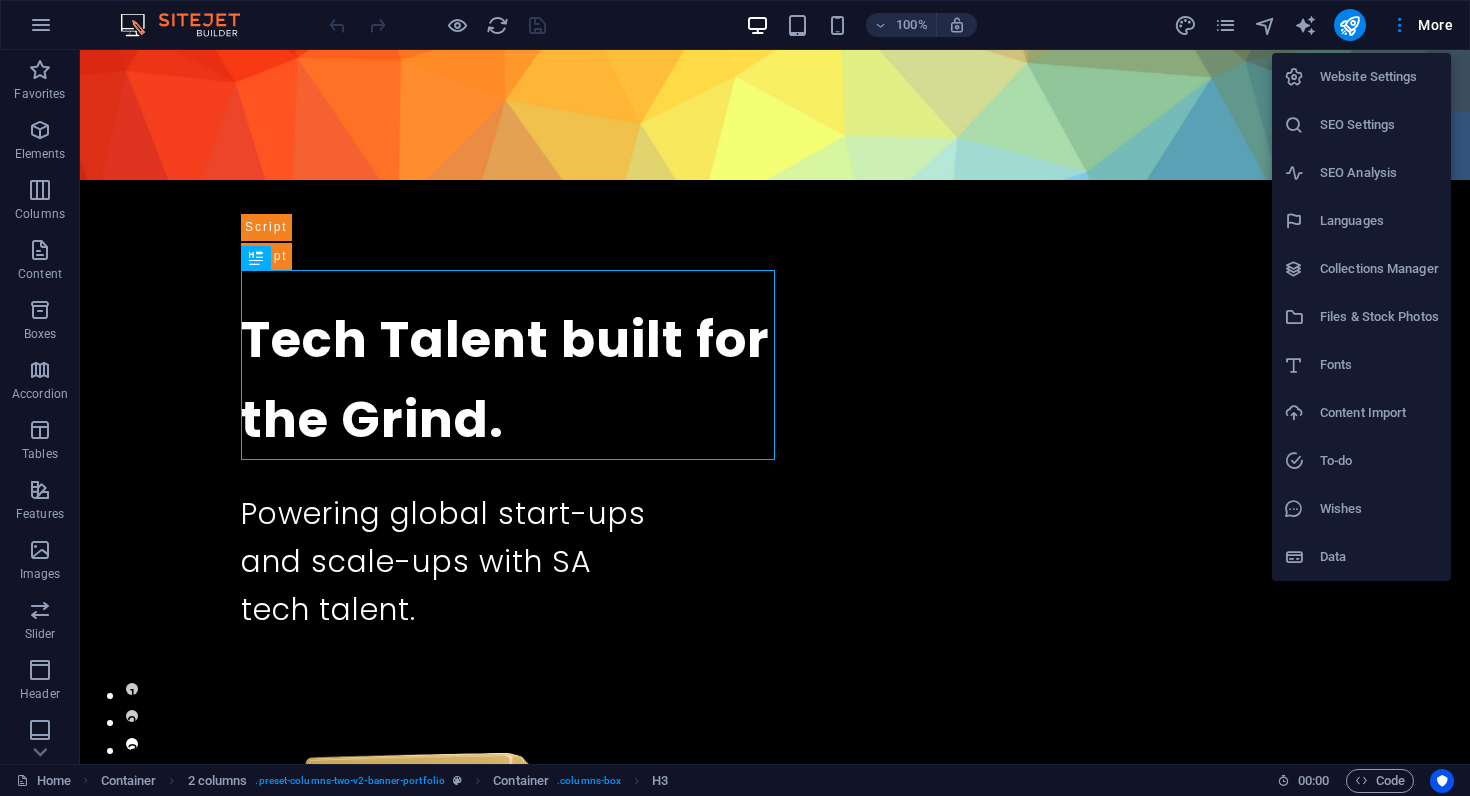 click on "SEO Settings" at bounding box center (1379, 125) 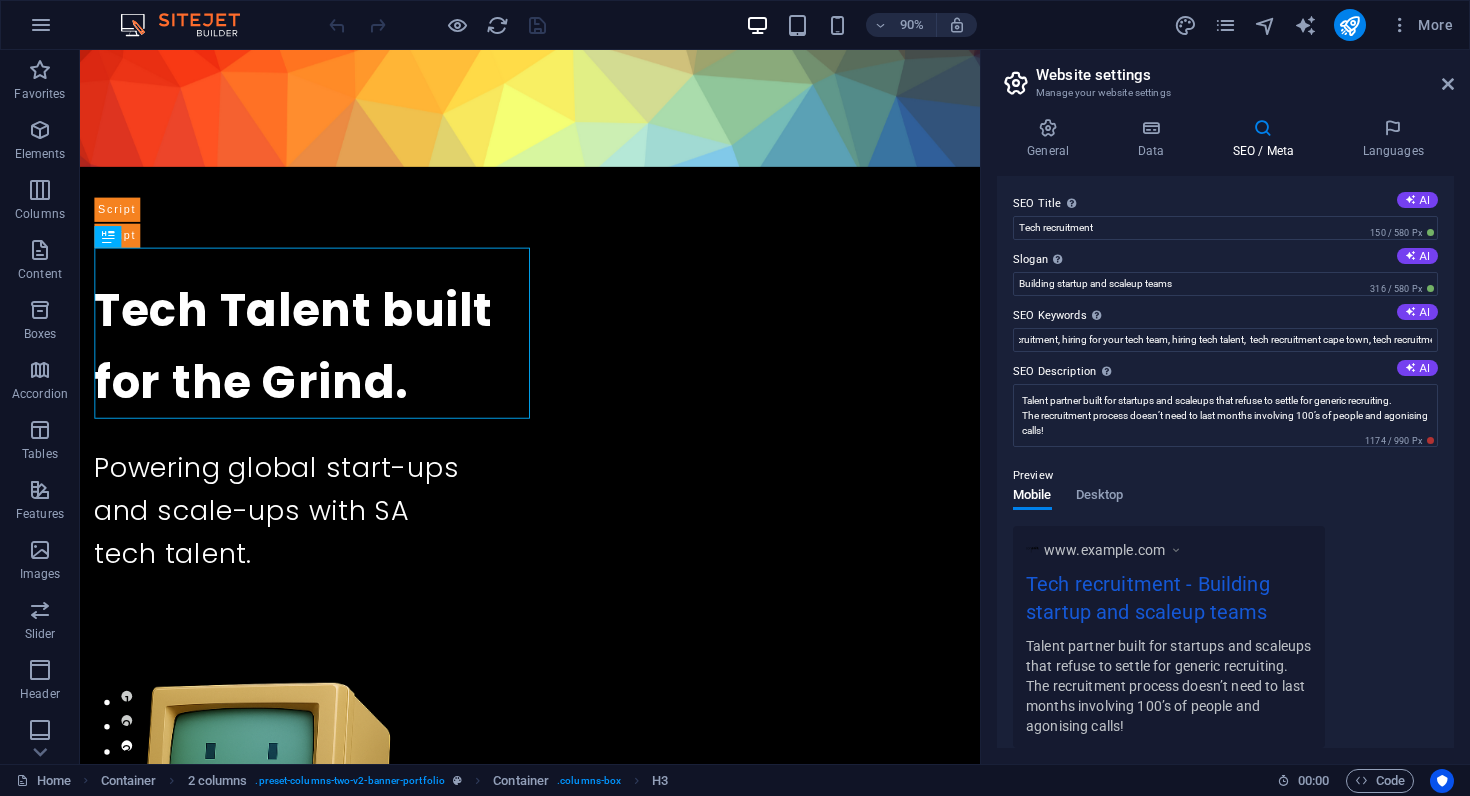 scroll, scrollTop: 0, scrollLeft: 735, axis: horizontal 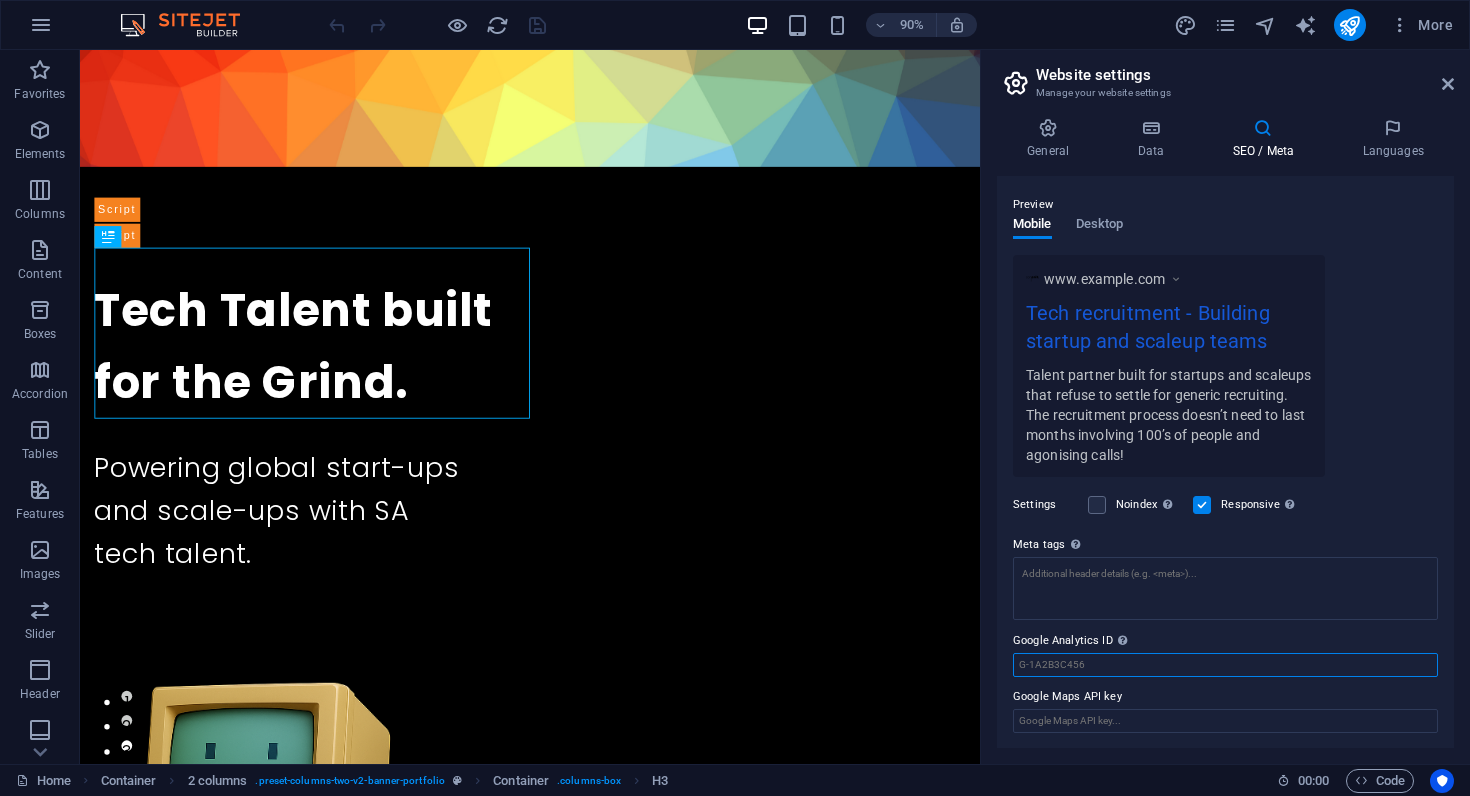 click on "Google Analytics ID Please only add the Google Analytics ID. We automatically include the ID in the tracking snippet. The Analytics ID looks similar to e.g. G-1A2B3C456" at bounding box center [1225, 665] 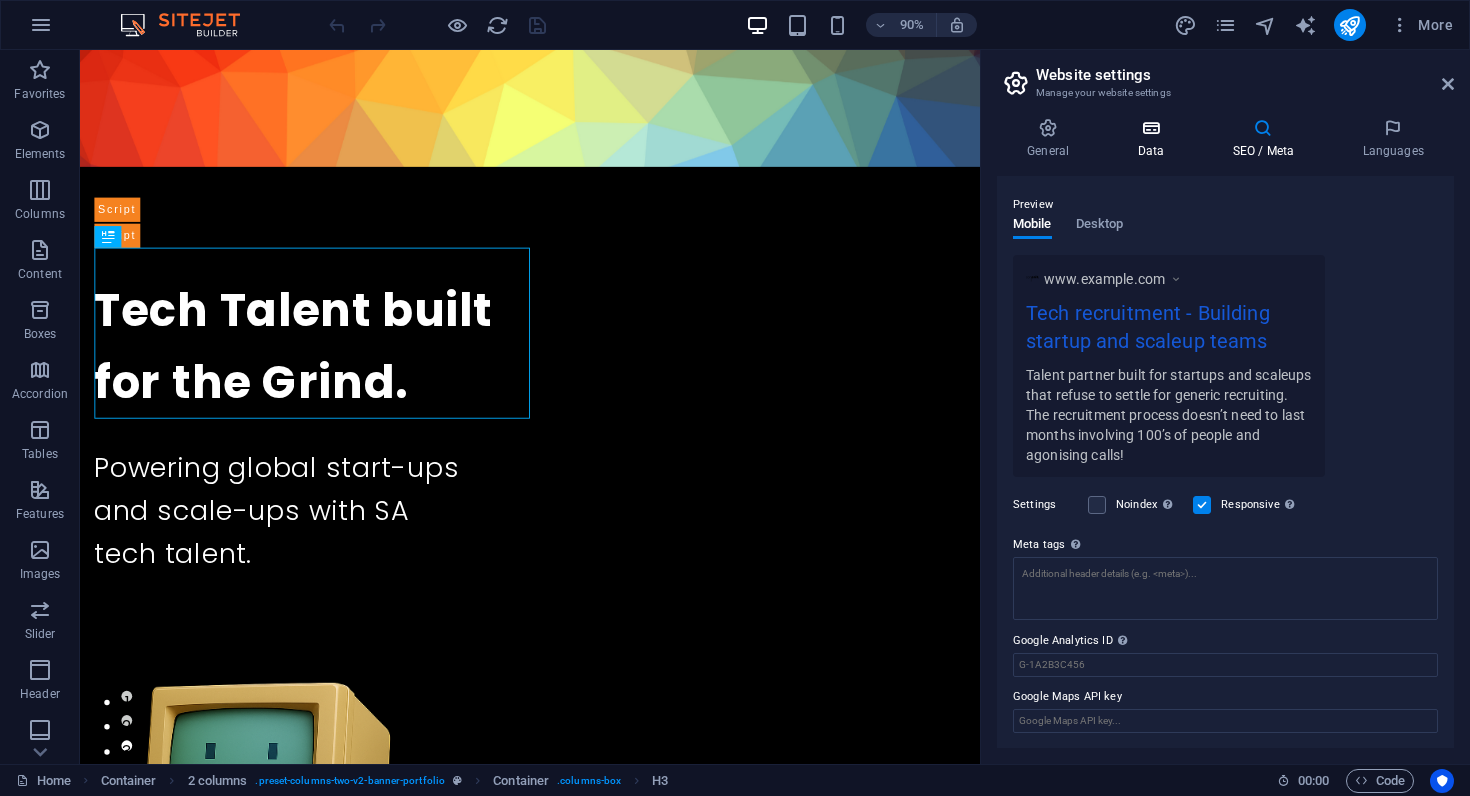 click at bounding box center (1150, 128) 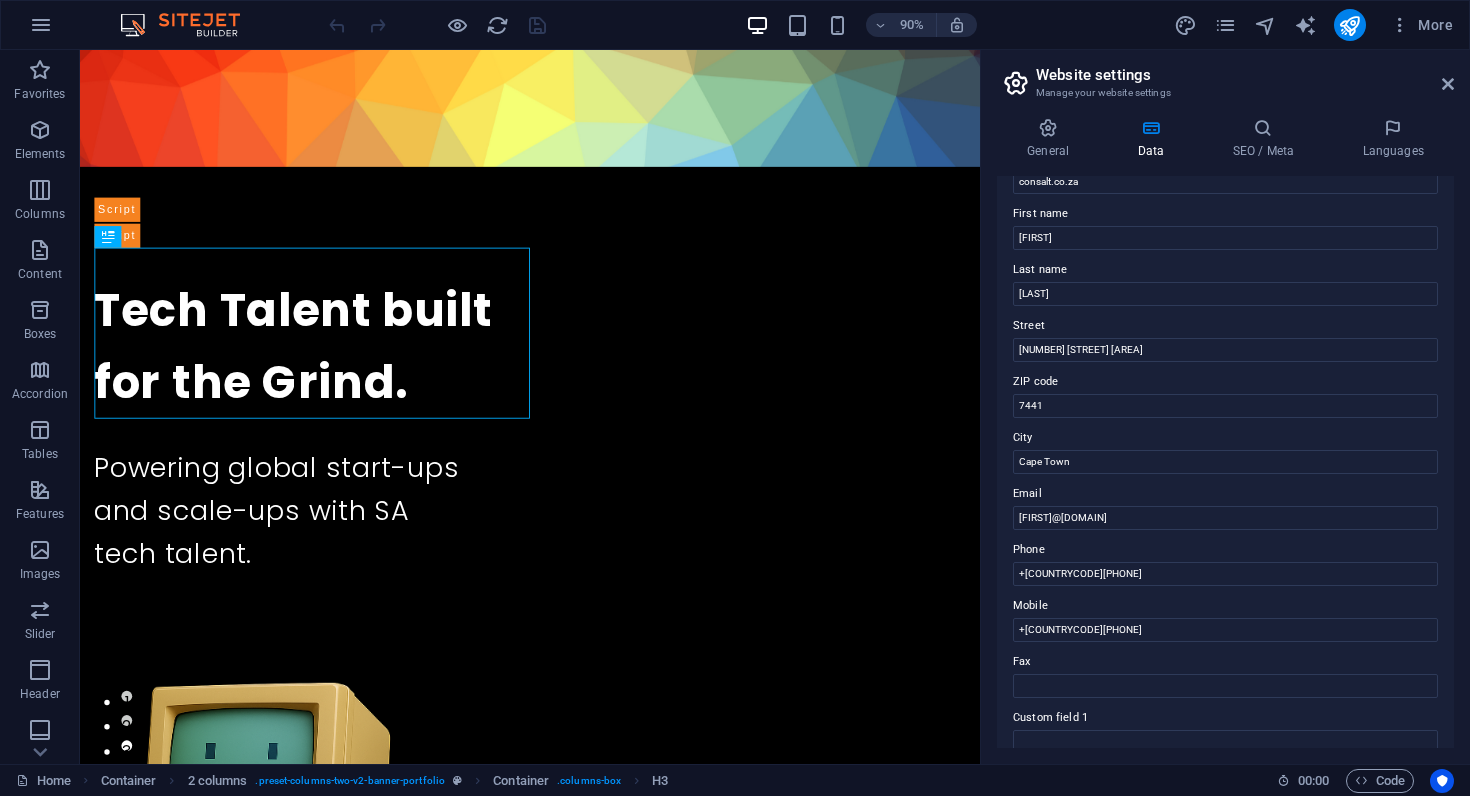 scroll, scrollTop: 0, scrollLeft: 0, axis: both 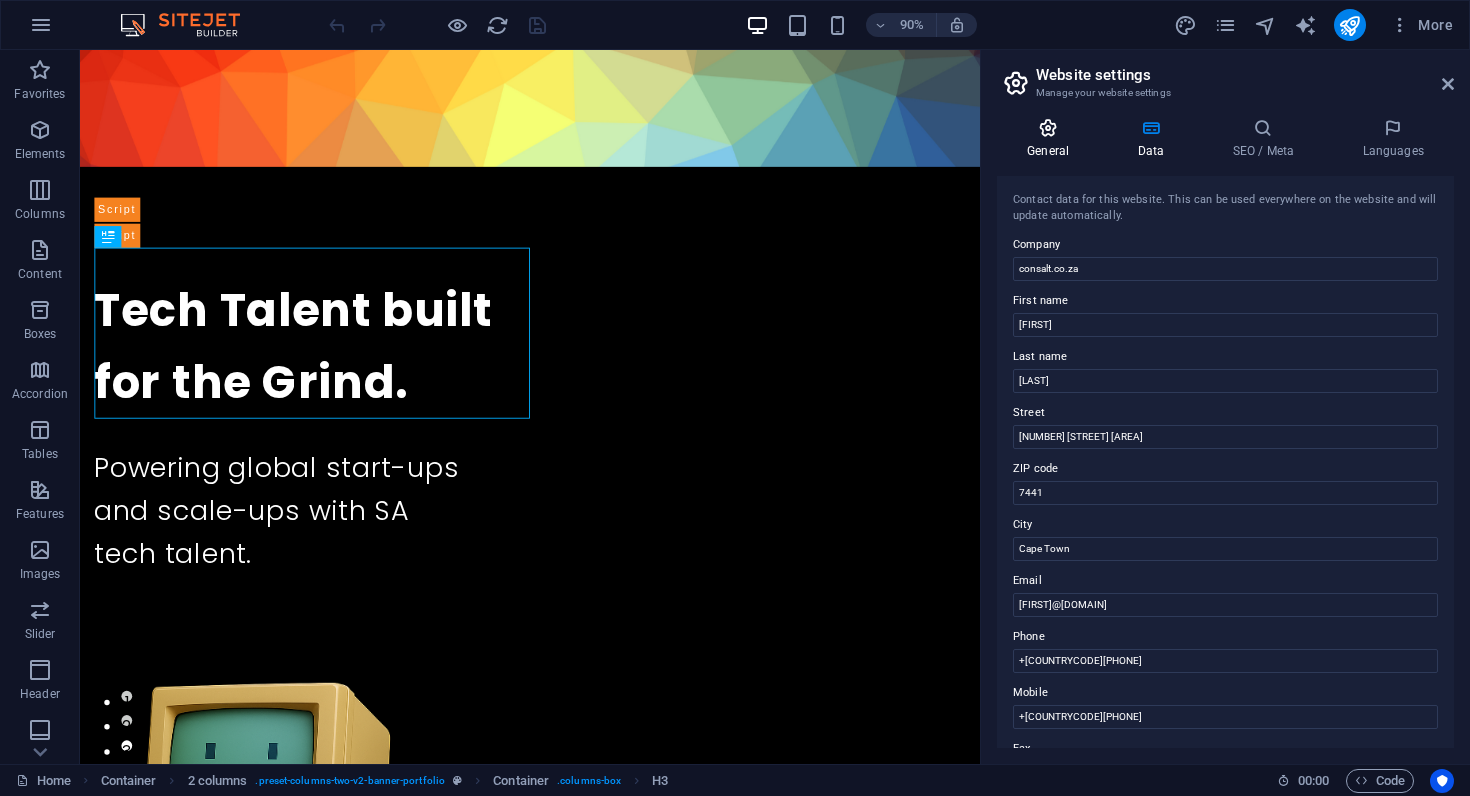 click at bounding box center [1048, 128] 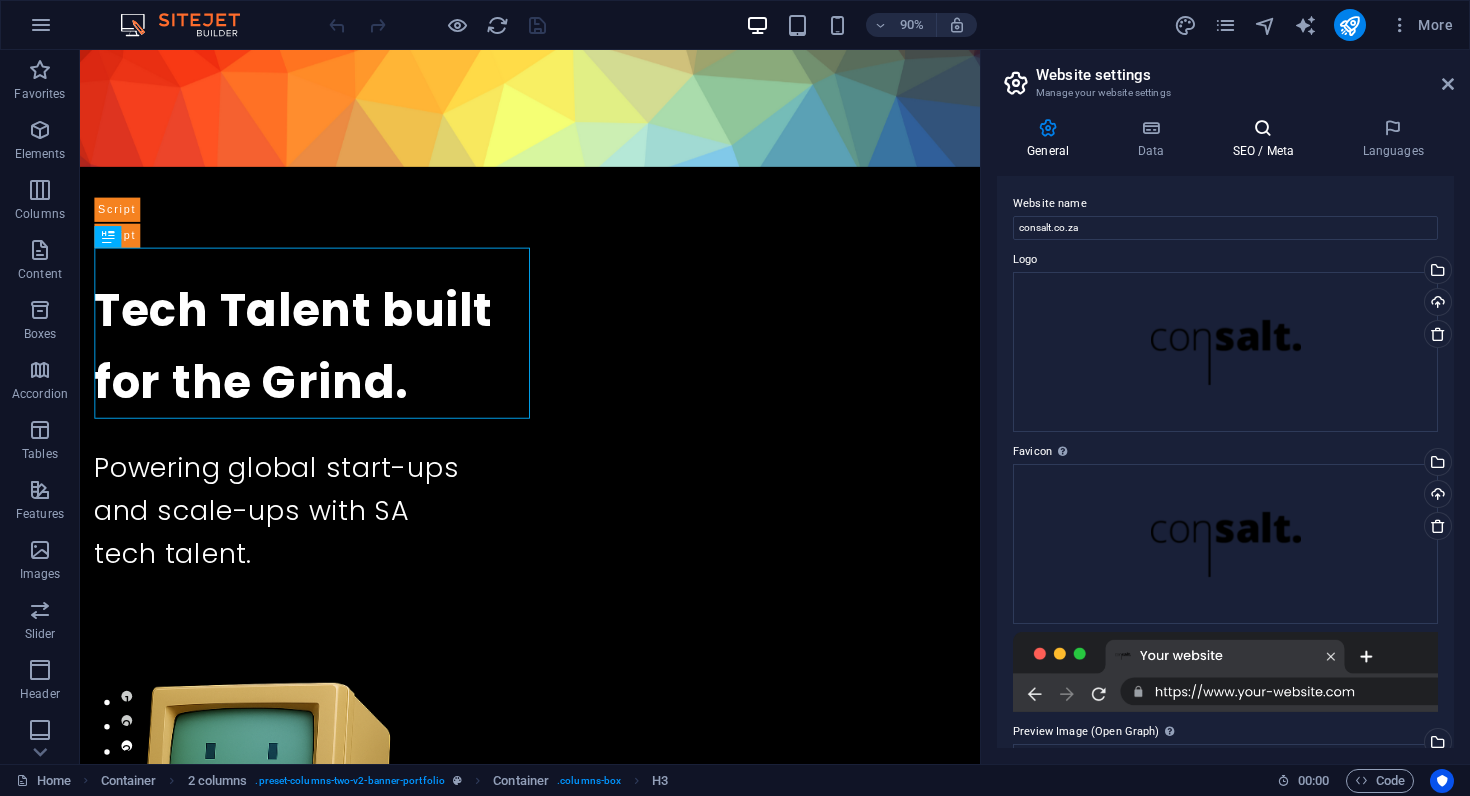 click on "SEO / Meta" at bounding box center [1267, 139] 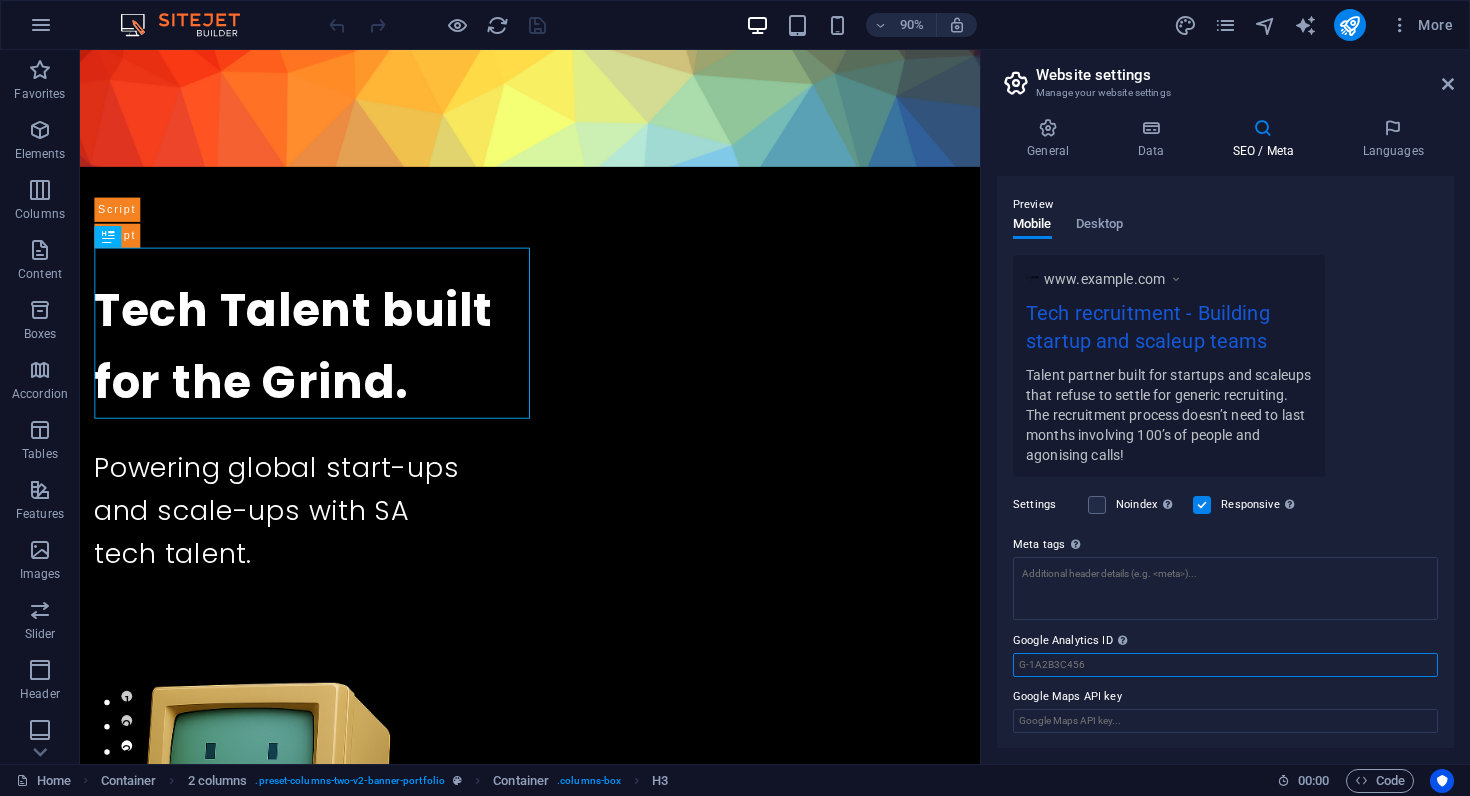 click on "Google Analytics ID Please only add the Google Analytics ID. We automatically include the ID in the tracking snippet. The Analytics ID looks similar to e.g. G-1A2B3C456" at bounding box center [1225, 665] 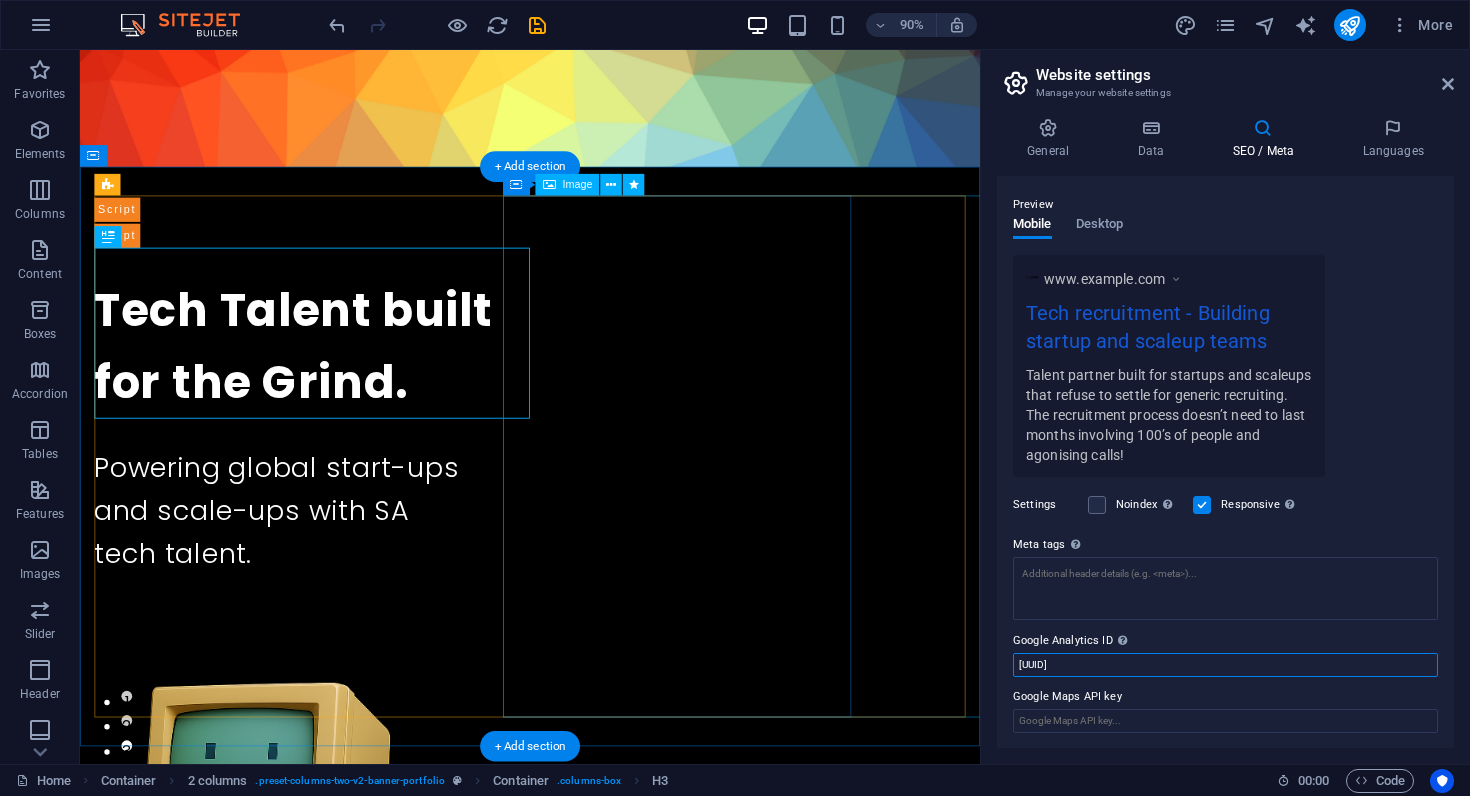 drag, startPoint x: 1301, startPoint y: 713, endPoint x: 826, endPoint y: 683, distance: 475.9464 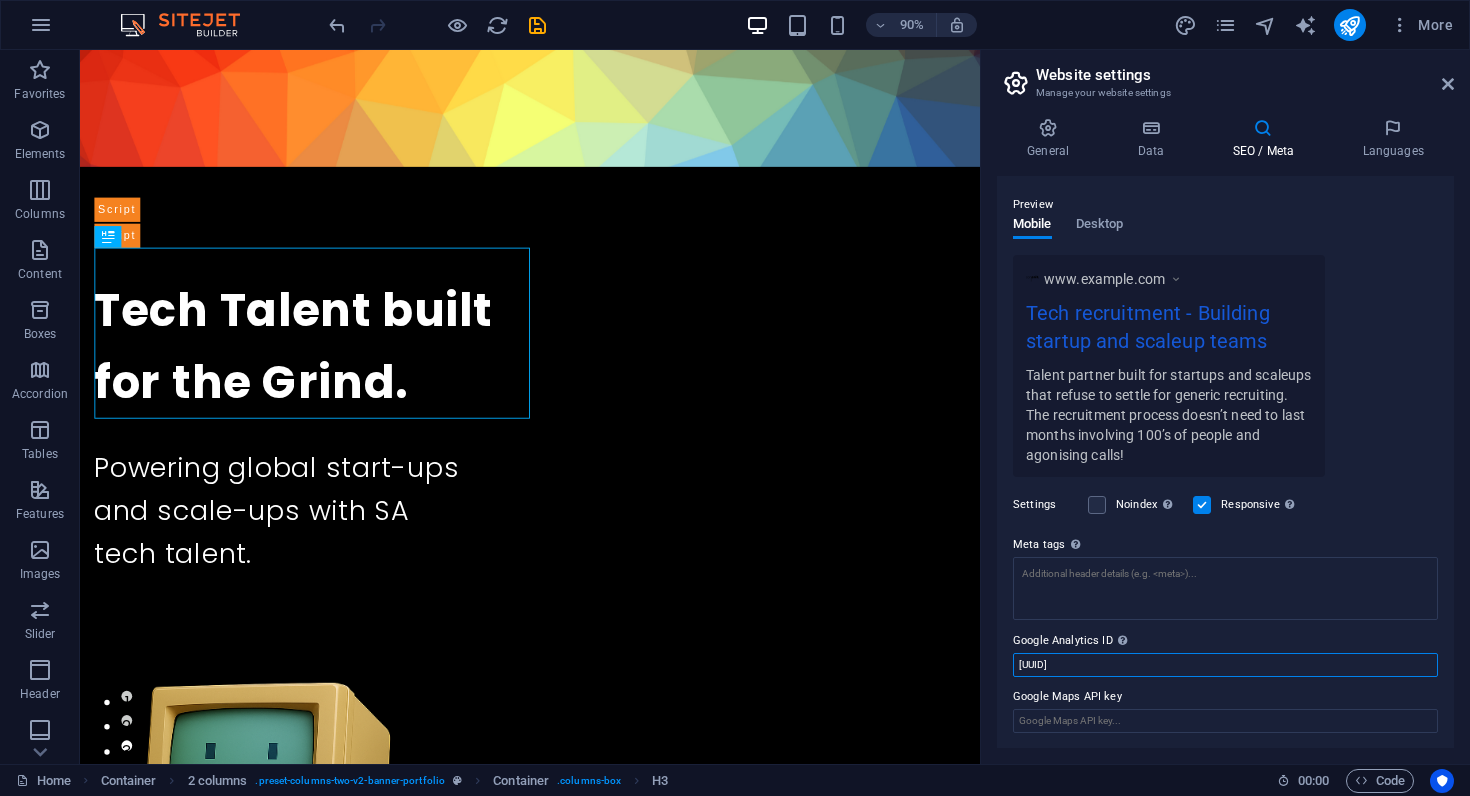 drag, startPoint x: 1228, startPoint y: 669, endPoint x: 1000, endPoint y: 660, distance: 228.17757 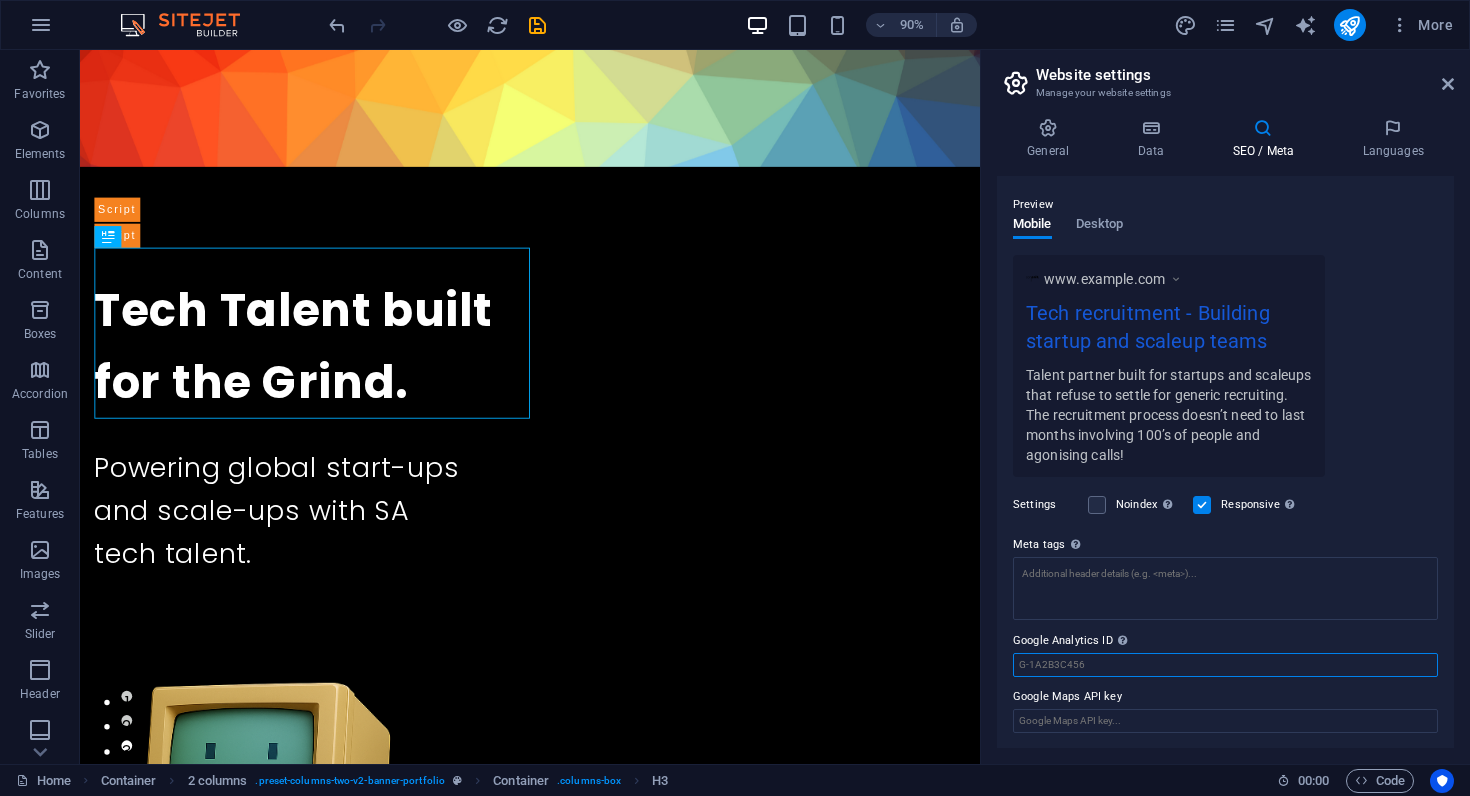 paste on "G-HP848CLPHD" 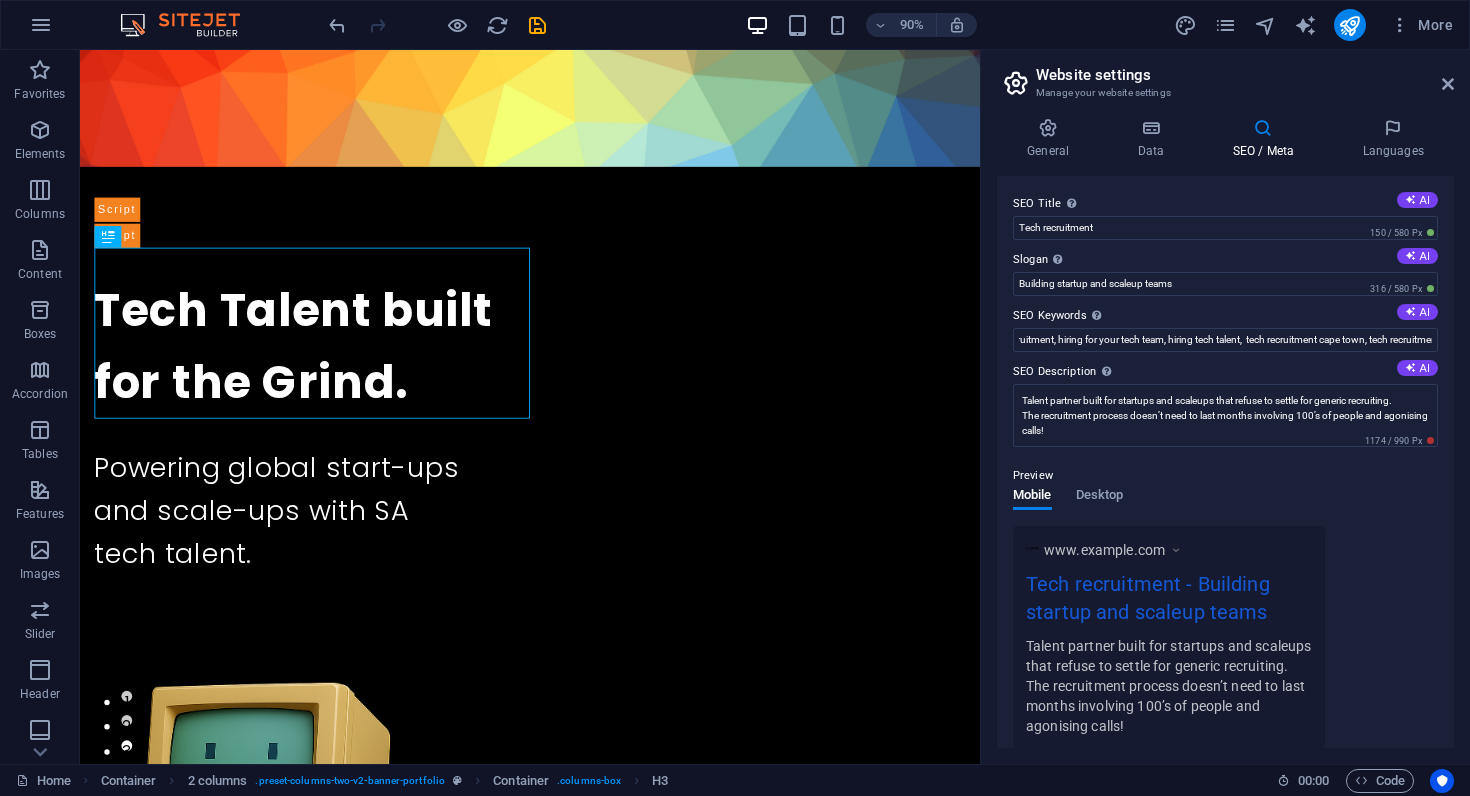 scroll, scrollTop: 271, scrollLeft: 0, axis: vertical 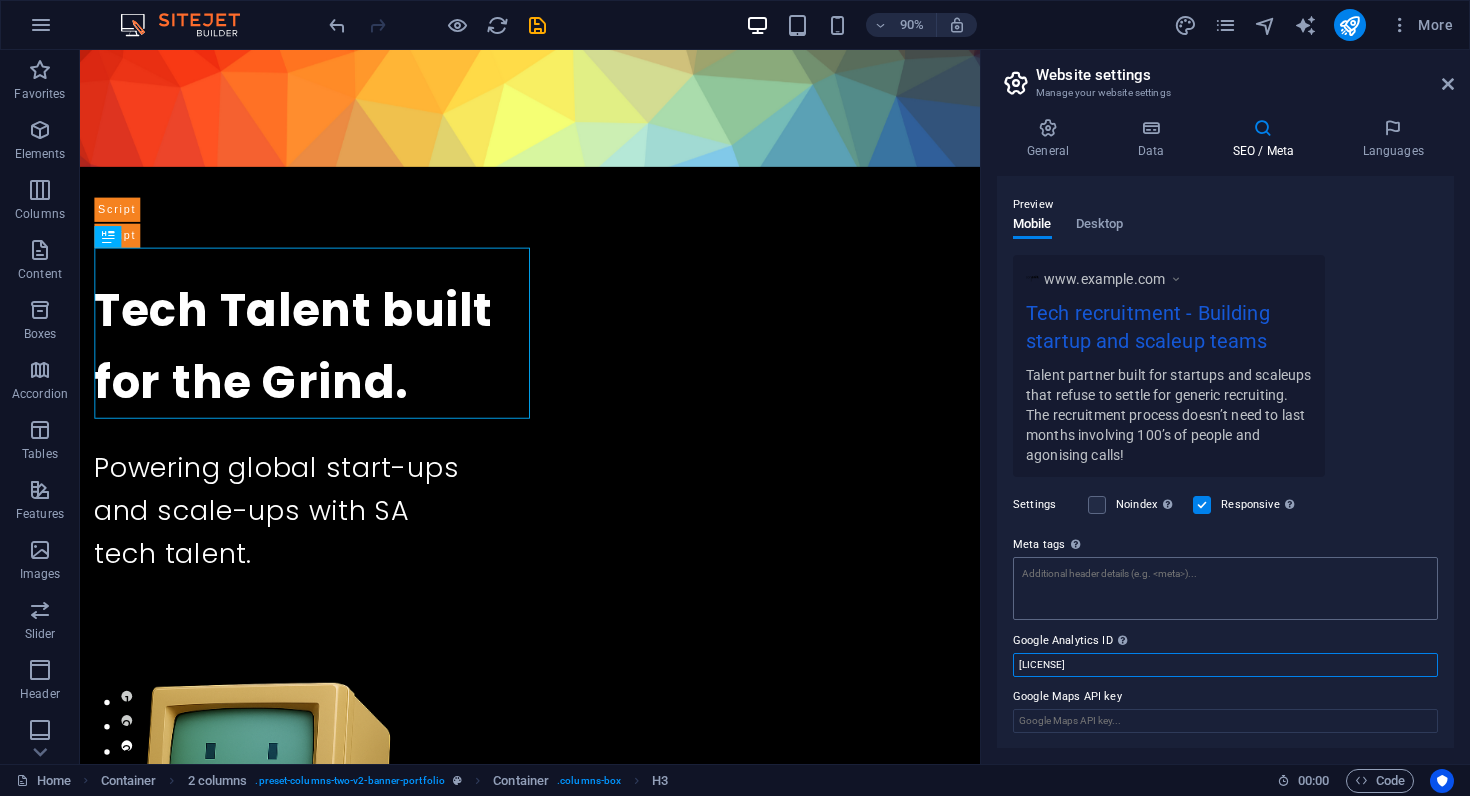 type on "G-HP848CLPHD" 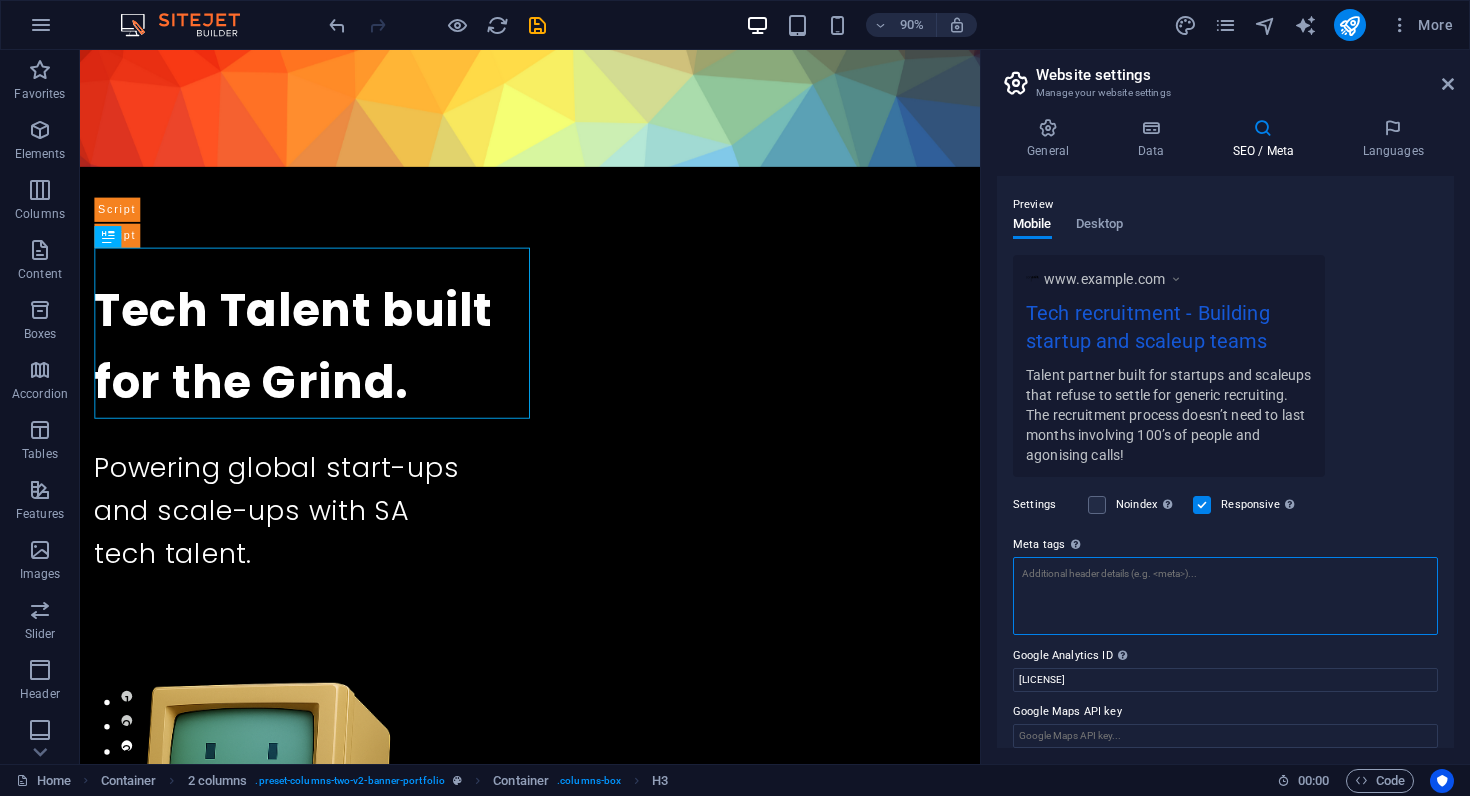 click on "Meta tags Enter HTML code here that will be placed inside the  tags of your website. Please note that your website may not function if you include code with errors." at bounding box center (1225, 596) 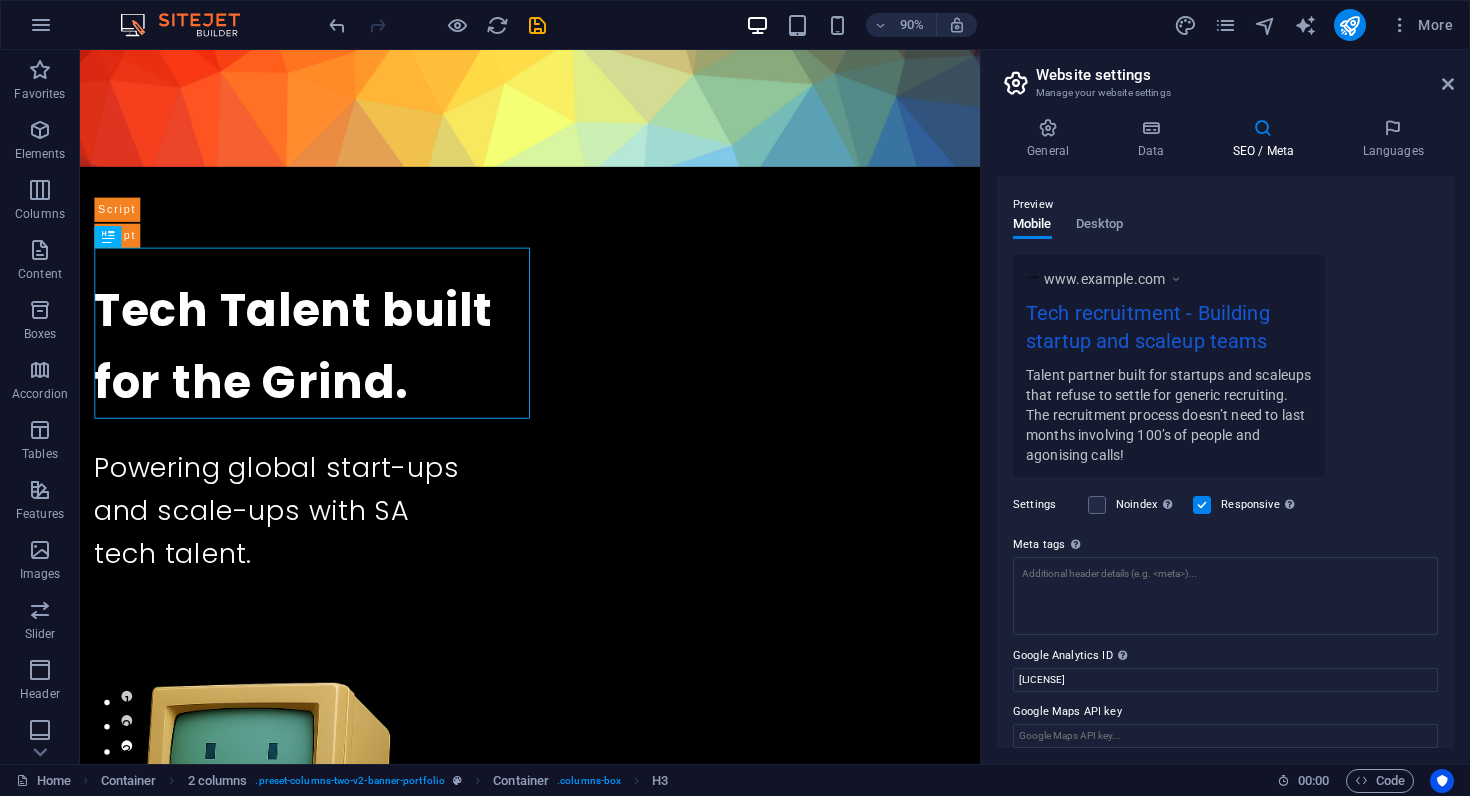 click on "www.example.com Tech recruitment - Building startup and scaleup teams Talent partner built for startups and scaleups that refuse to settle for generic recruiting.
The recruitment process doesn’t need to last months involving 100’s of people and agonising calls!" at bounding box center [1225, 366] 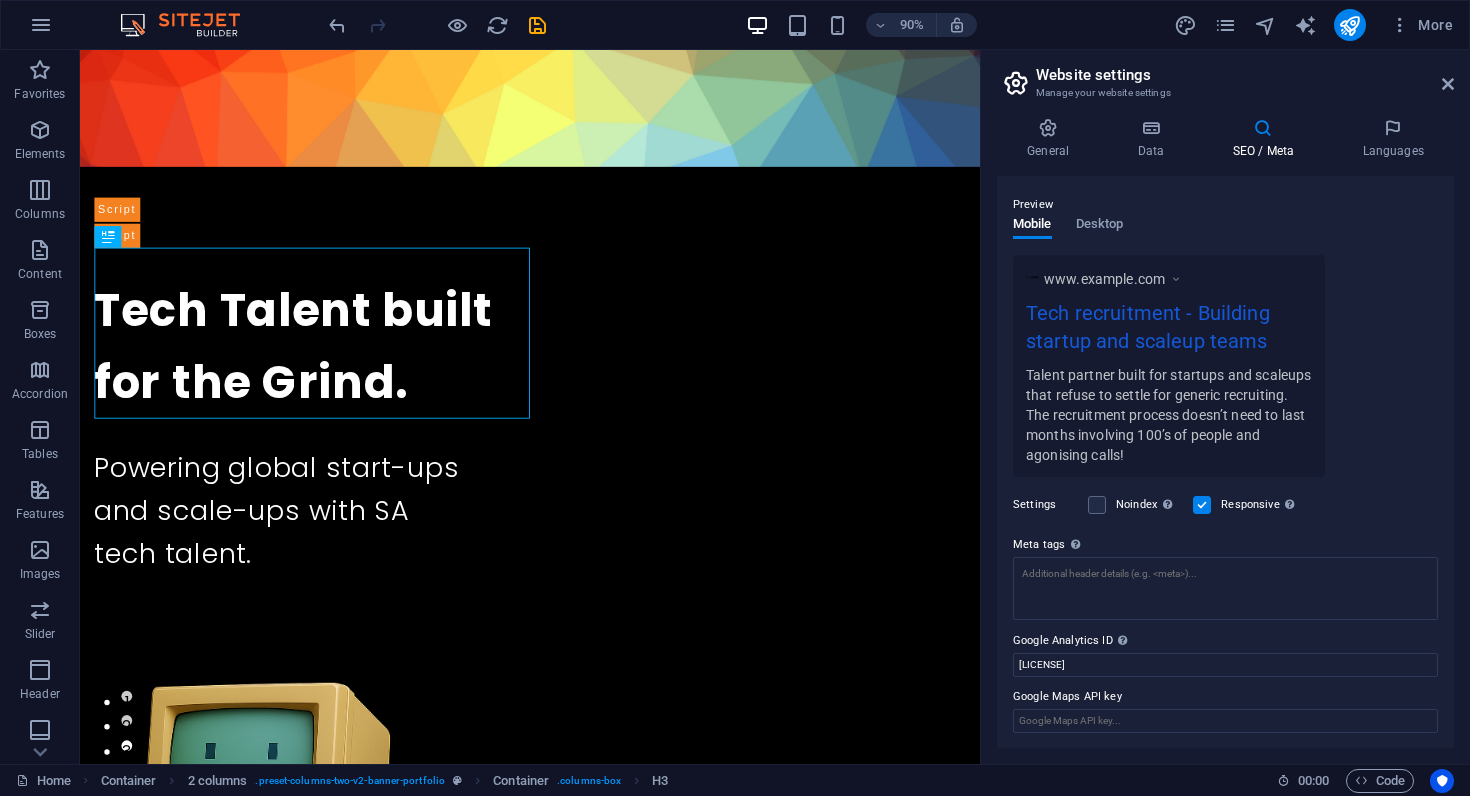 scroll, scrollTop: 0, scrollLeft: 0, axis: both 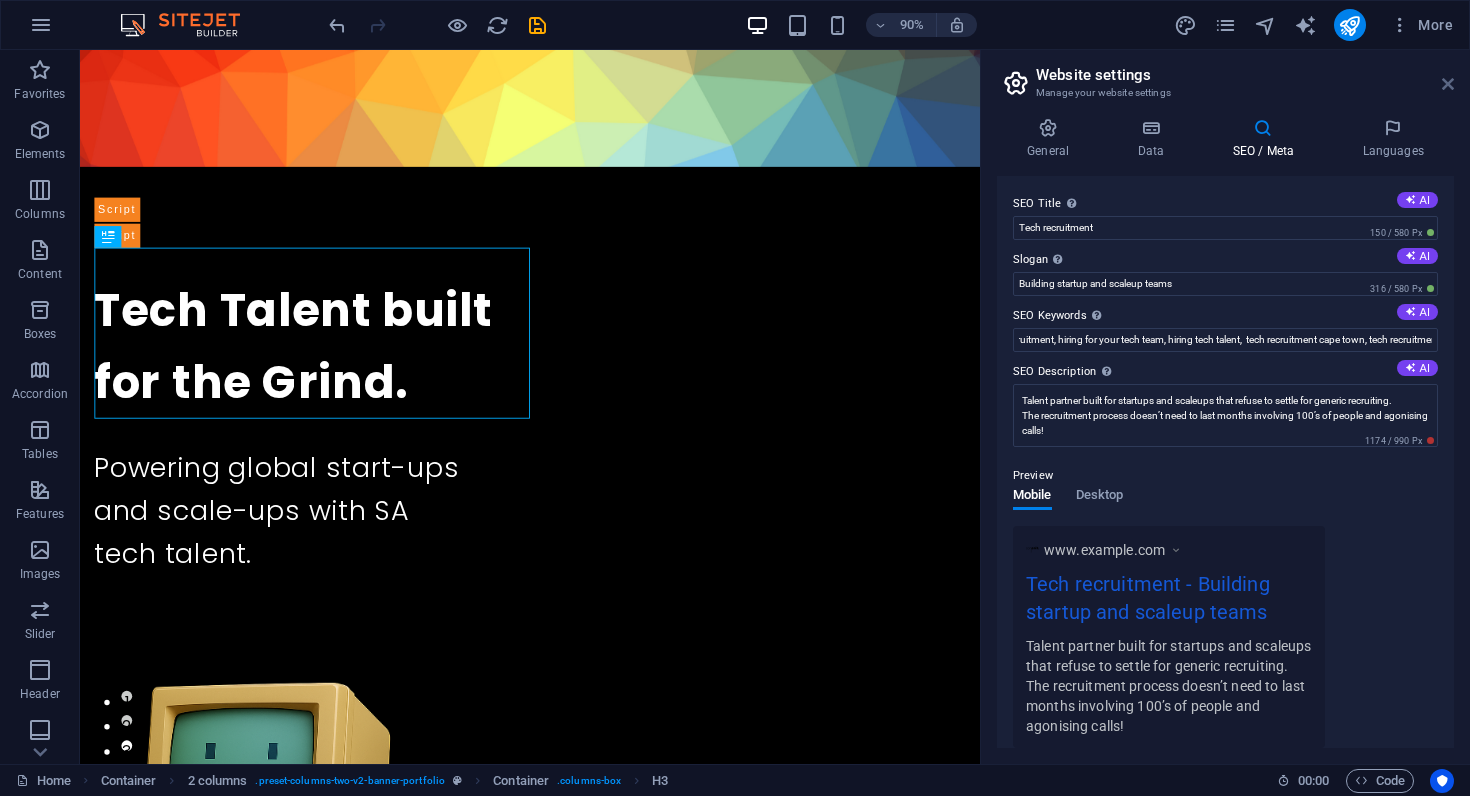 click at bounding box center [1448, 84] 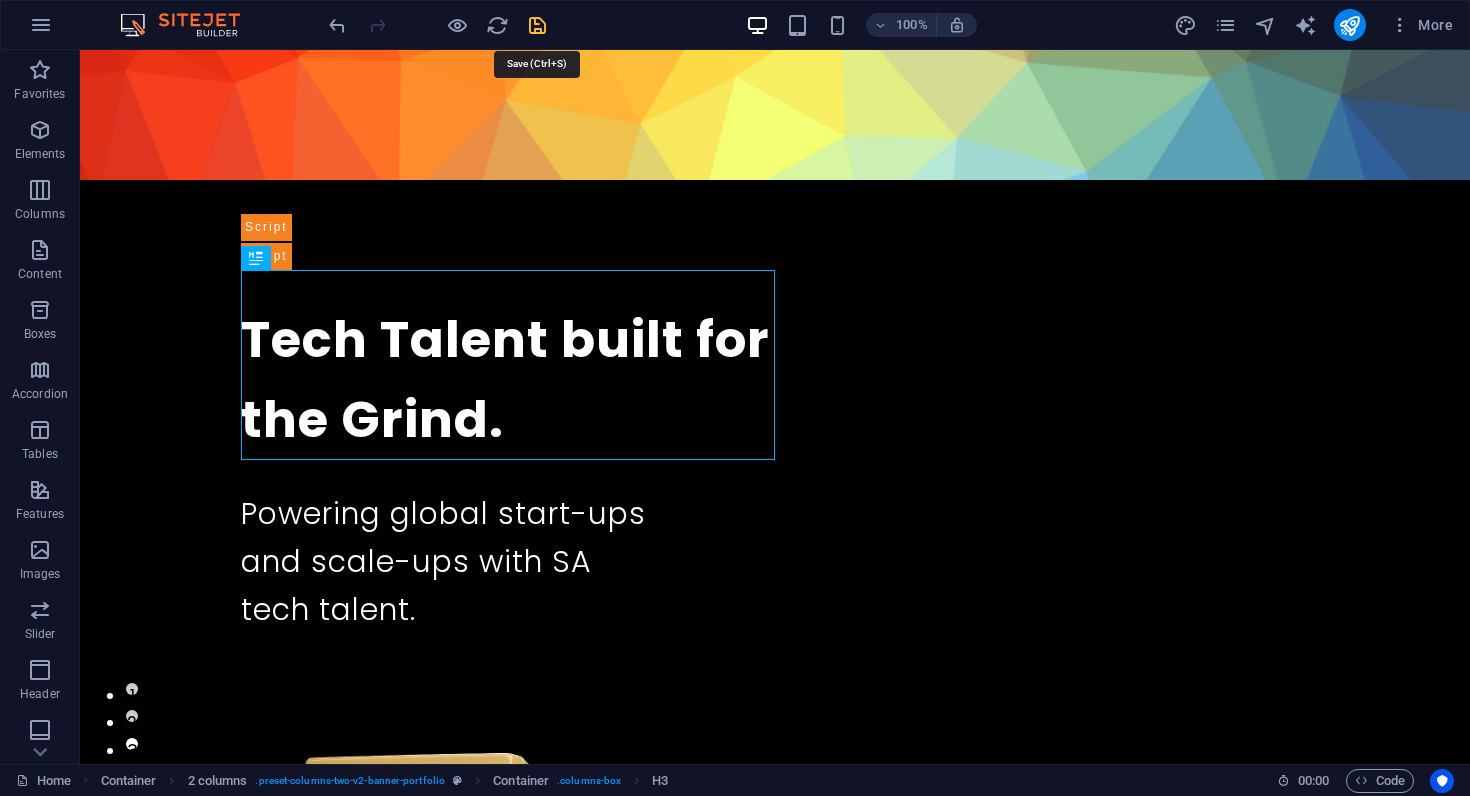 click at bounding box center [537, 25] 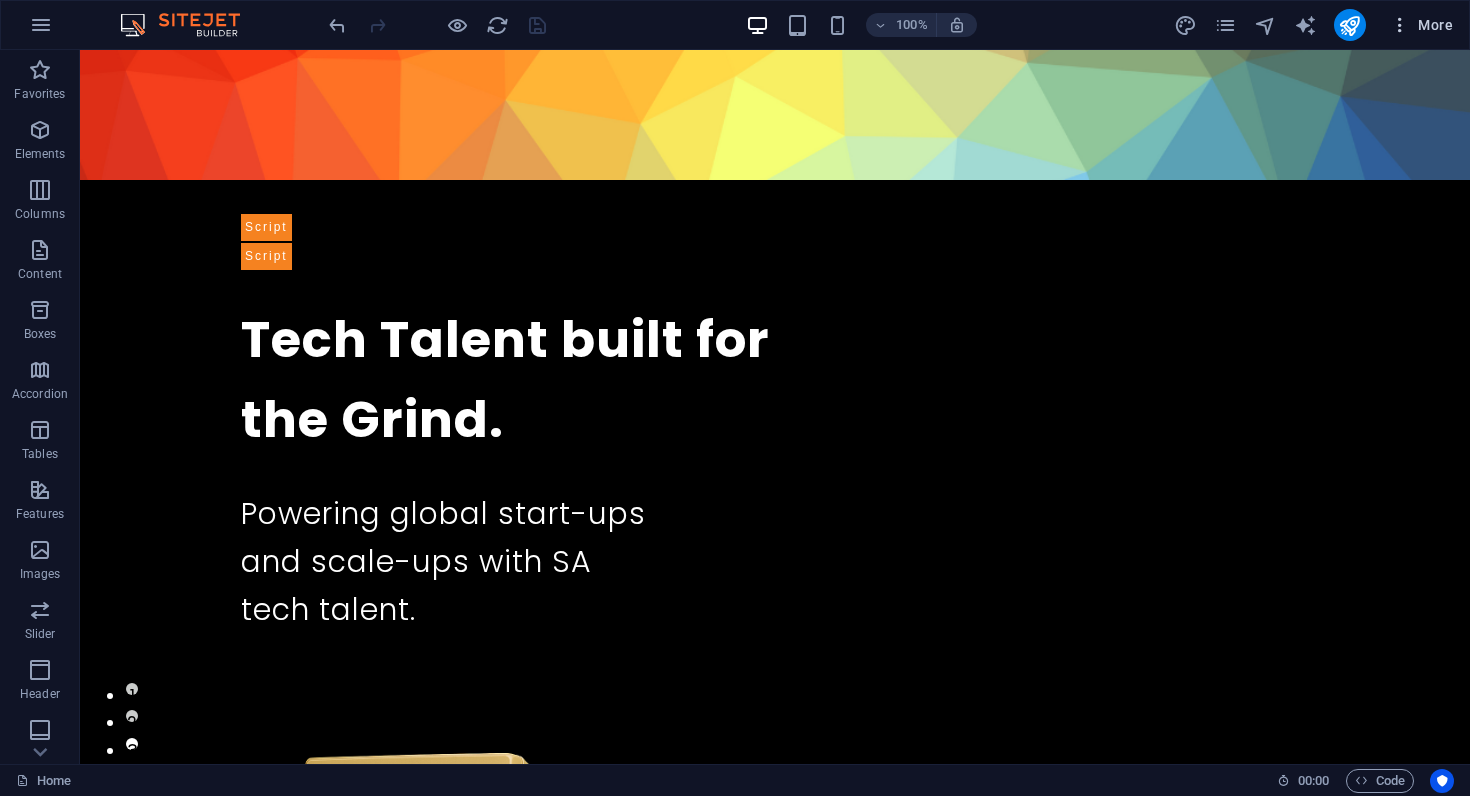 click at bounding box center (1400, 25) 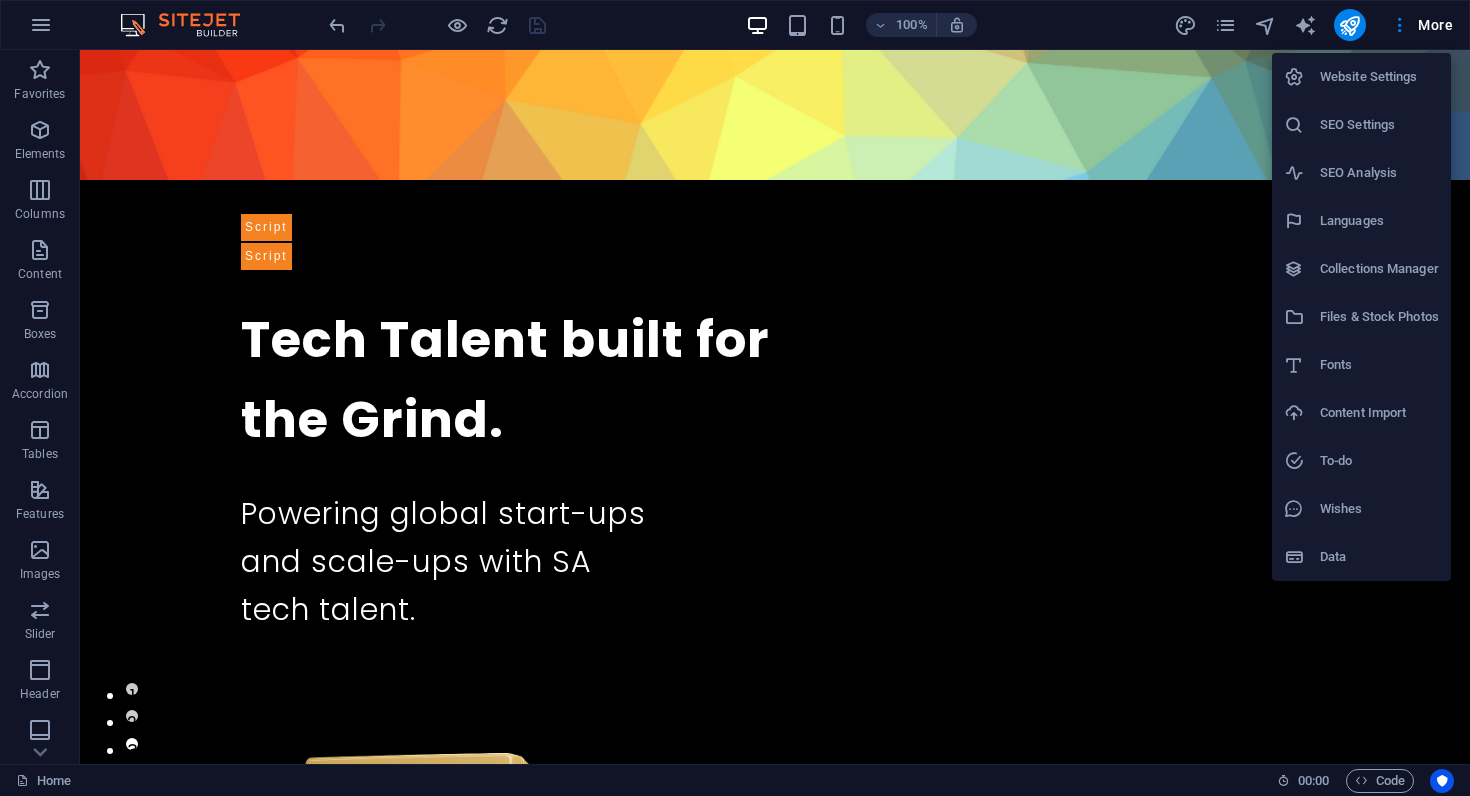 click on "Website Settings" at bounding box center (1379, 77) 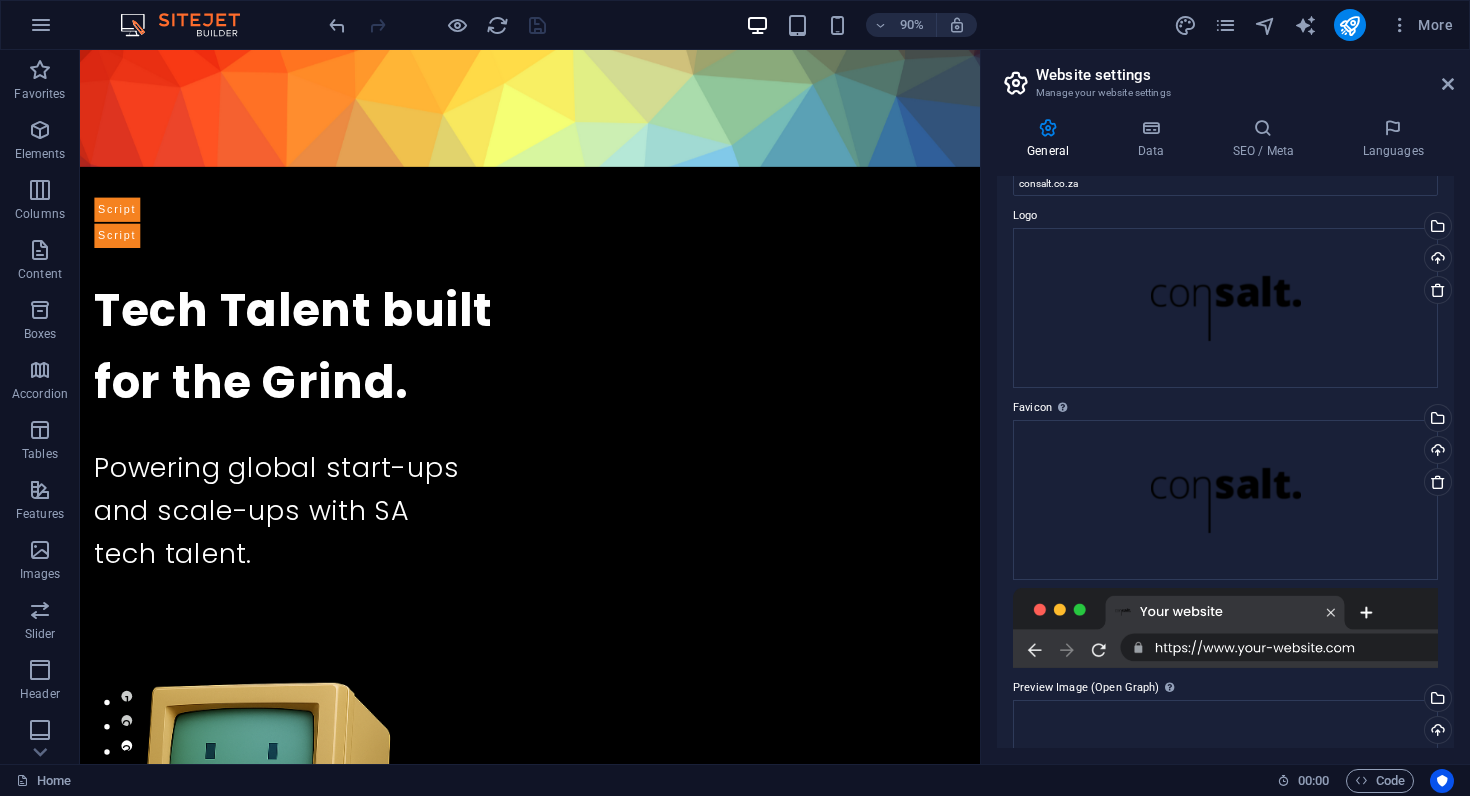 scroll, scrollTop: 45, scrollLeft: 0, axis: vertical 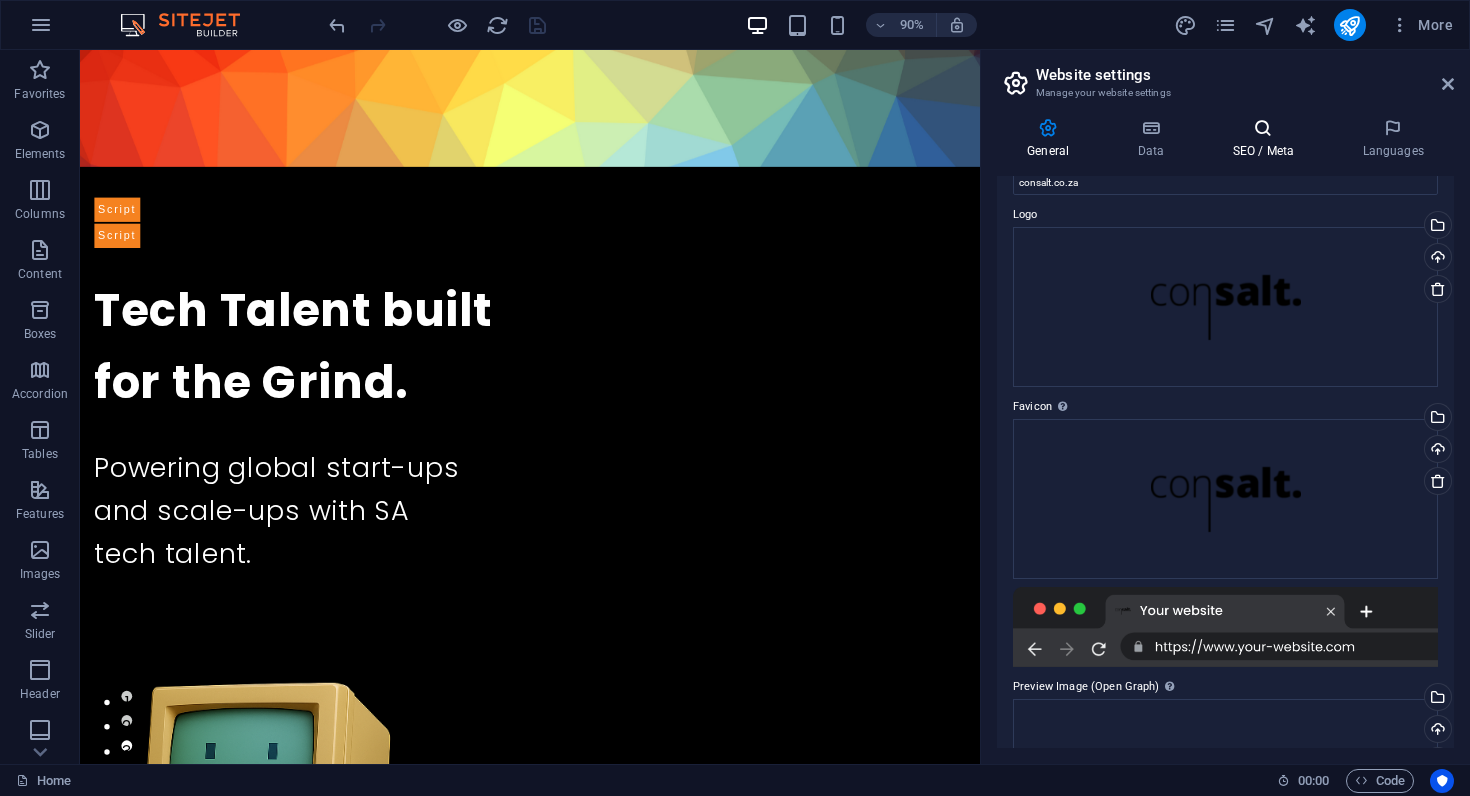 click on "SEO / Meta" at bounding box center (1267, 139) 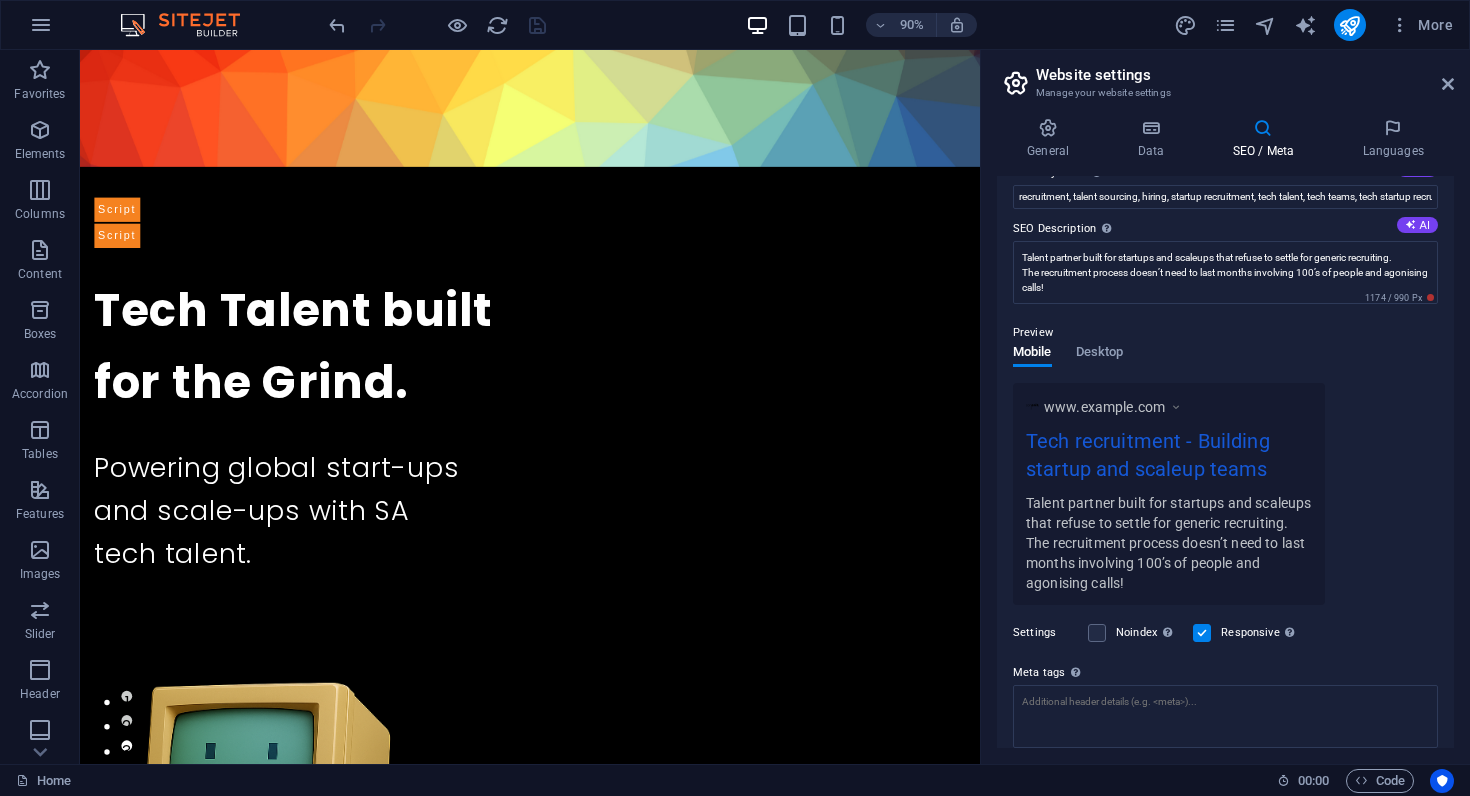 scroll, scrollTop: 271, scrollLeft: 0, axis: vertical 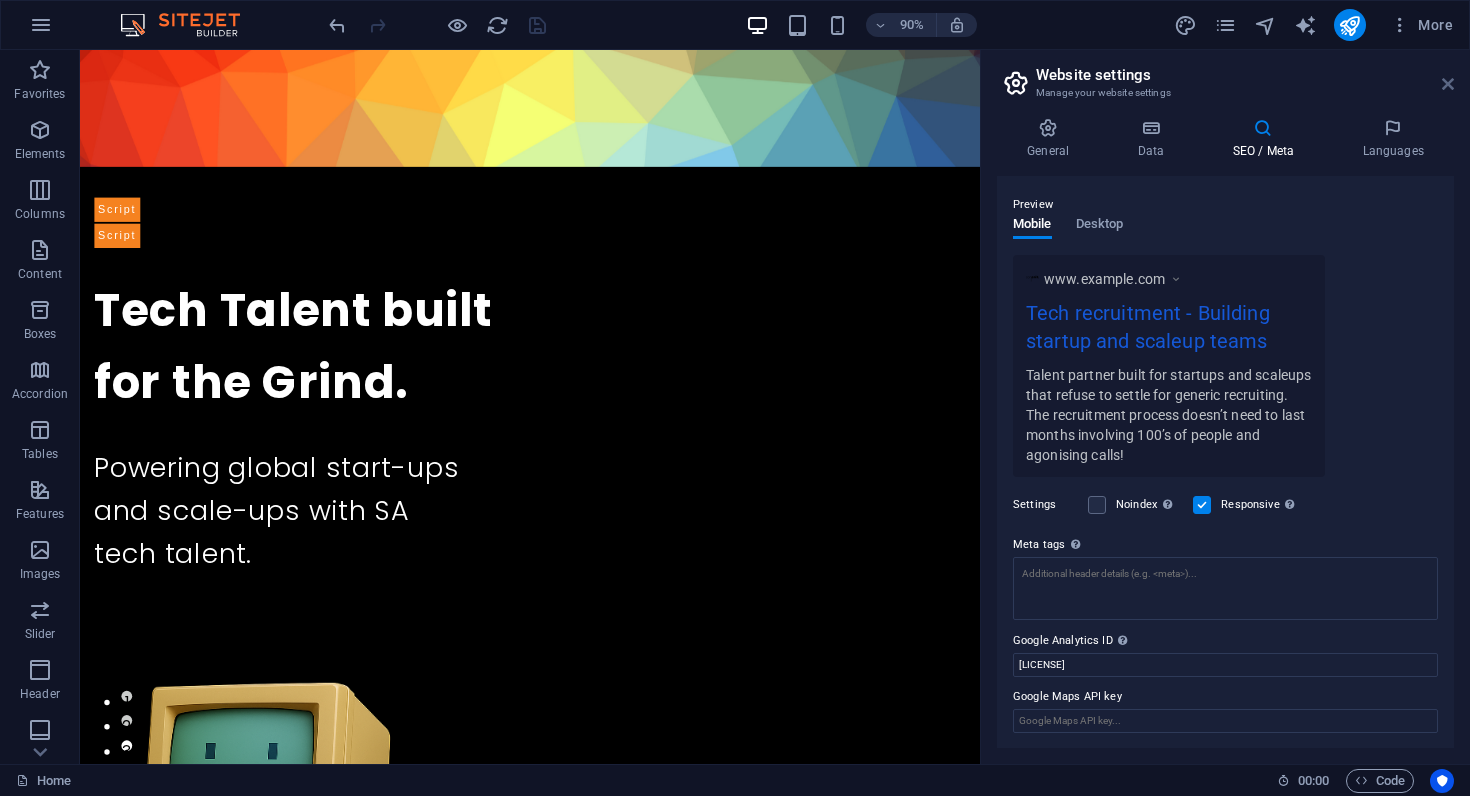 click at bounding box center [1448, 84] 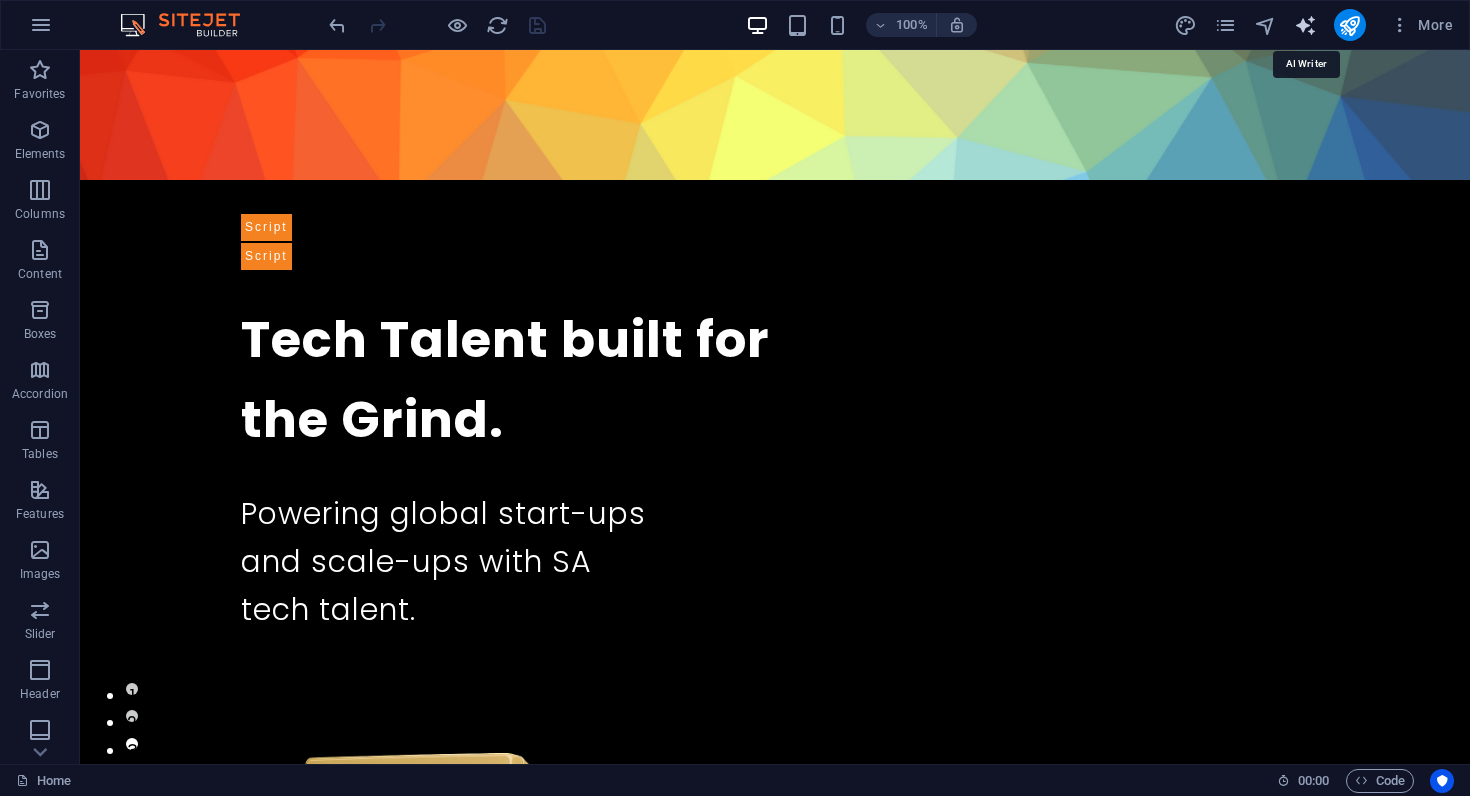 click at bounding box center [1305, 25] 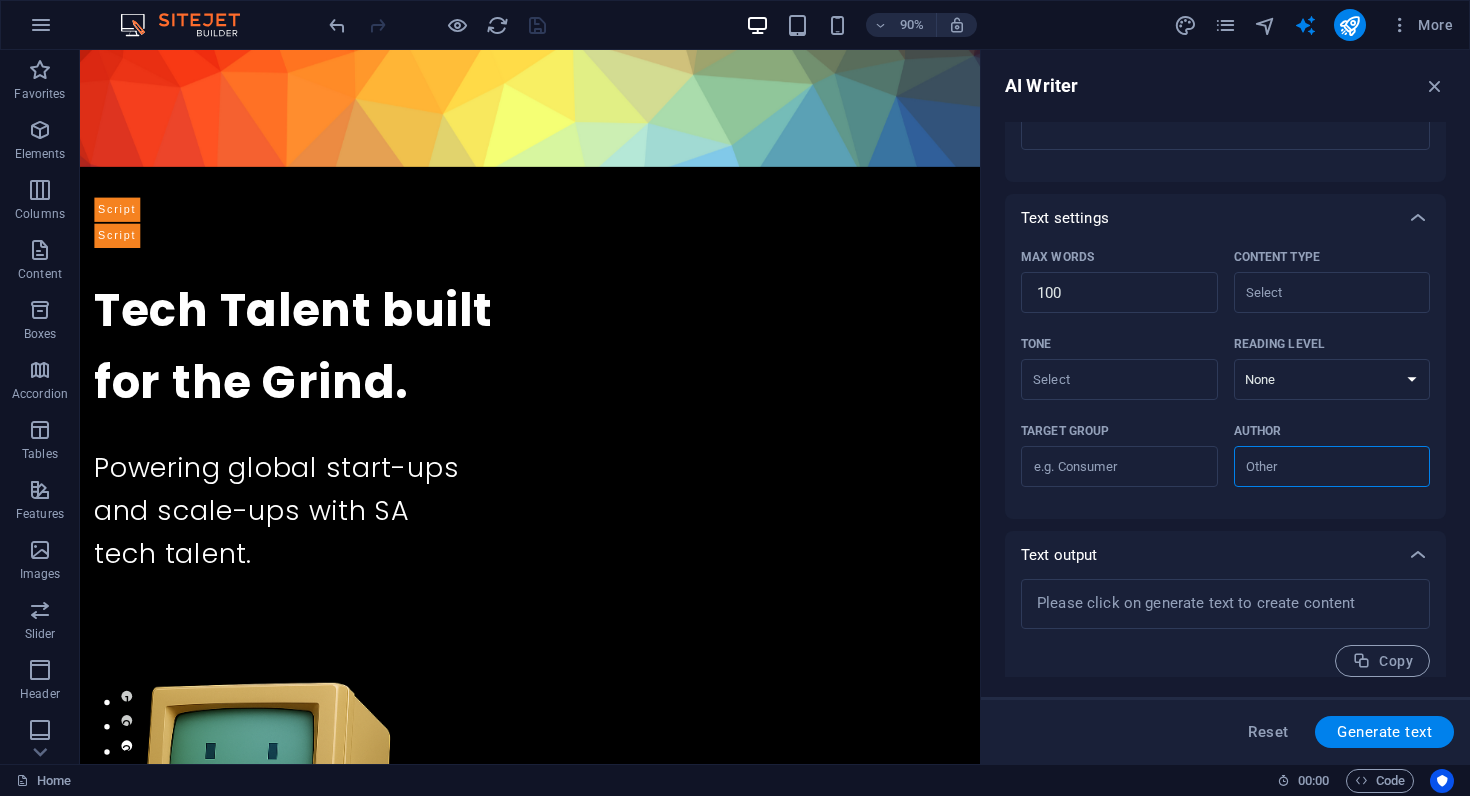 scroll, scrollTop: 360, scrollLeft: 0, axis: vertical 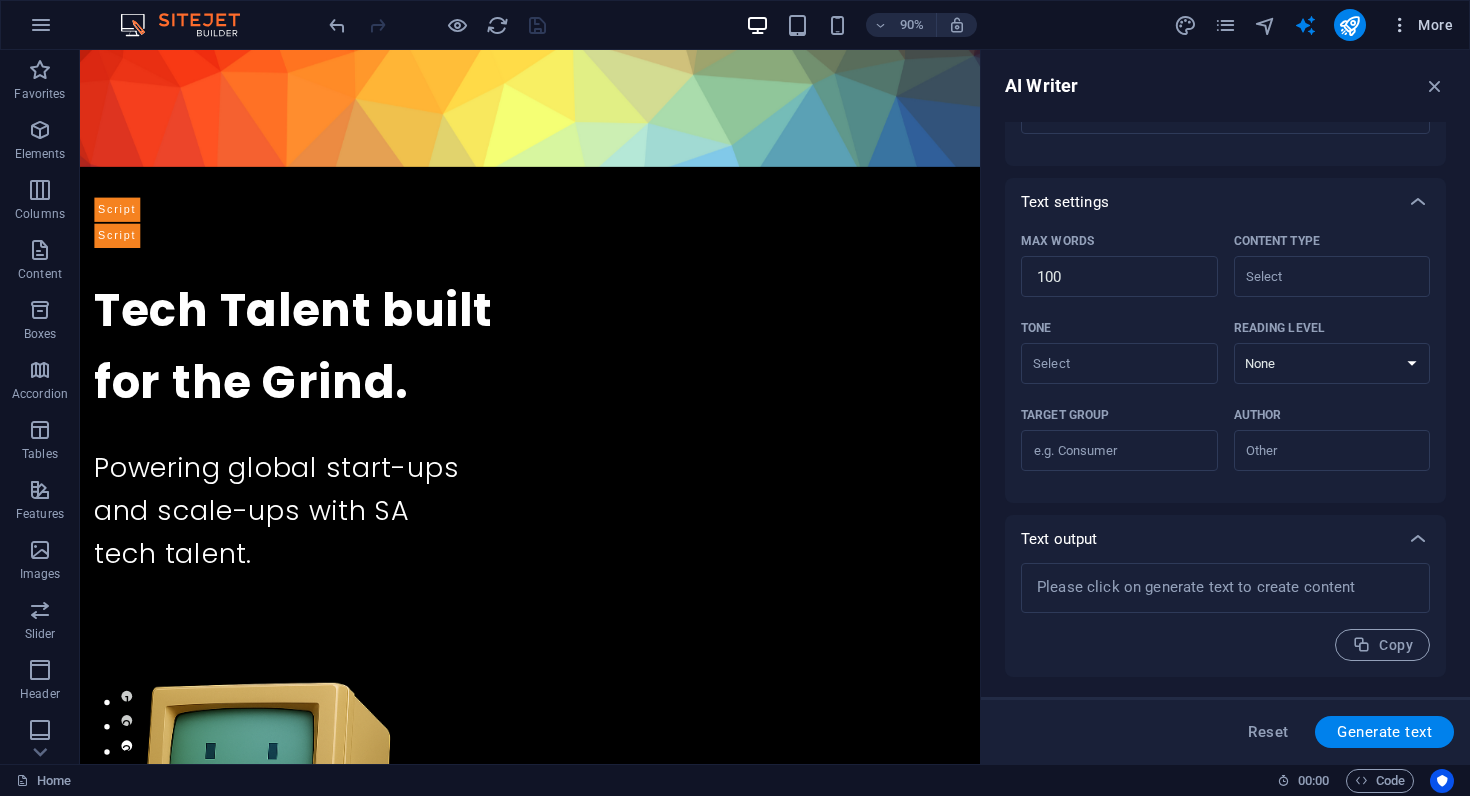 click at bounding box center [1400, 25] 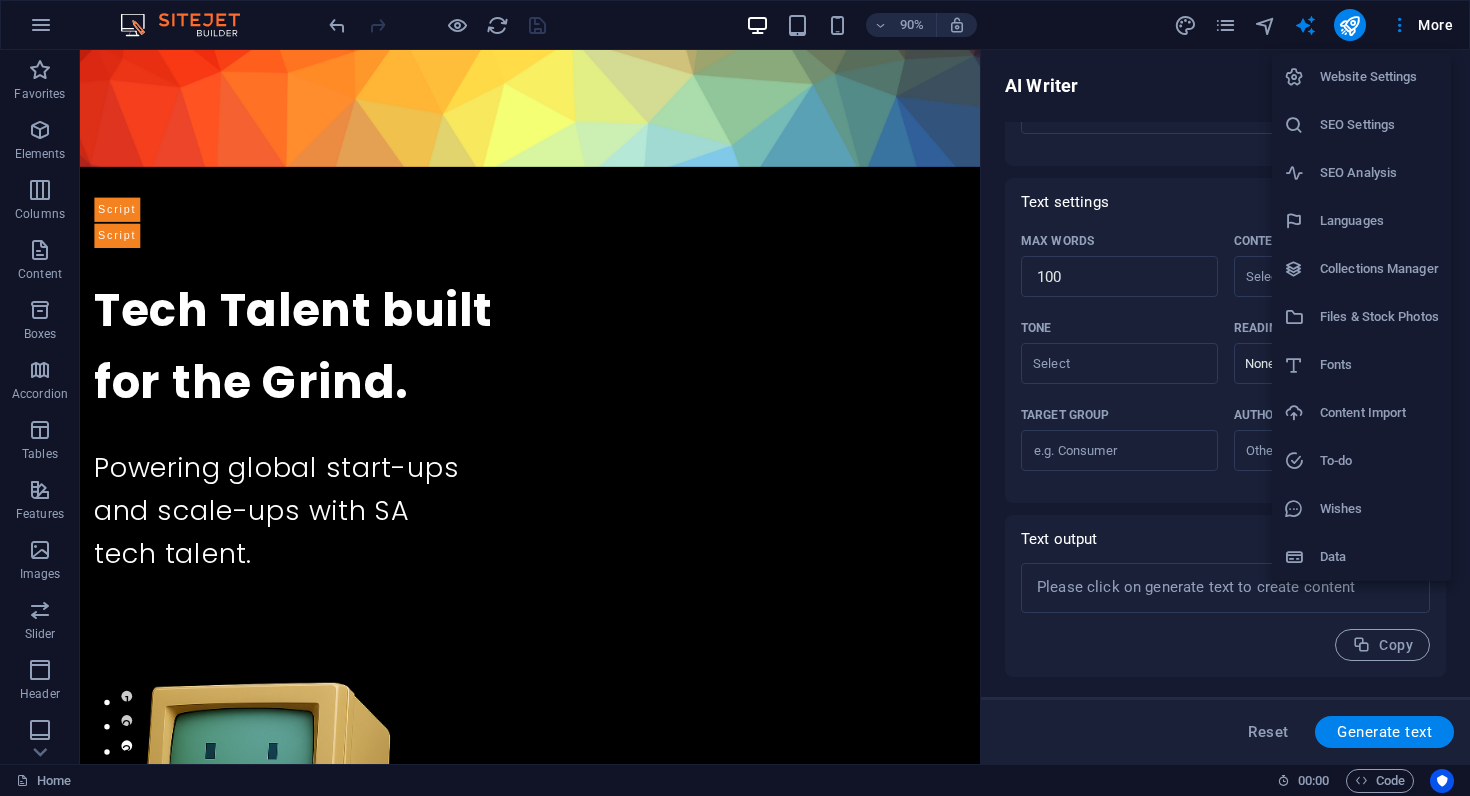 click at bounding box center [735, 398] 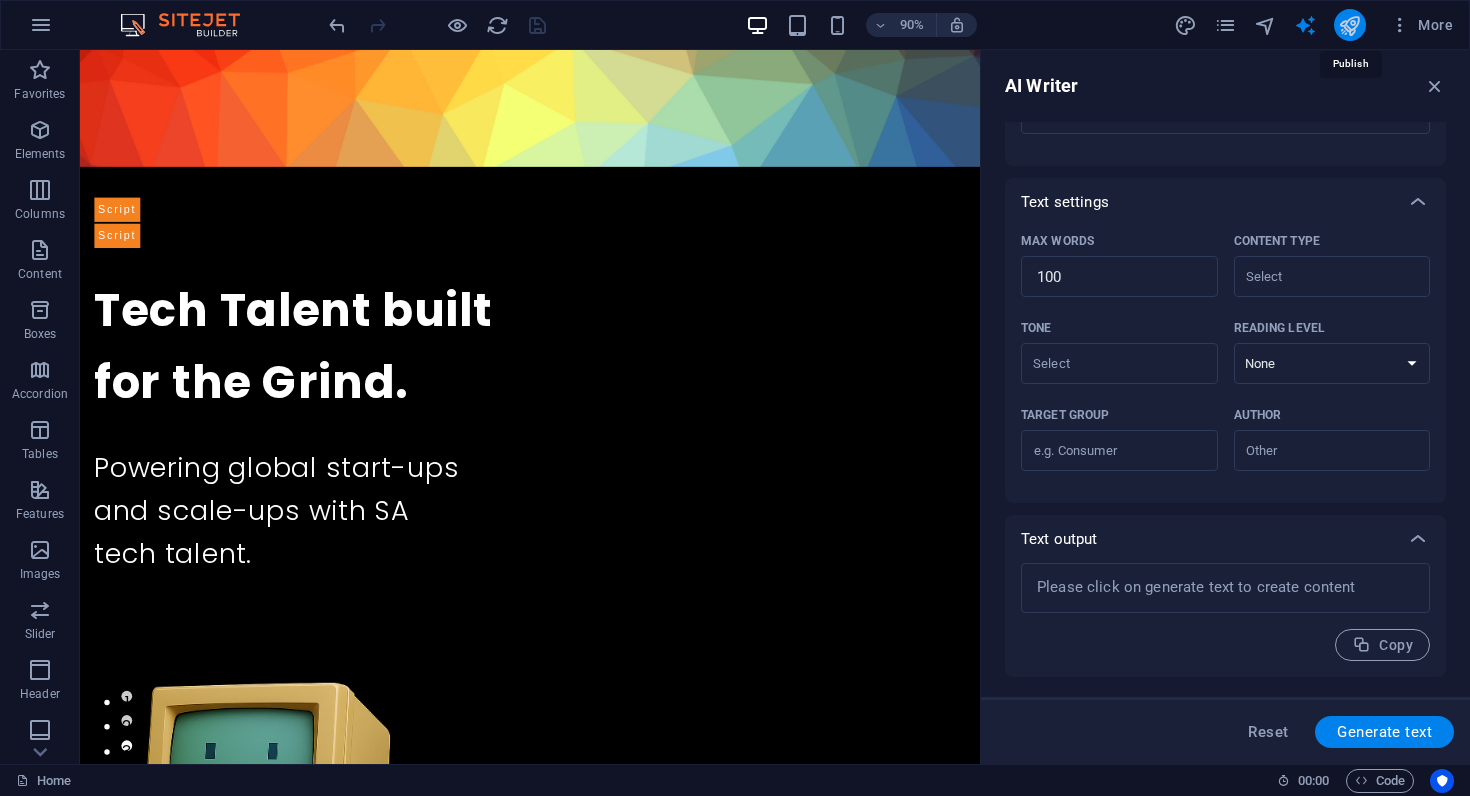 click at bounding box center [1349, 25] 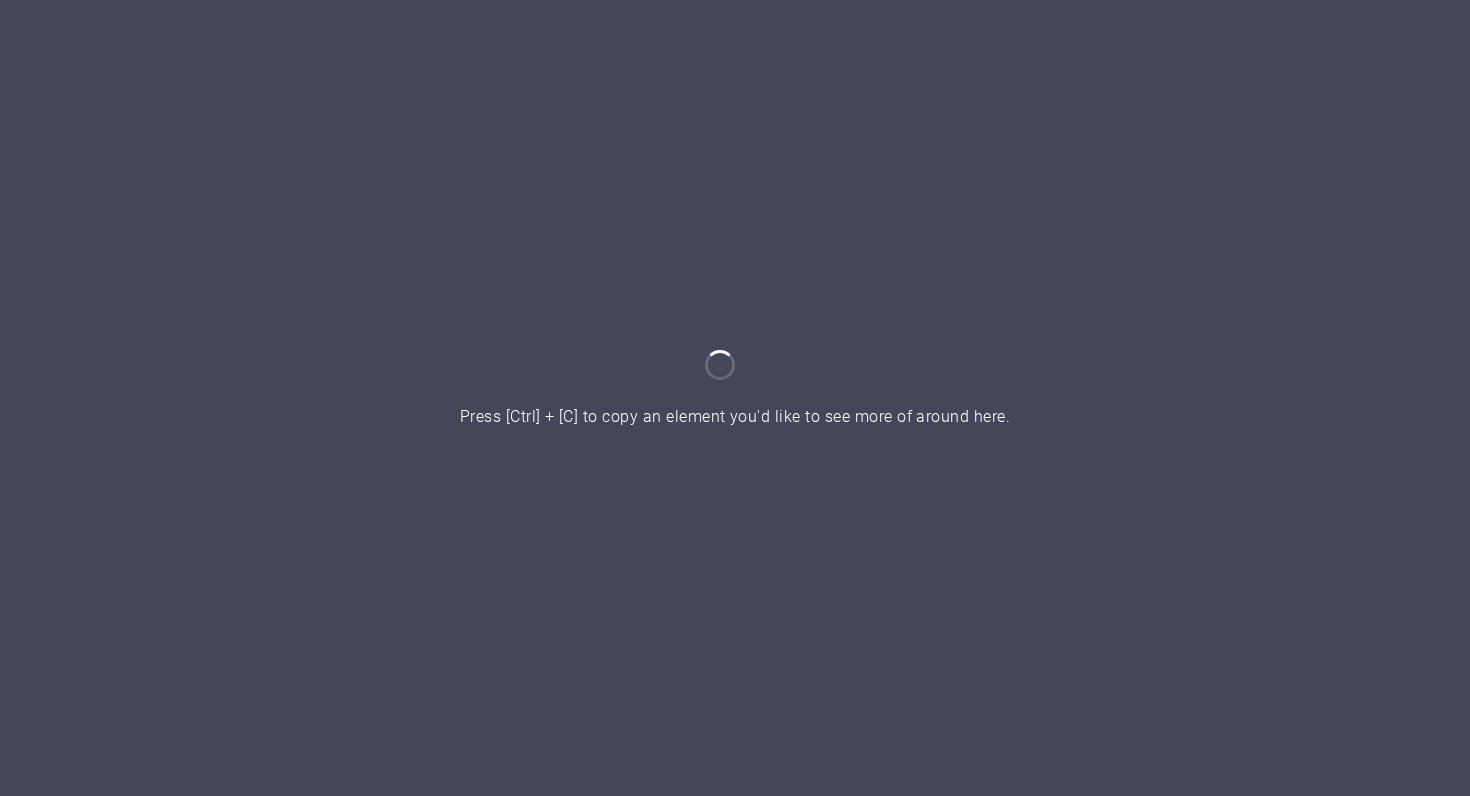 scroll, scrollTop: 0, scrollLeft: 0, axis: both 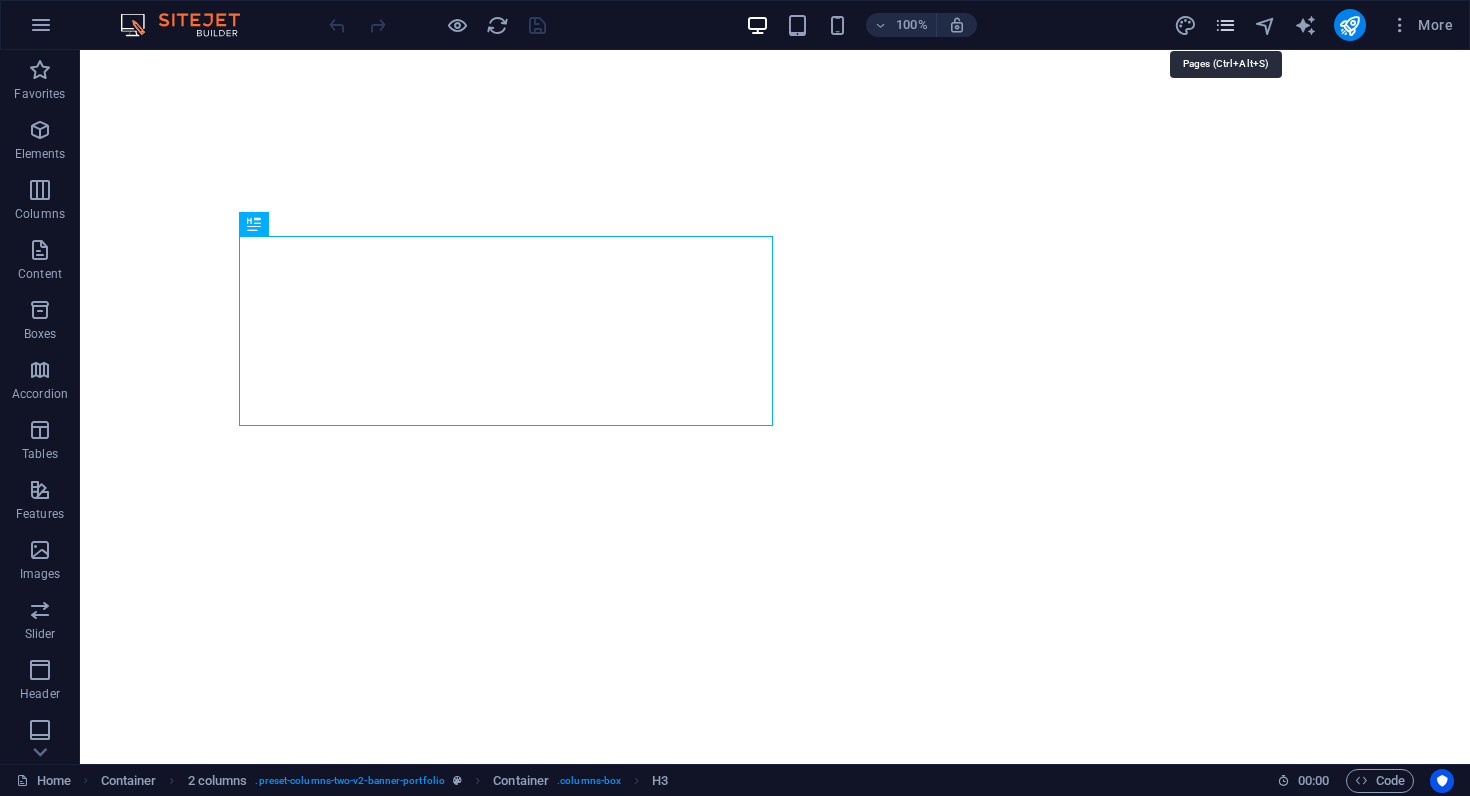 click at bounding box center (1225, 25) 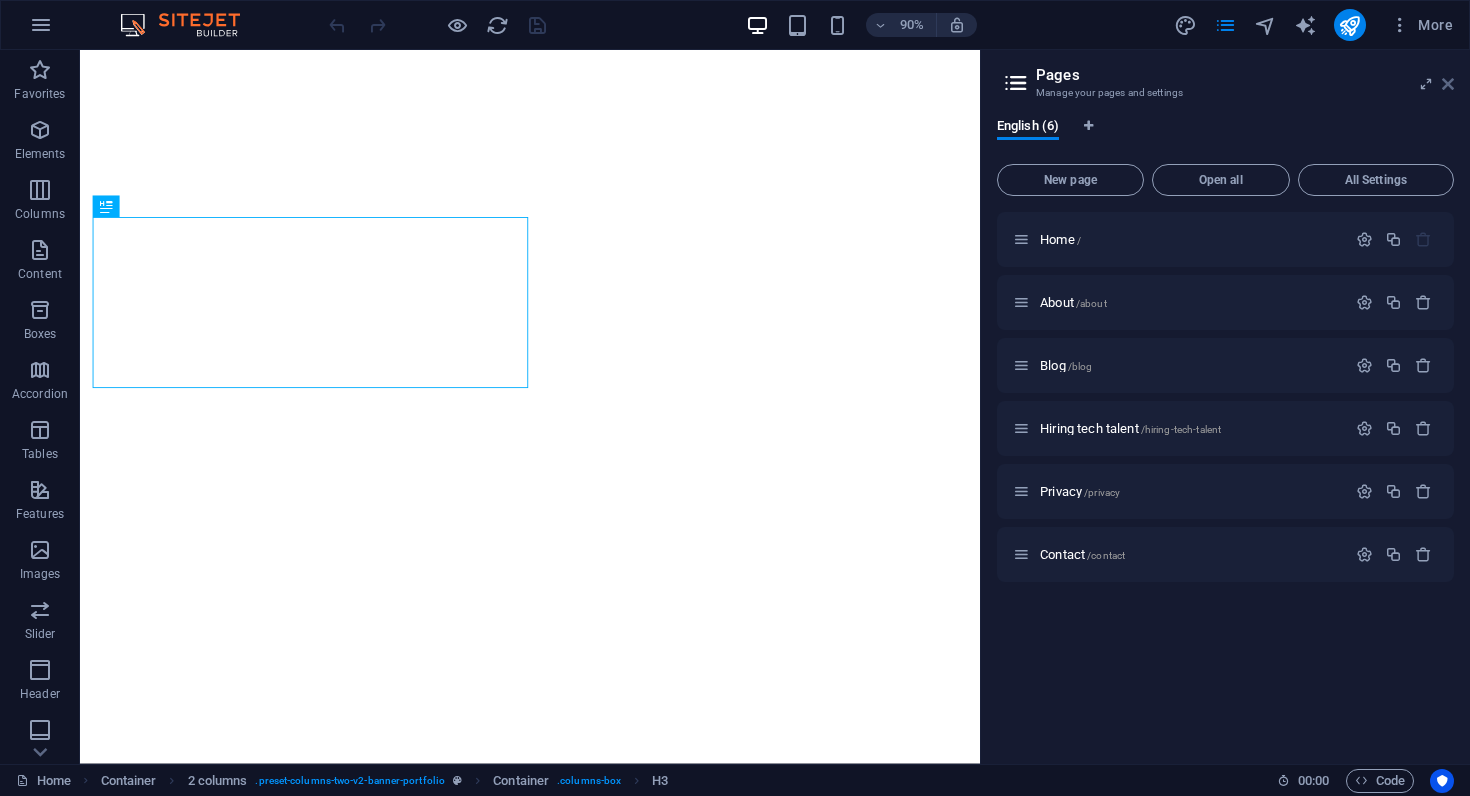 click at bounding box center (1448, 84) 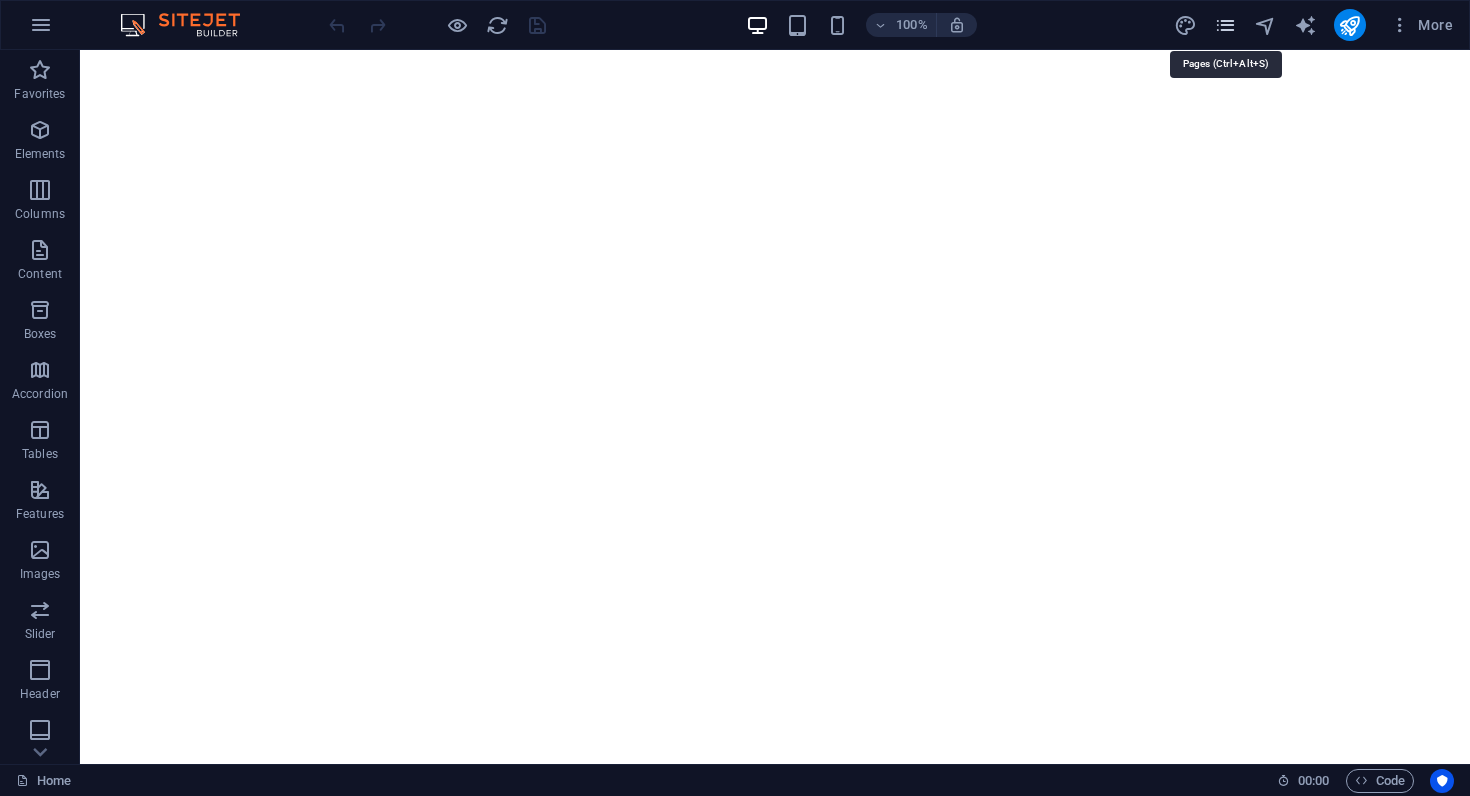 click at bounding box center (1225, 25) 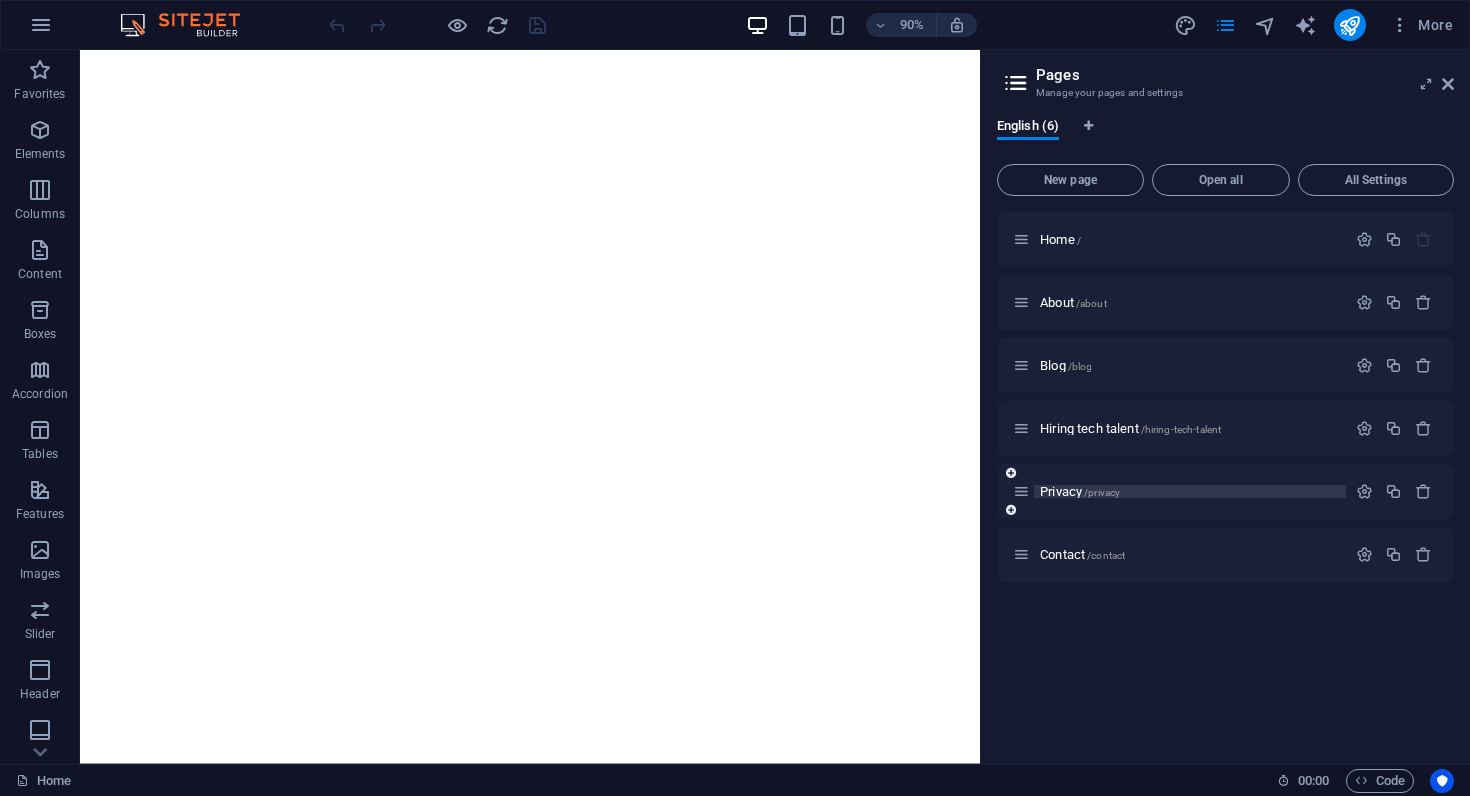 click on "Privacy /privacy" at bounding box center [1190, 491] 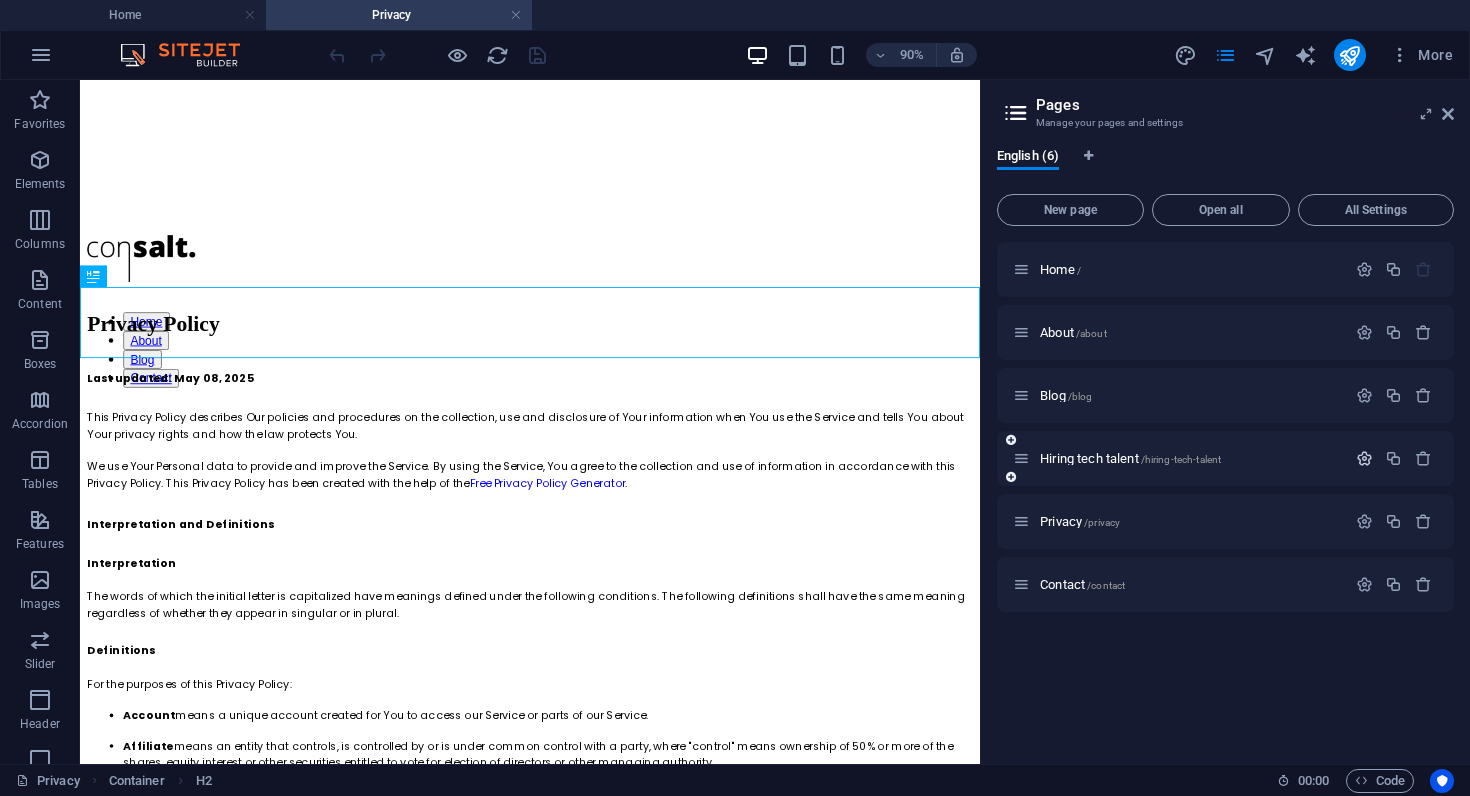 scroll, scrollTop: 0, scrollLeft: 0, axis: both 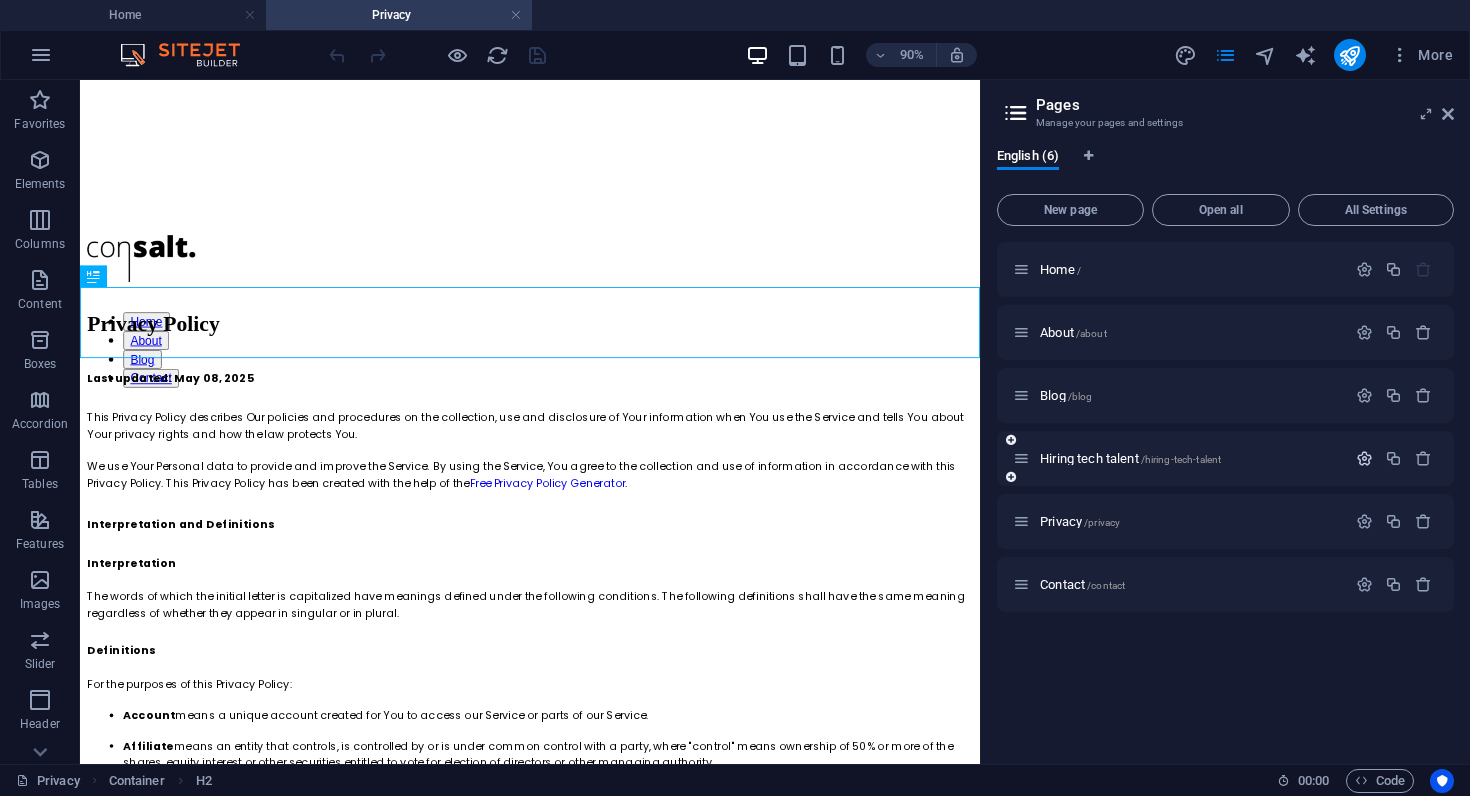 click at bounding box center [1364, 458] 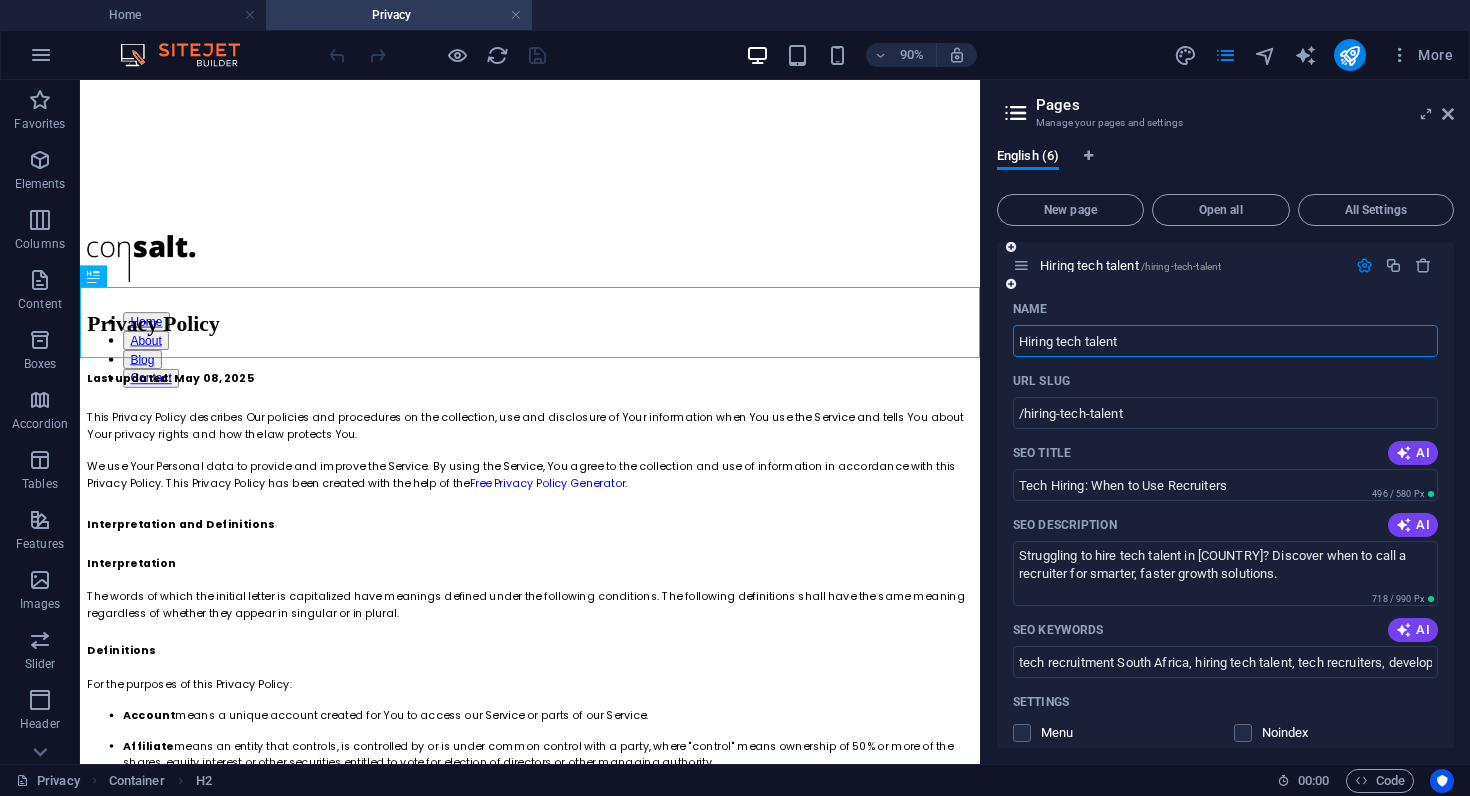 scroll, scrollTop: 0, scrollLeft: 0, axis: both 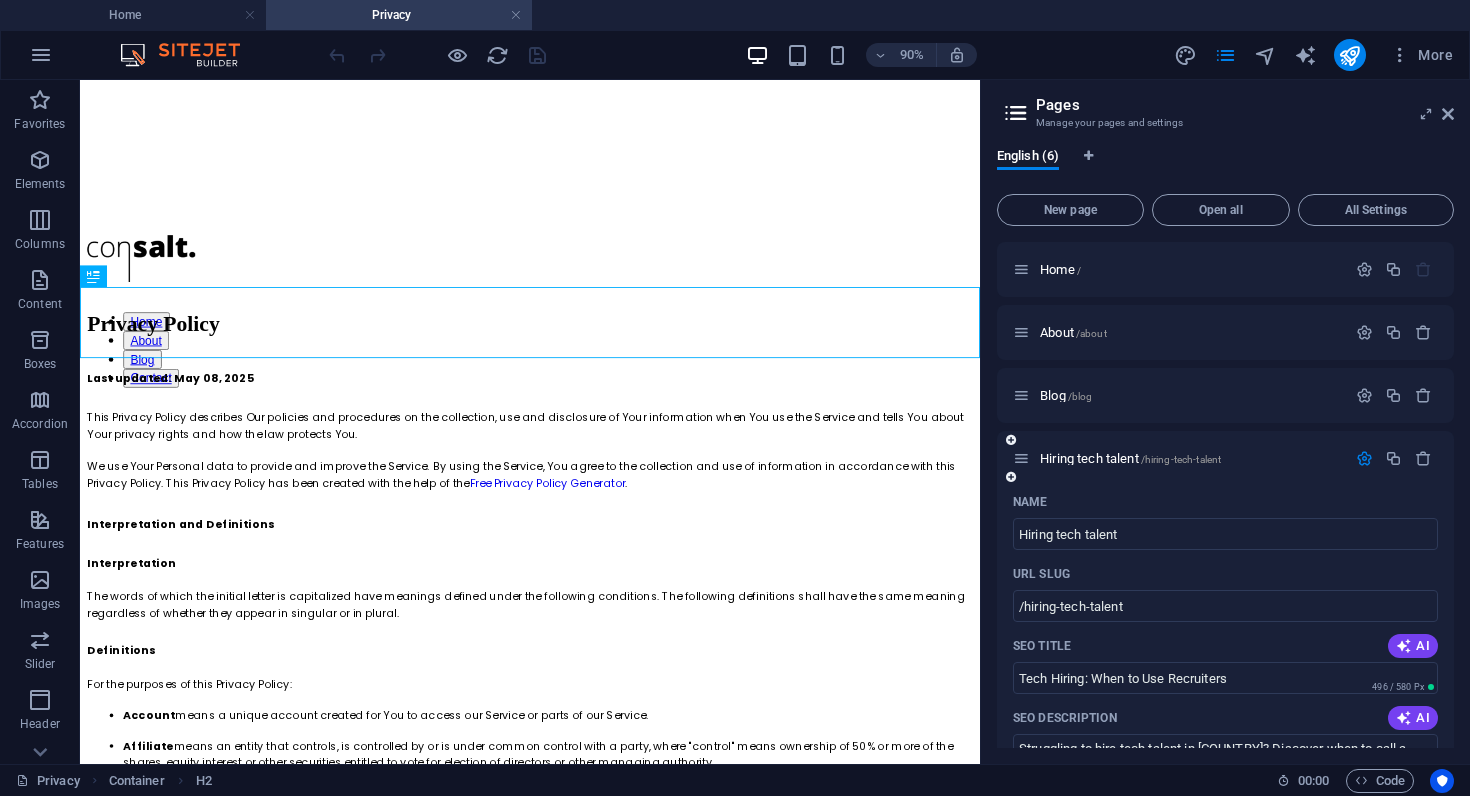 click at bounding box center (1364, 458) 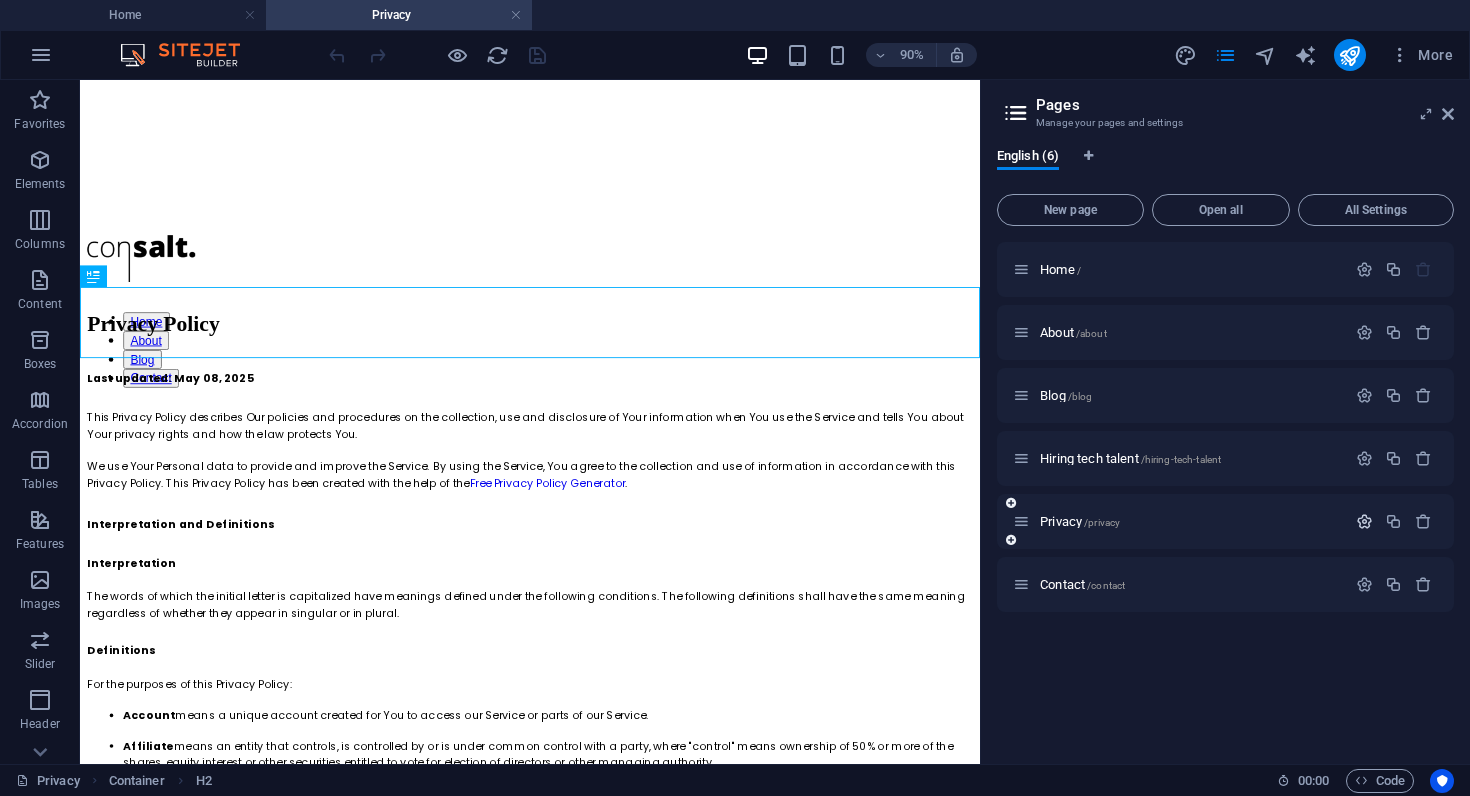 click at bounding box center (1364, 521) 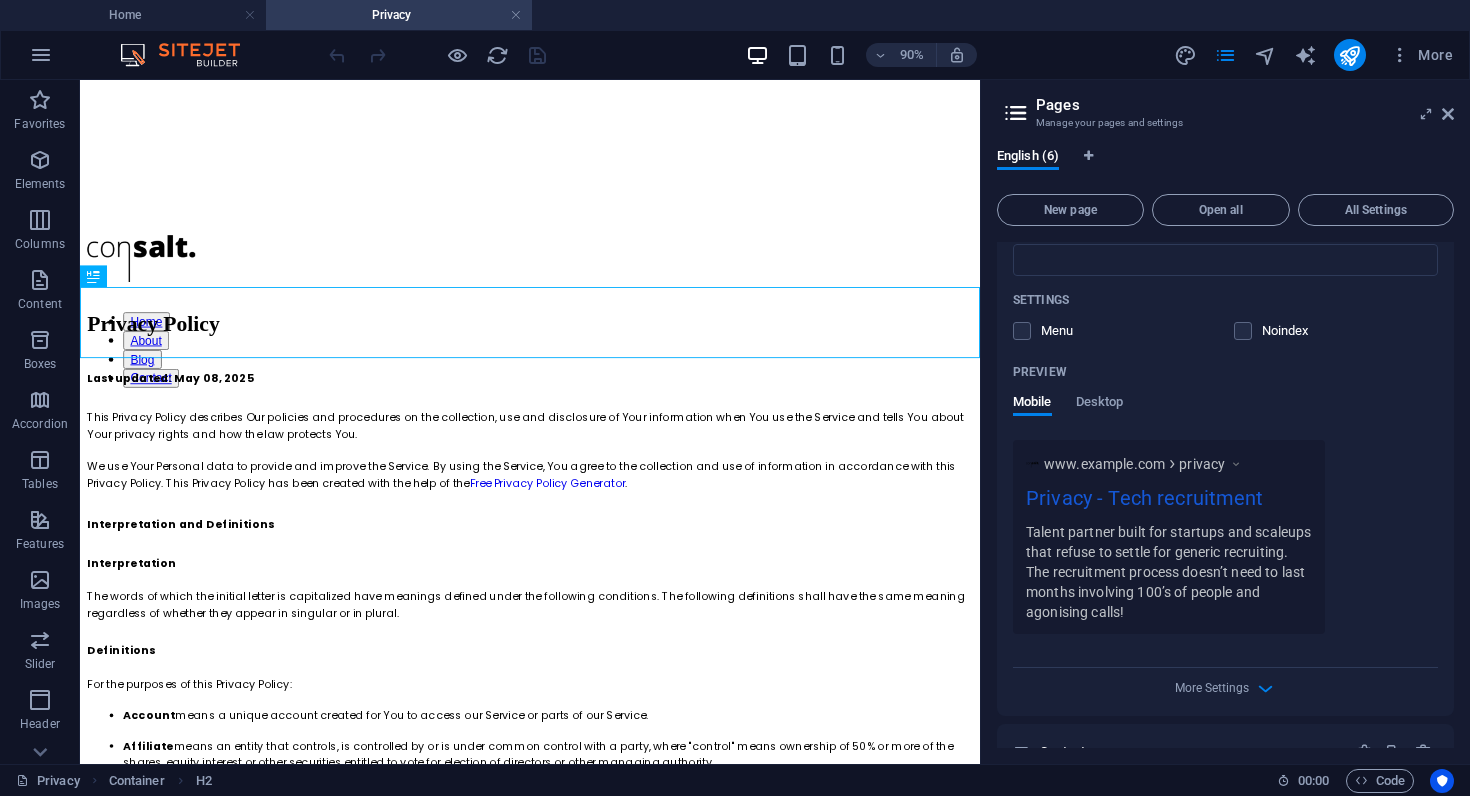 scroll, scrollTop: 697, scrollLeft: 0, axis: vertical 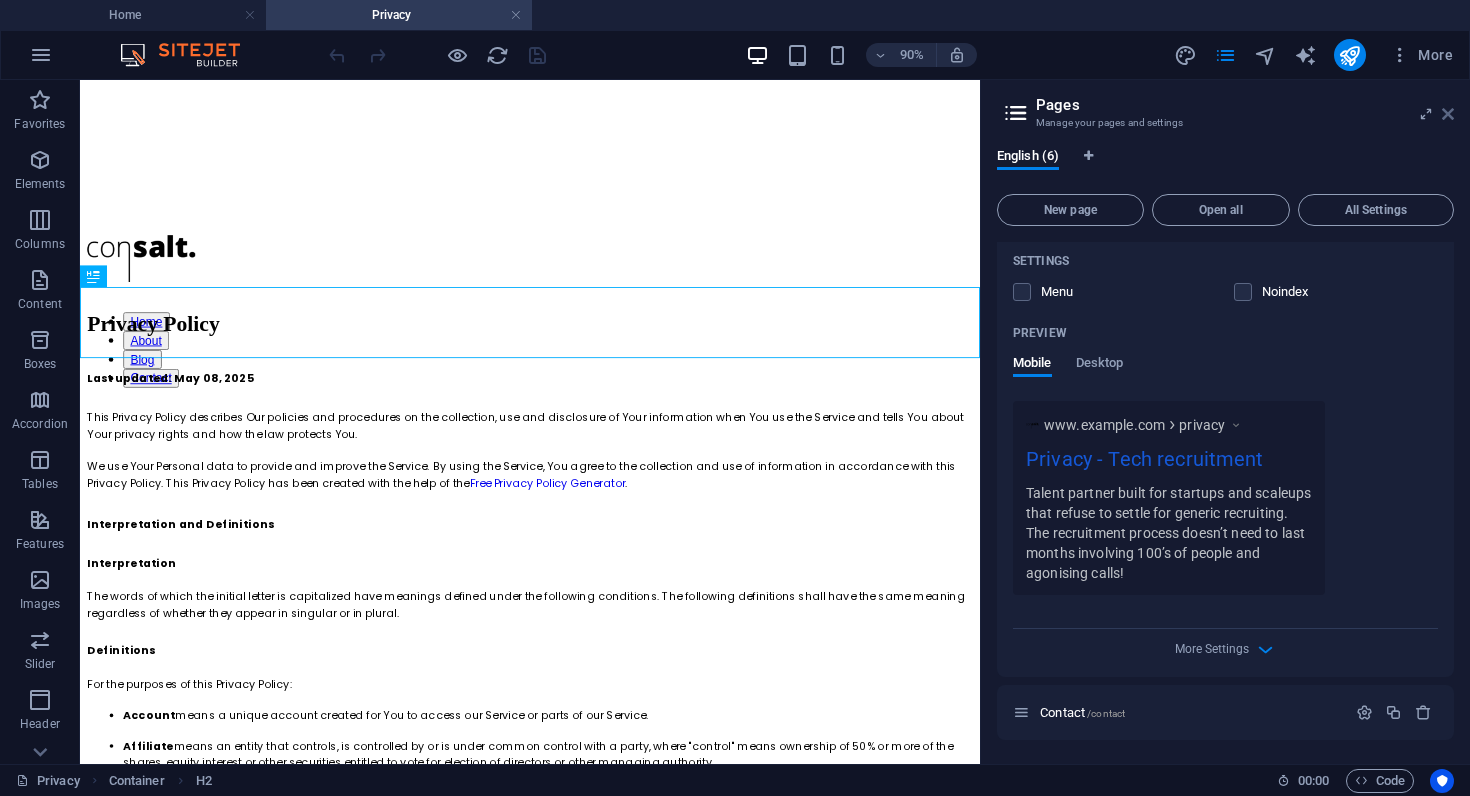 click at bounding box center (1448, 114) 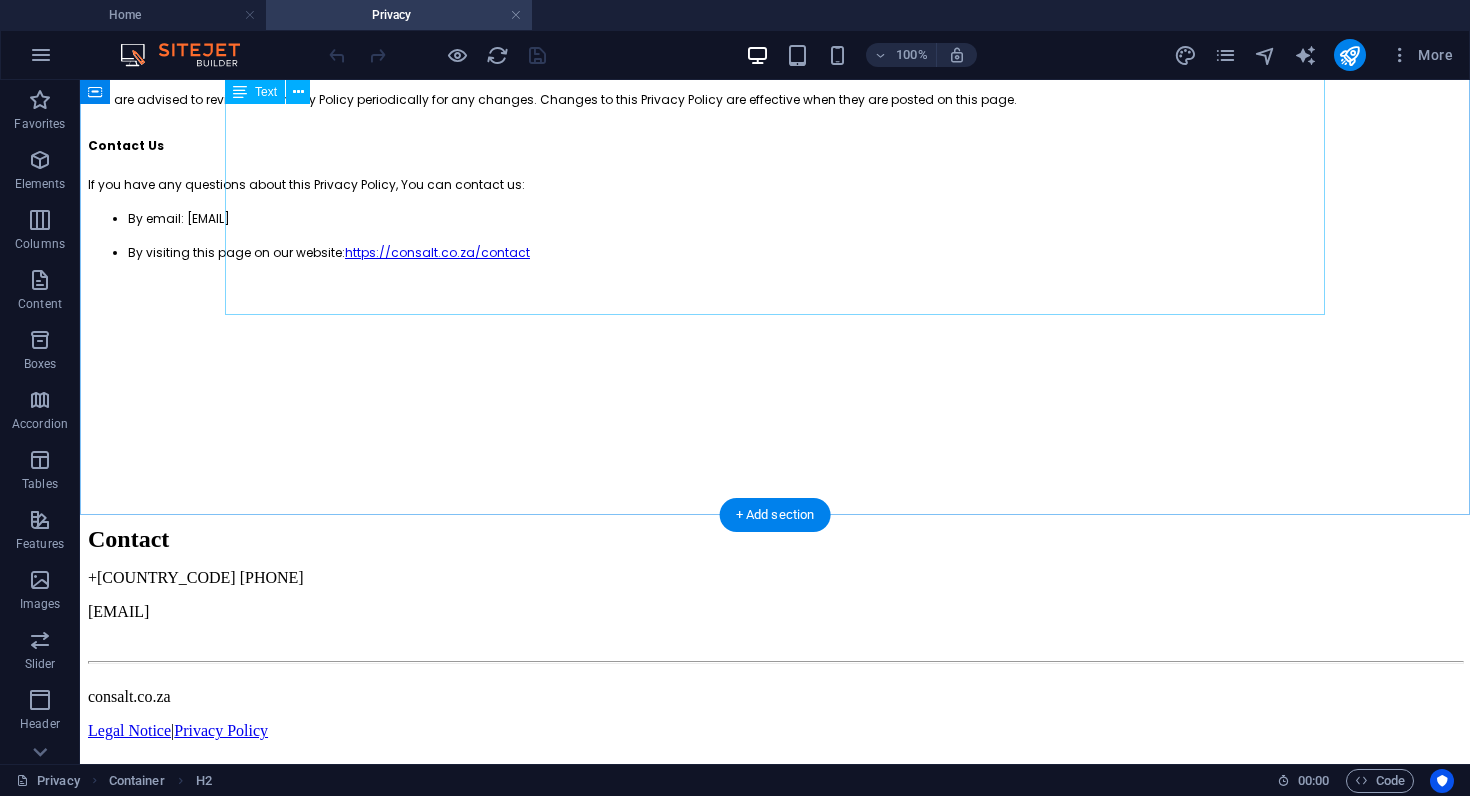 scroll, scrollTop: 7418, scrollLeft: 0, axis: vertical 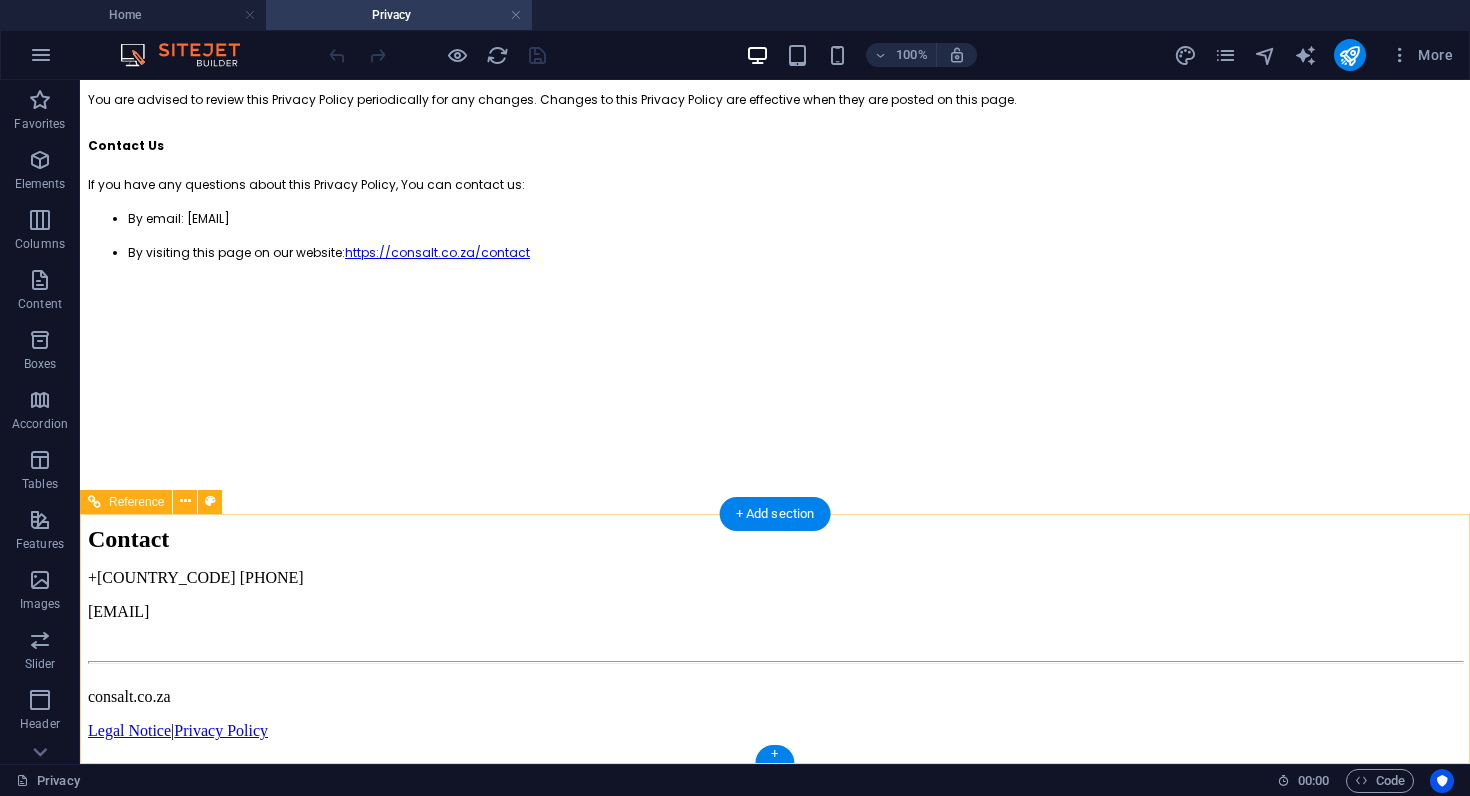 click on "Legal Notice  |  Privacy Policy" at bounding box center [775, 731] 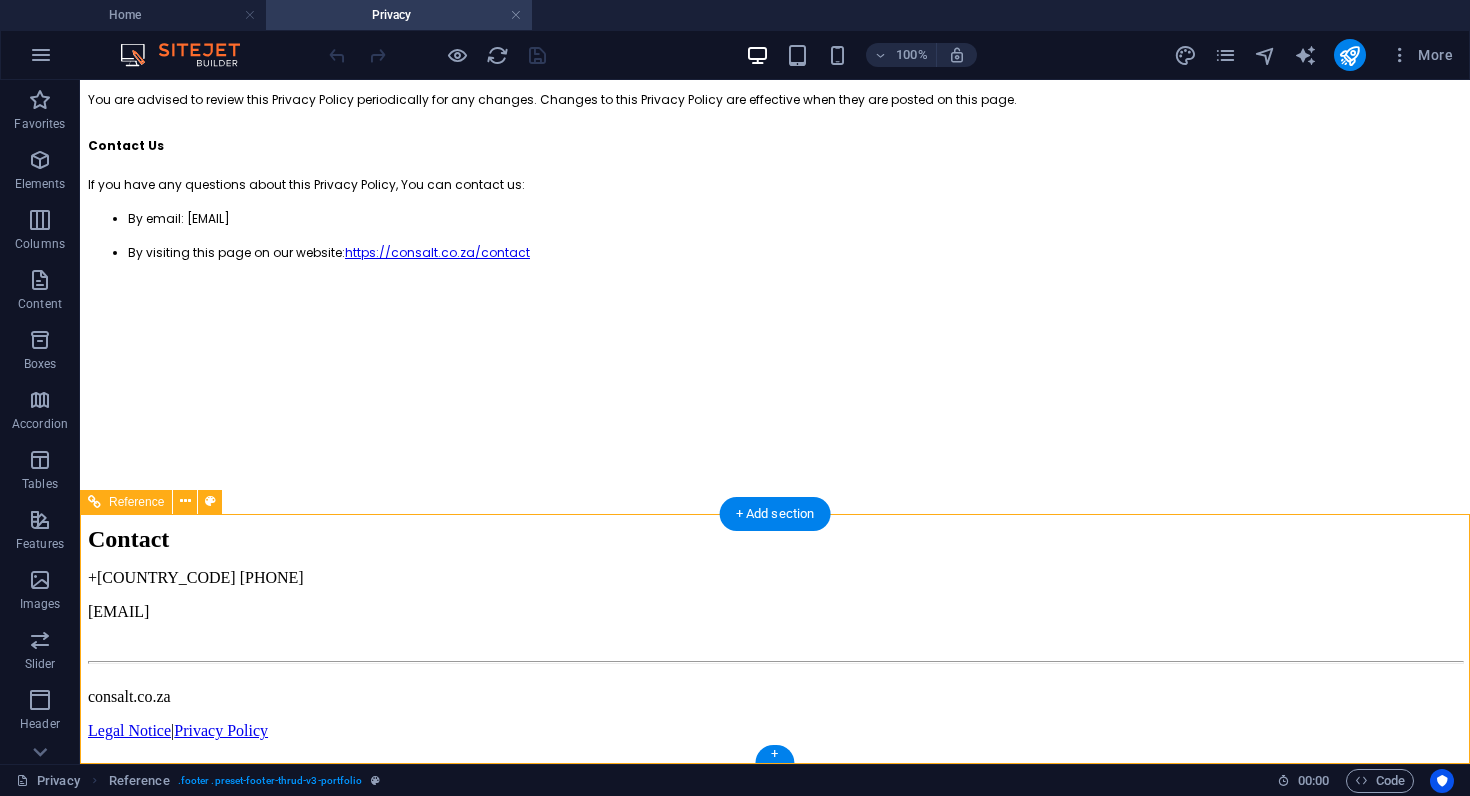 click on "Legal Notice  |  Privacy Policy" at bounding box center [775, 731] 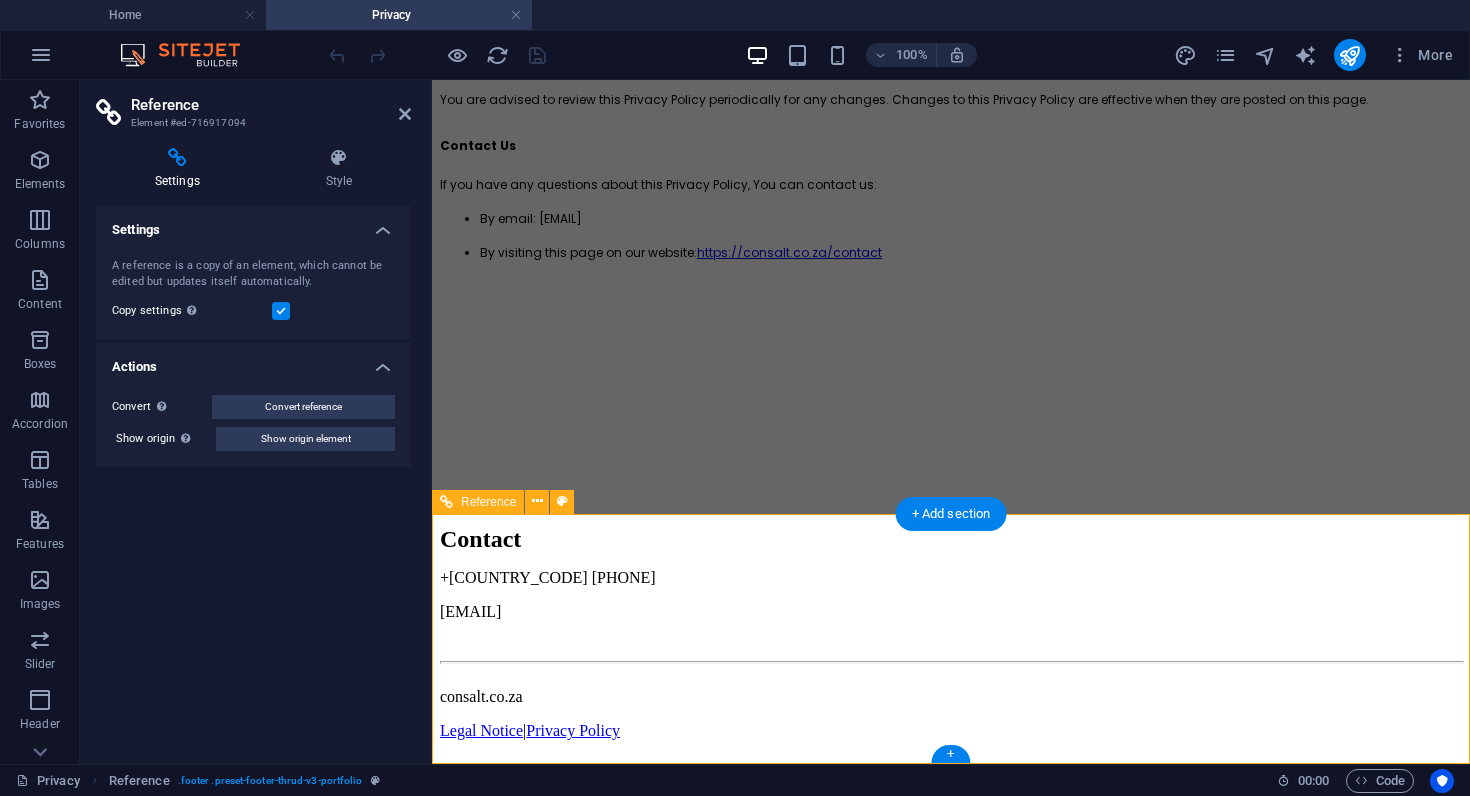 click on "Legal Notice  |  Privacy Policy" at bounding box center [951, 731] 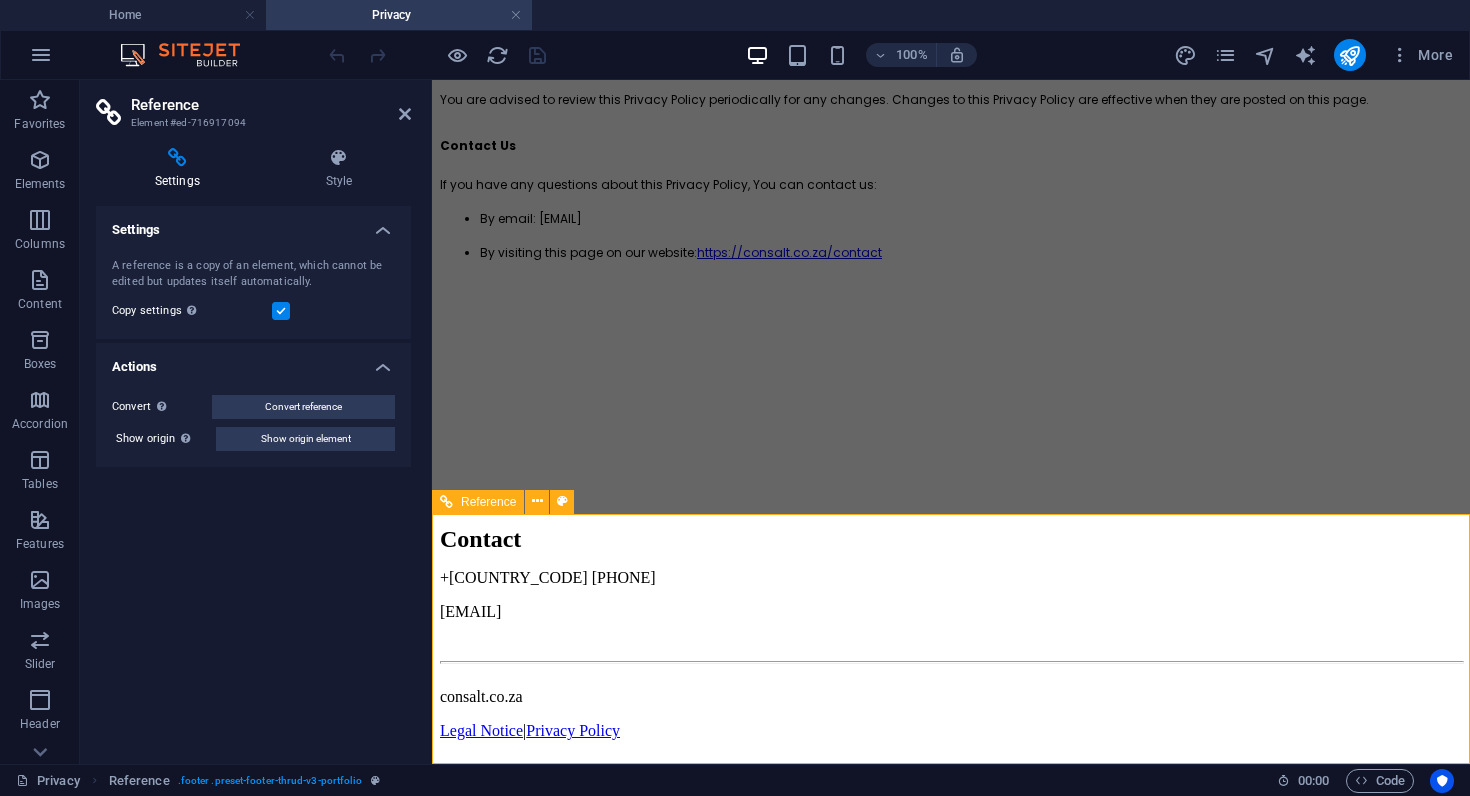 click on "Legal Notice  |  Privacy Policy" at bounding box center [951, 731] 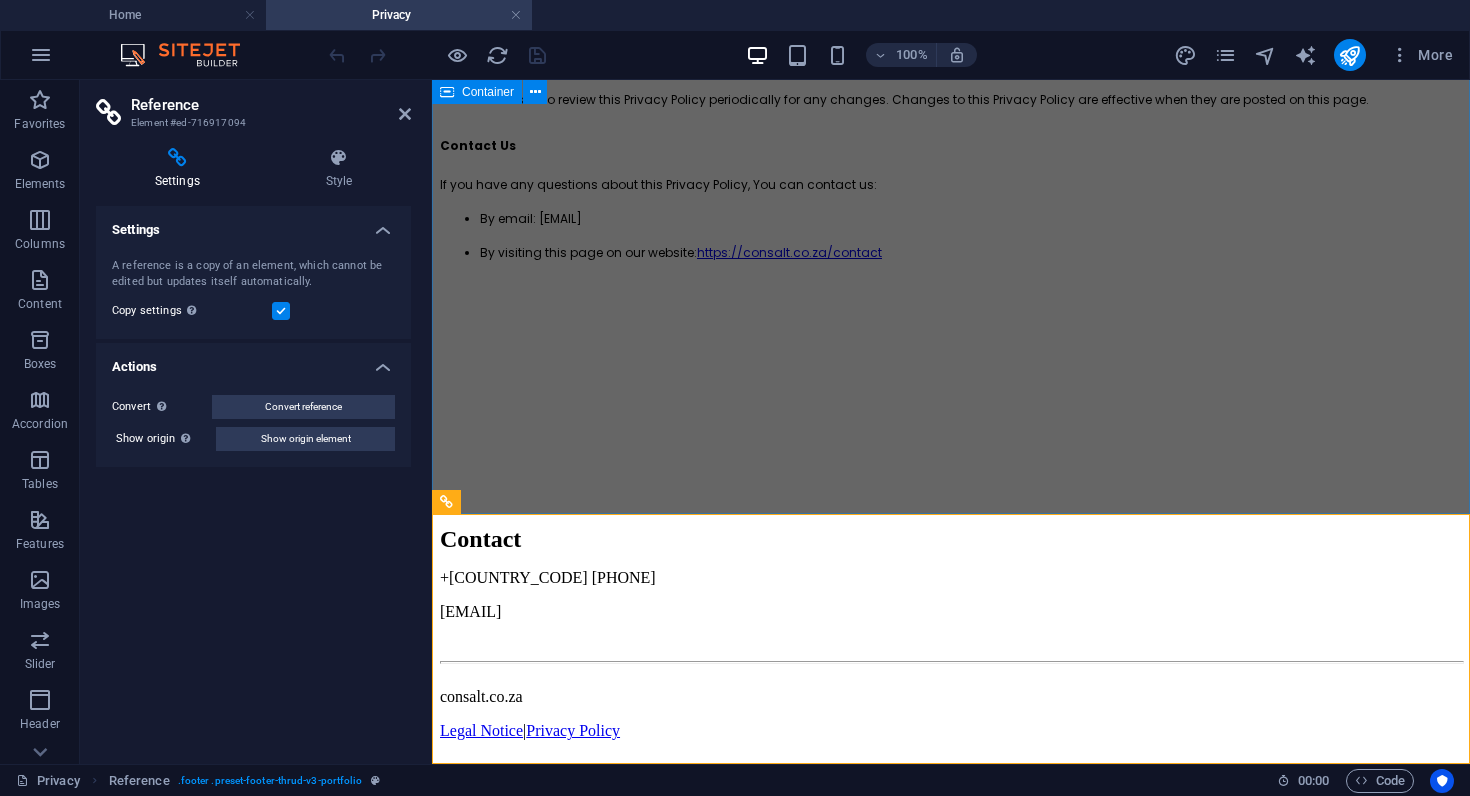 click on "Privacy Policy Last updated: May 08, 2025 This Privacy Policy describes Our policies and procedures on the collection, use and disclosure of Your information when You use the Service and tells You about Your privacy rights and how the law protects You. We use Your Personal data to provide and improve the Service. By using the Service, You agree to the collection and use of information in accordance with this Privacy Policy. This Privacy Policy has been created with the help of the  Free Privacy Policy Generator . Interpretation and Definitions Interpretation The words of which the initial letter is capitalized have meanings defined under the following conditions. The following definitions shall have the same meaning regardless of whether they appear in singular or in plural. Definitions For the purposes of this Privacy Policy: Account  means a unique account created for You to access our Service or parts of our Service. Affiliate Company Cookies Country  refers to: South Africa Device Personal Data Service" at bounding box center [951, -2415] 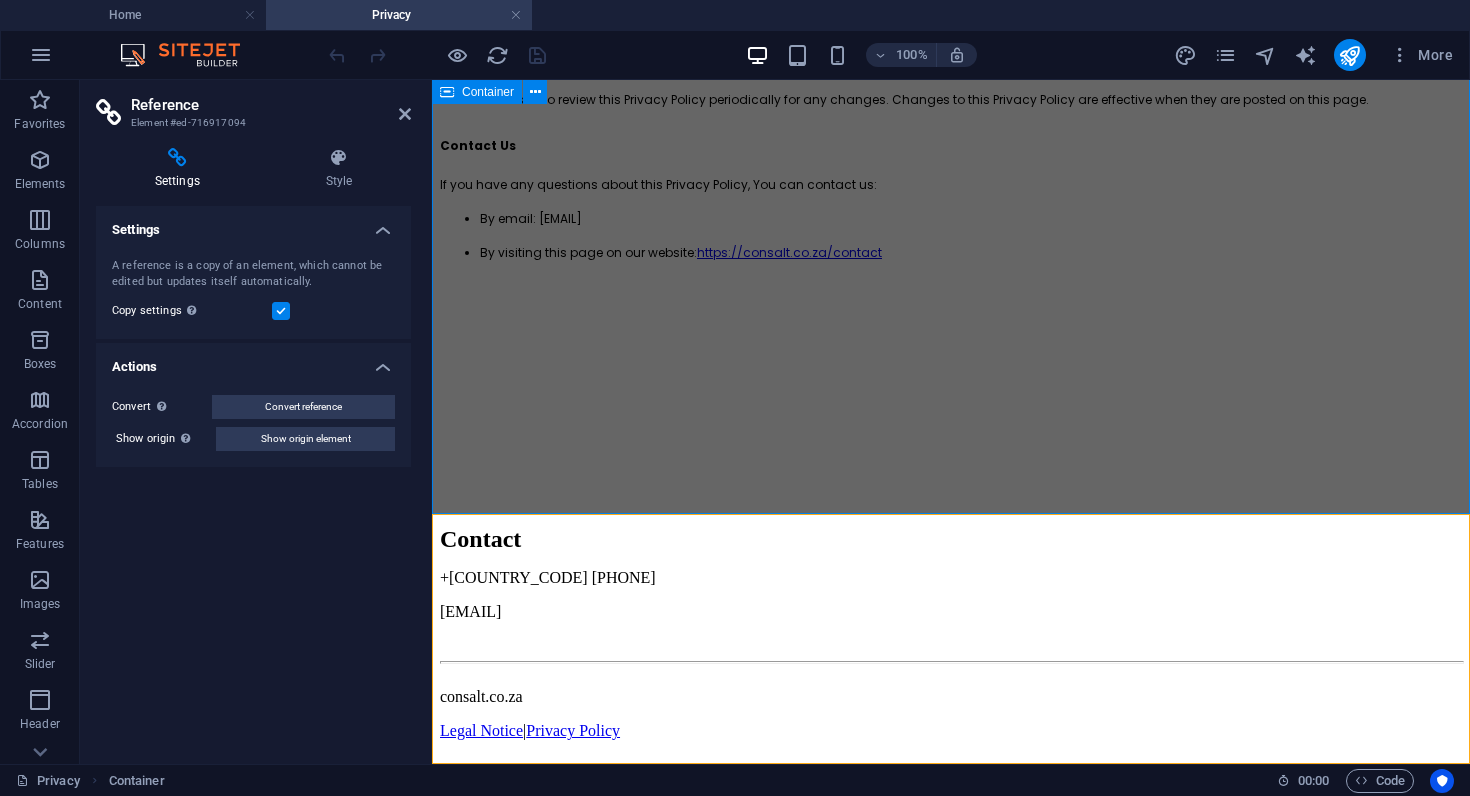 scroll, scrollTop: 7418, scrollLeft: 0, axis: vertical 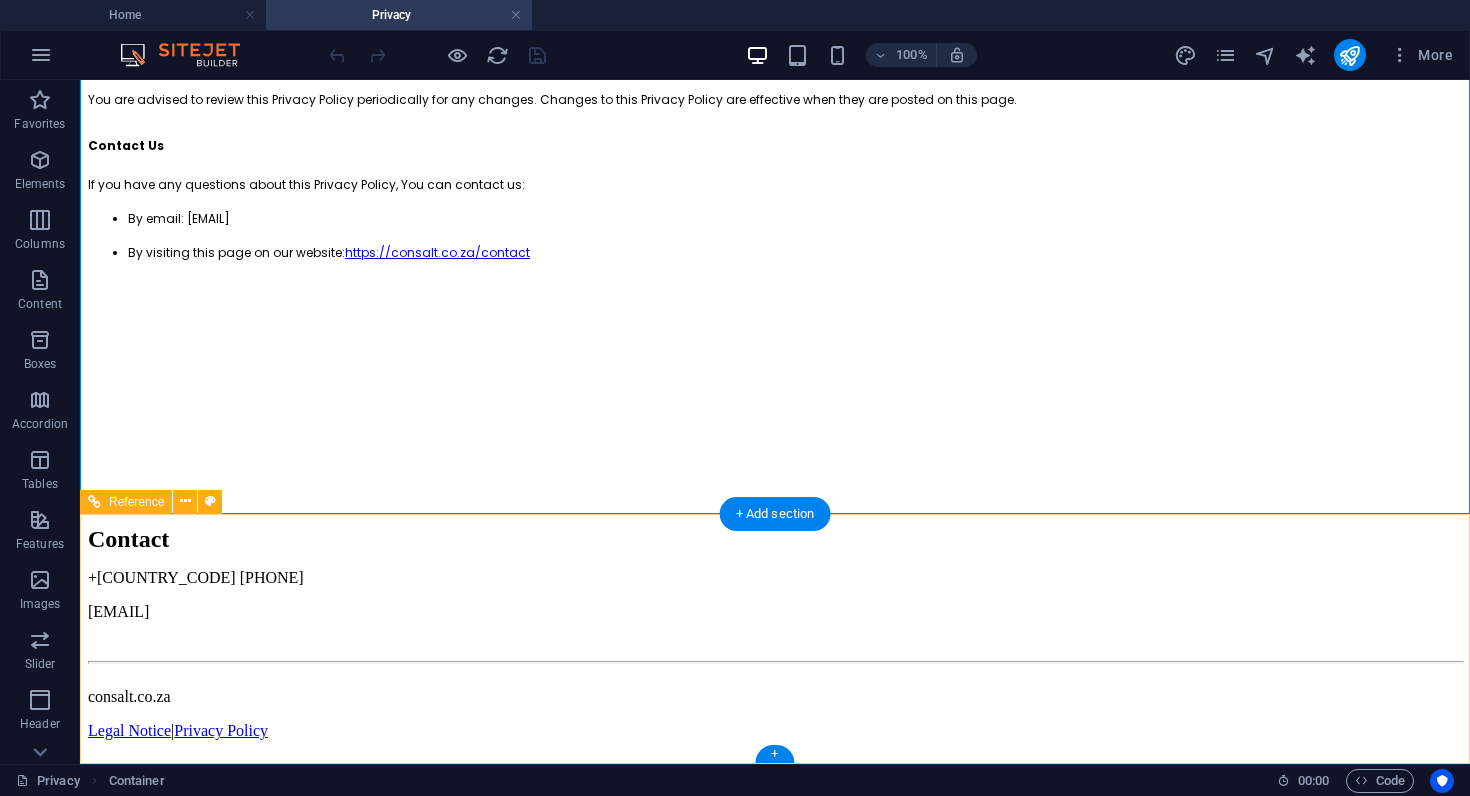 click on "Legal Notice  |  Privacy Policy" at bounding box center [775, 731] 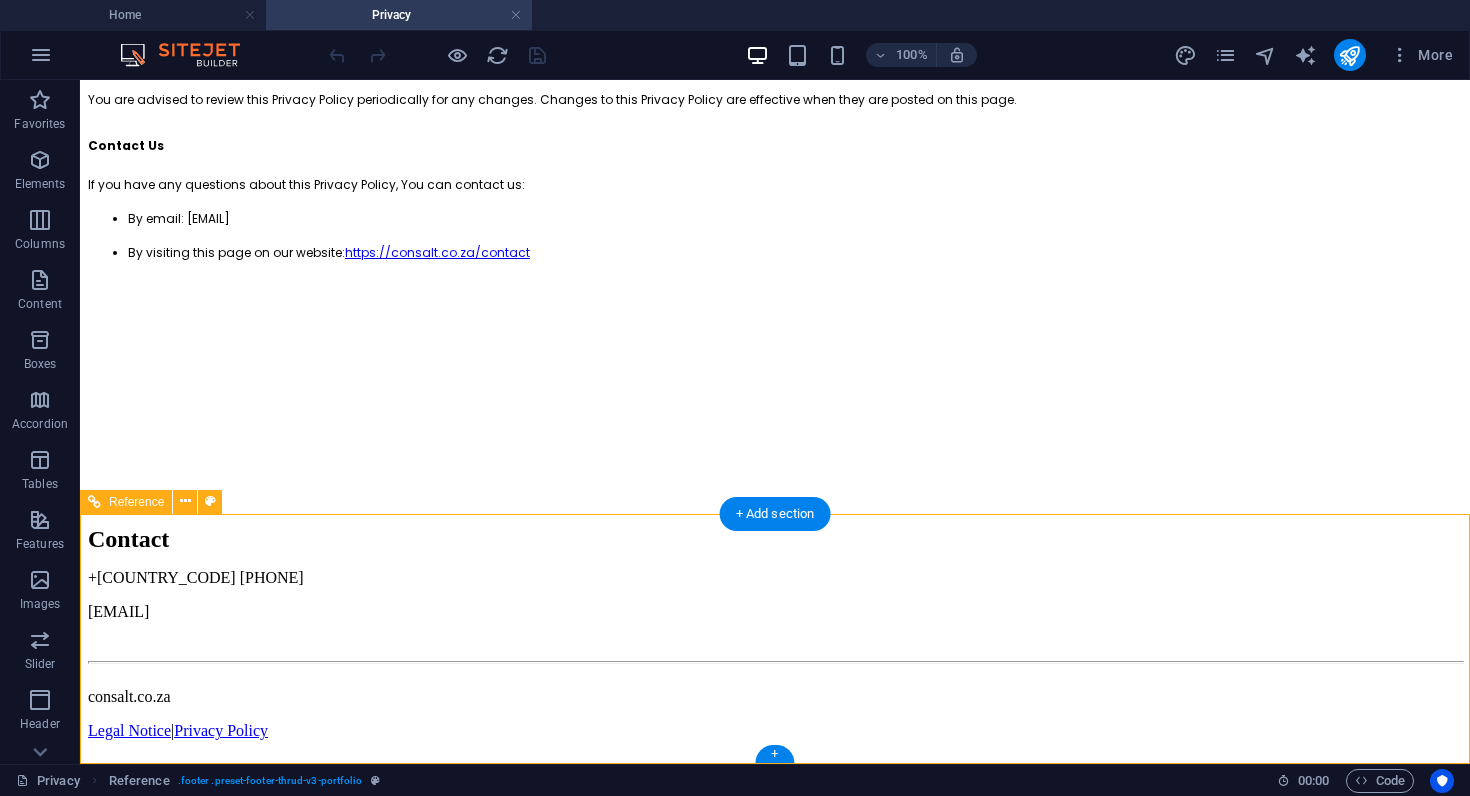 click on "Legal Notice  |  Privacy Policy" at bounding box center (775, 731) 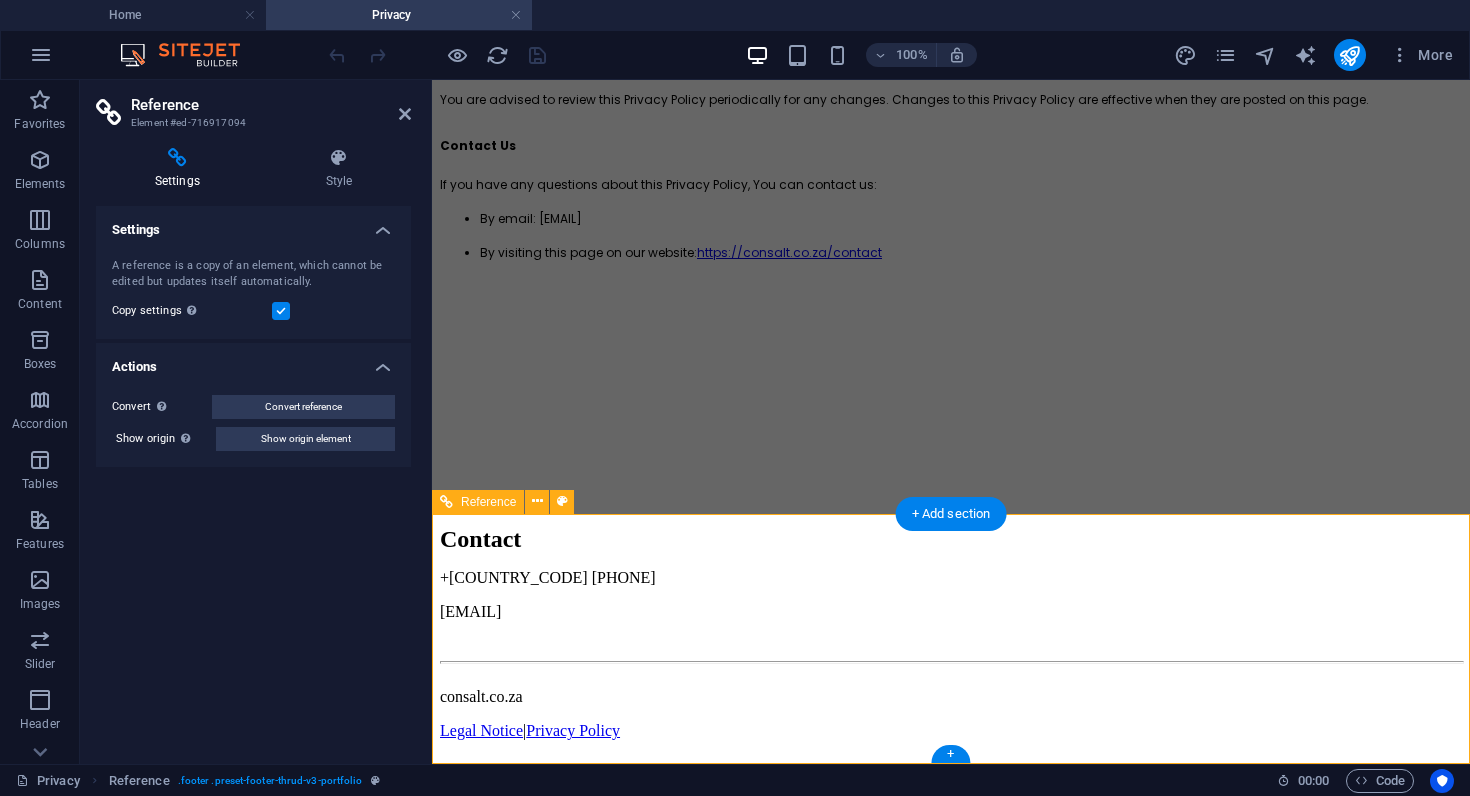 scroll, scrollTop: 7565, scrollLeft: 0, axis: vertical 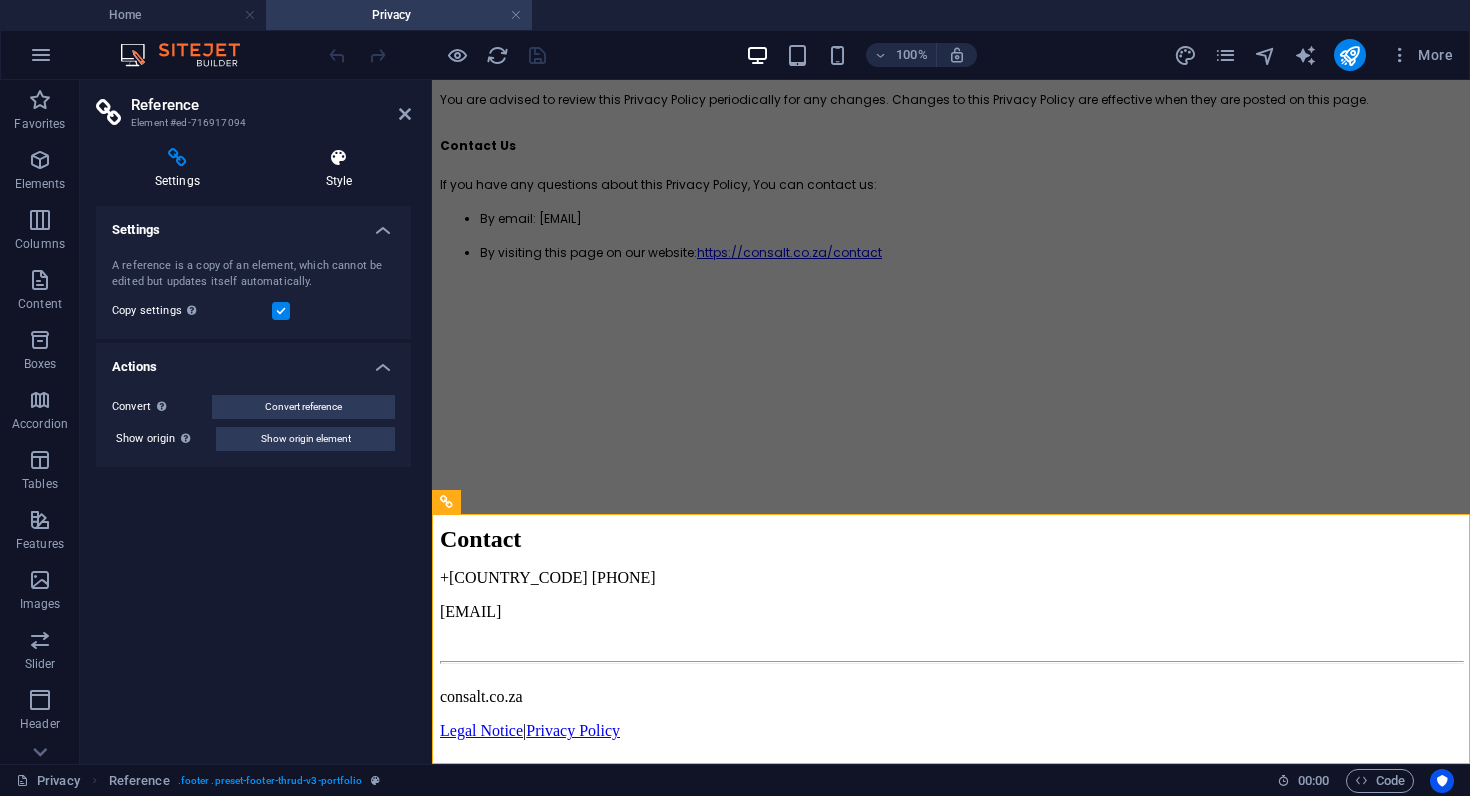 click at bounding box center (339, 158) 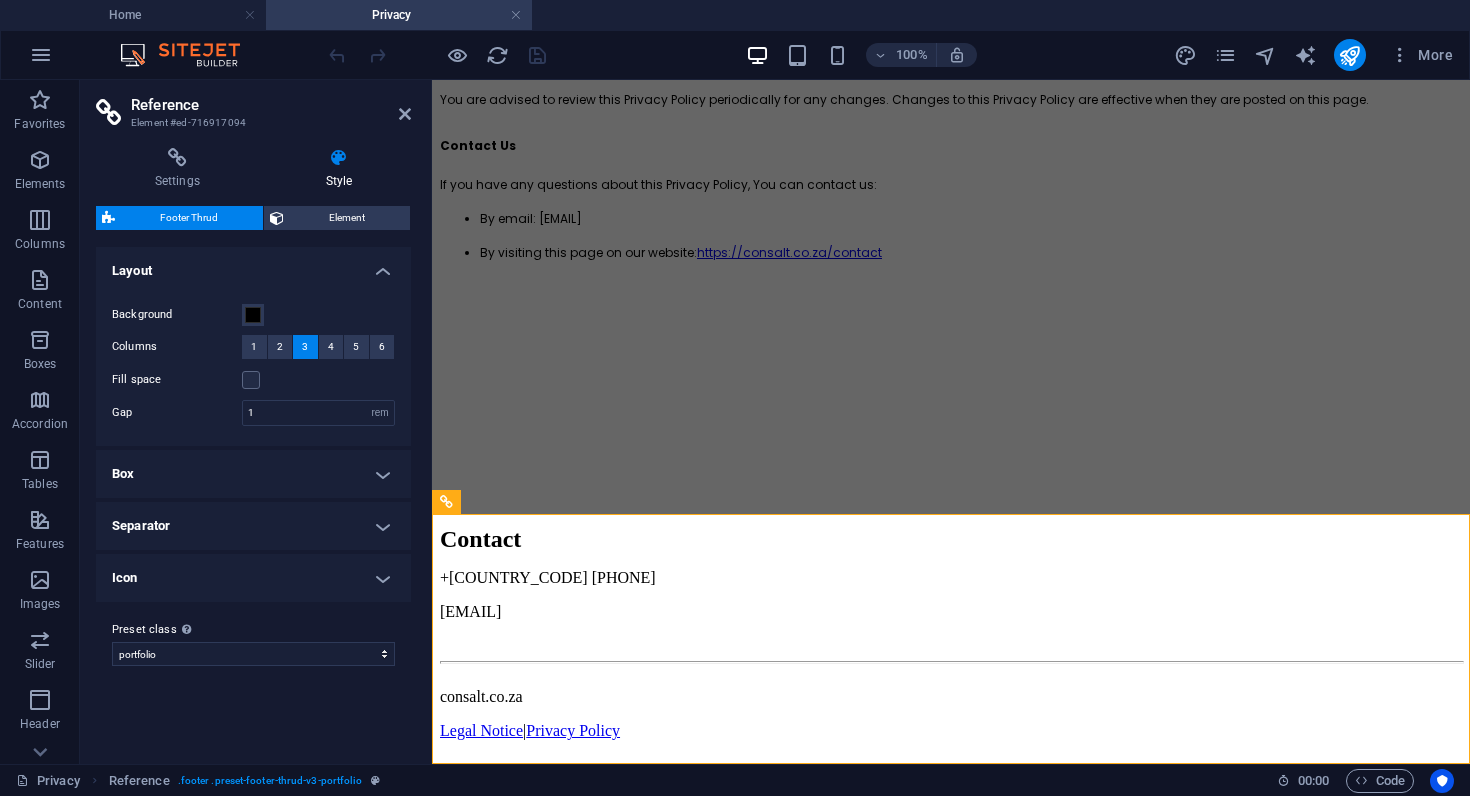 click on "Box" at bounding box center [253, 474] 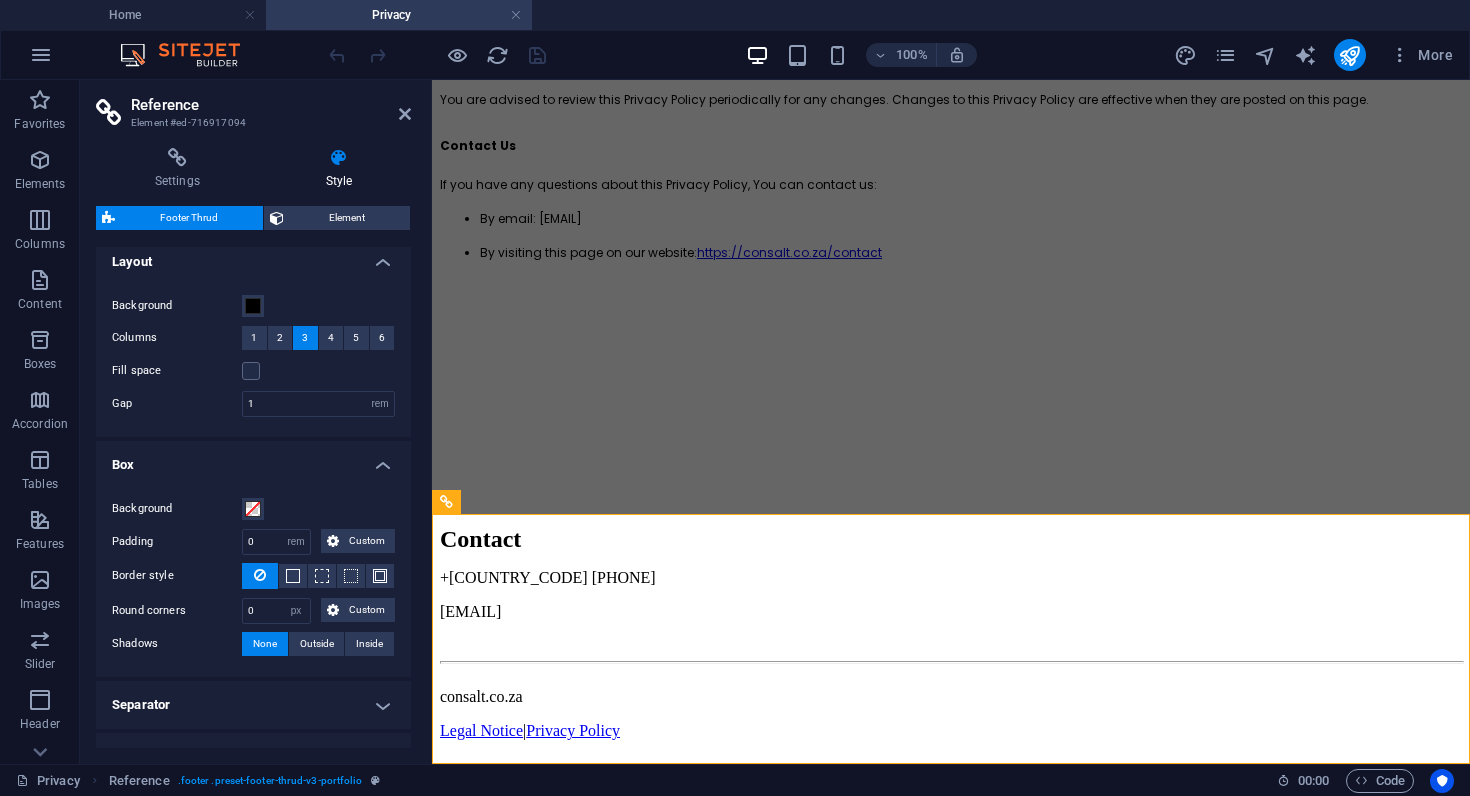 scroll, scrollTop: 0, scrollLeft: 0, axis: both 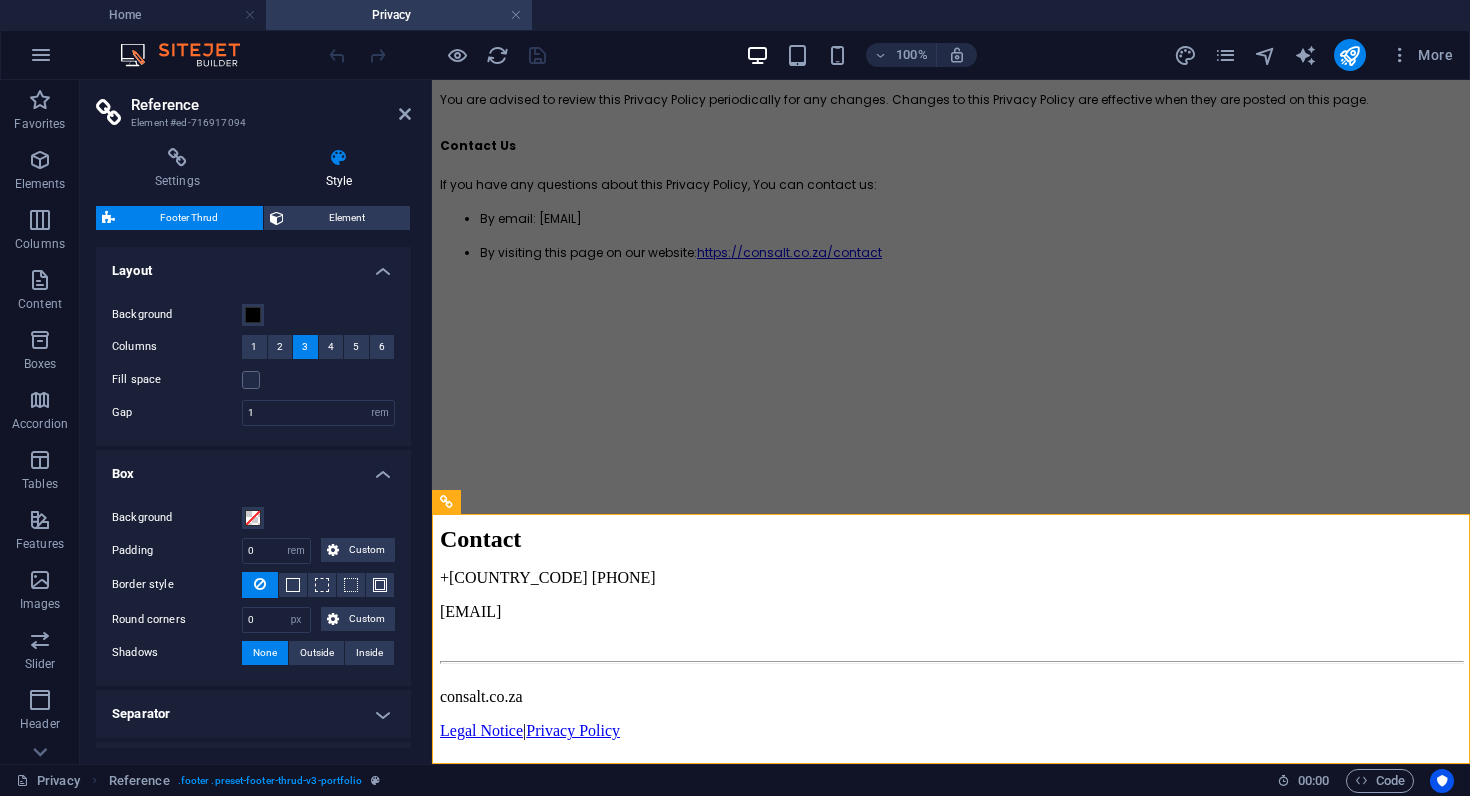 click on "Box" at bounding box center (253, 468) 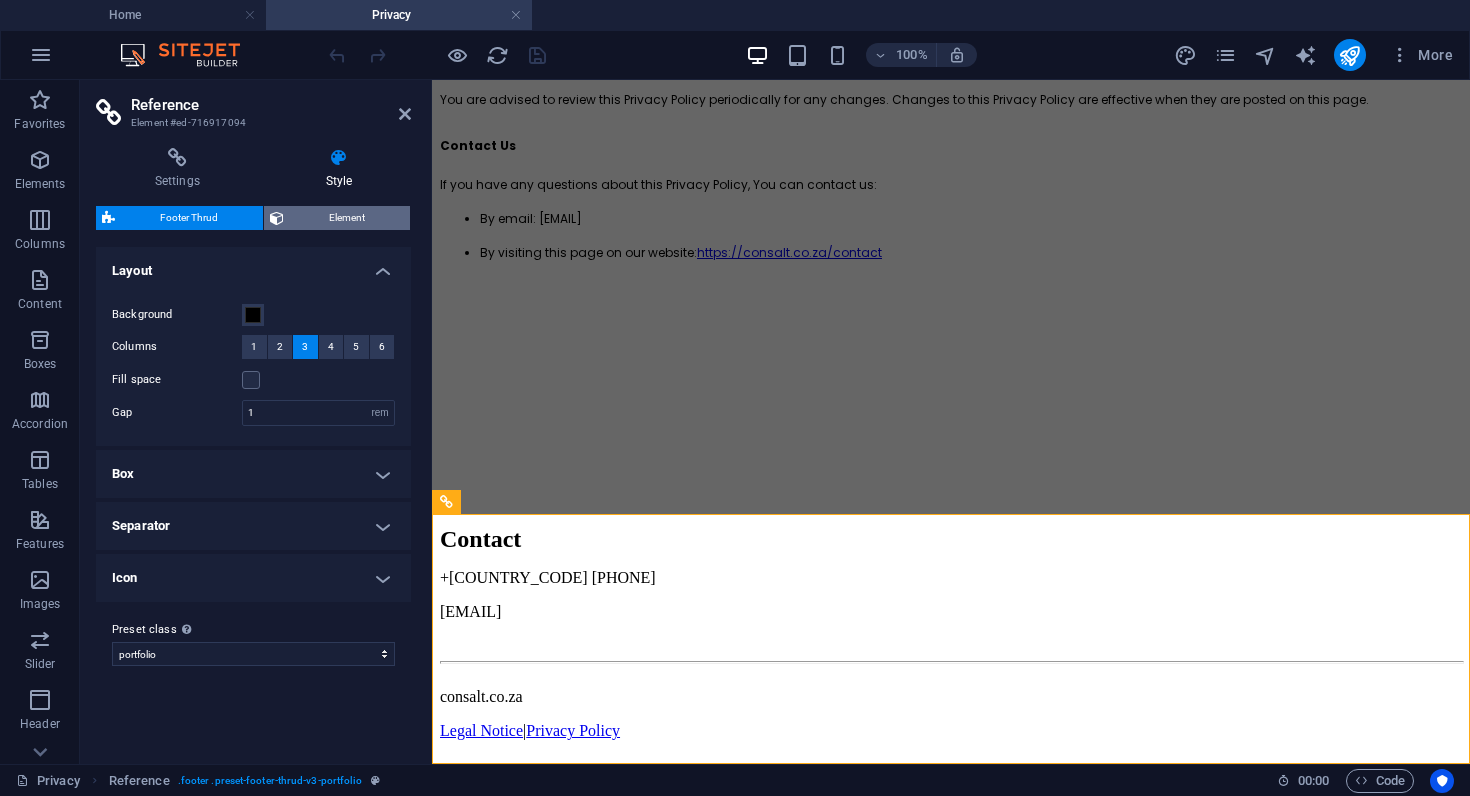 click on "Element" at bounding box center [347, 218] 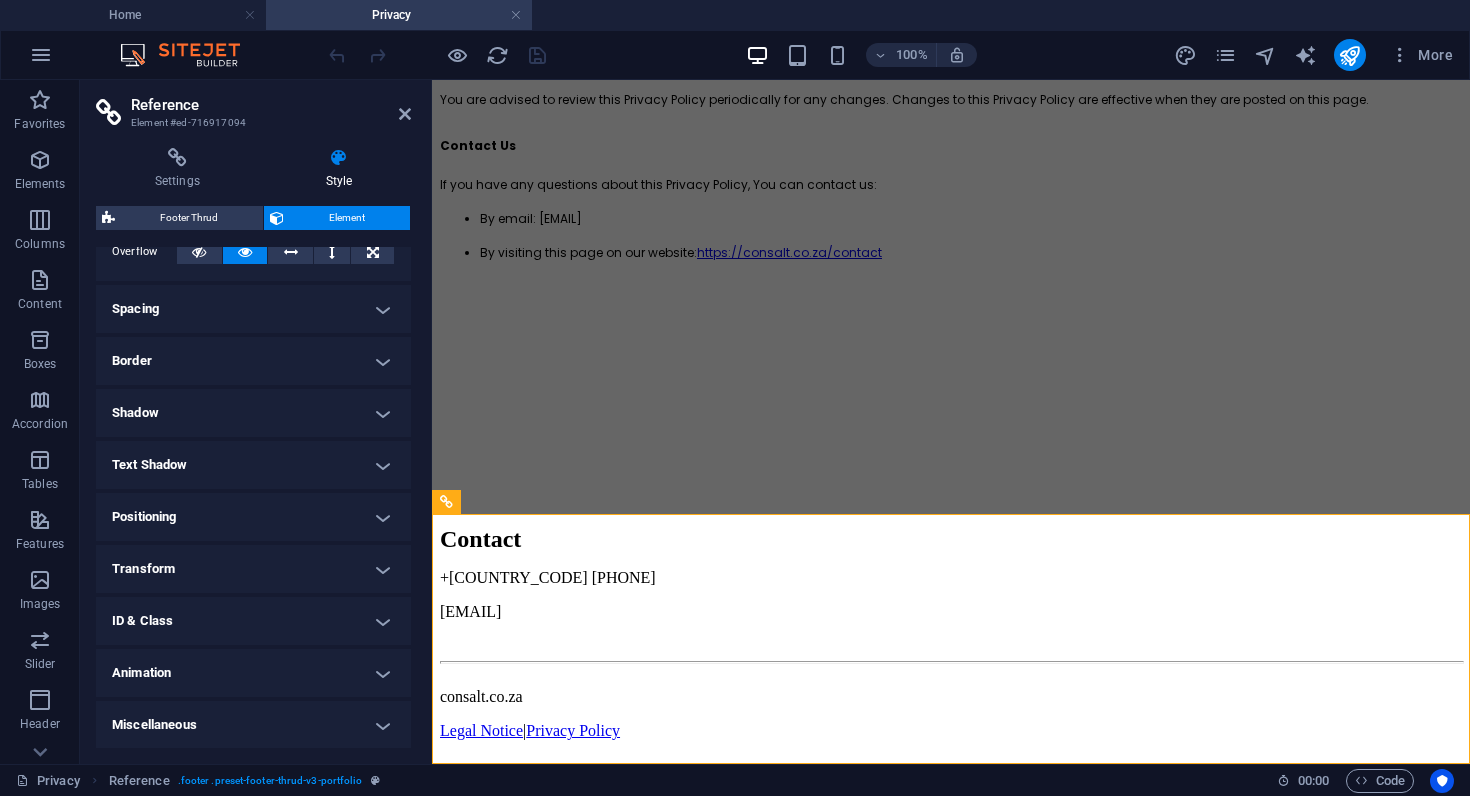 scroll, scrollTop: 0, scrollLeft: 0, axis: both 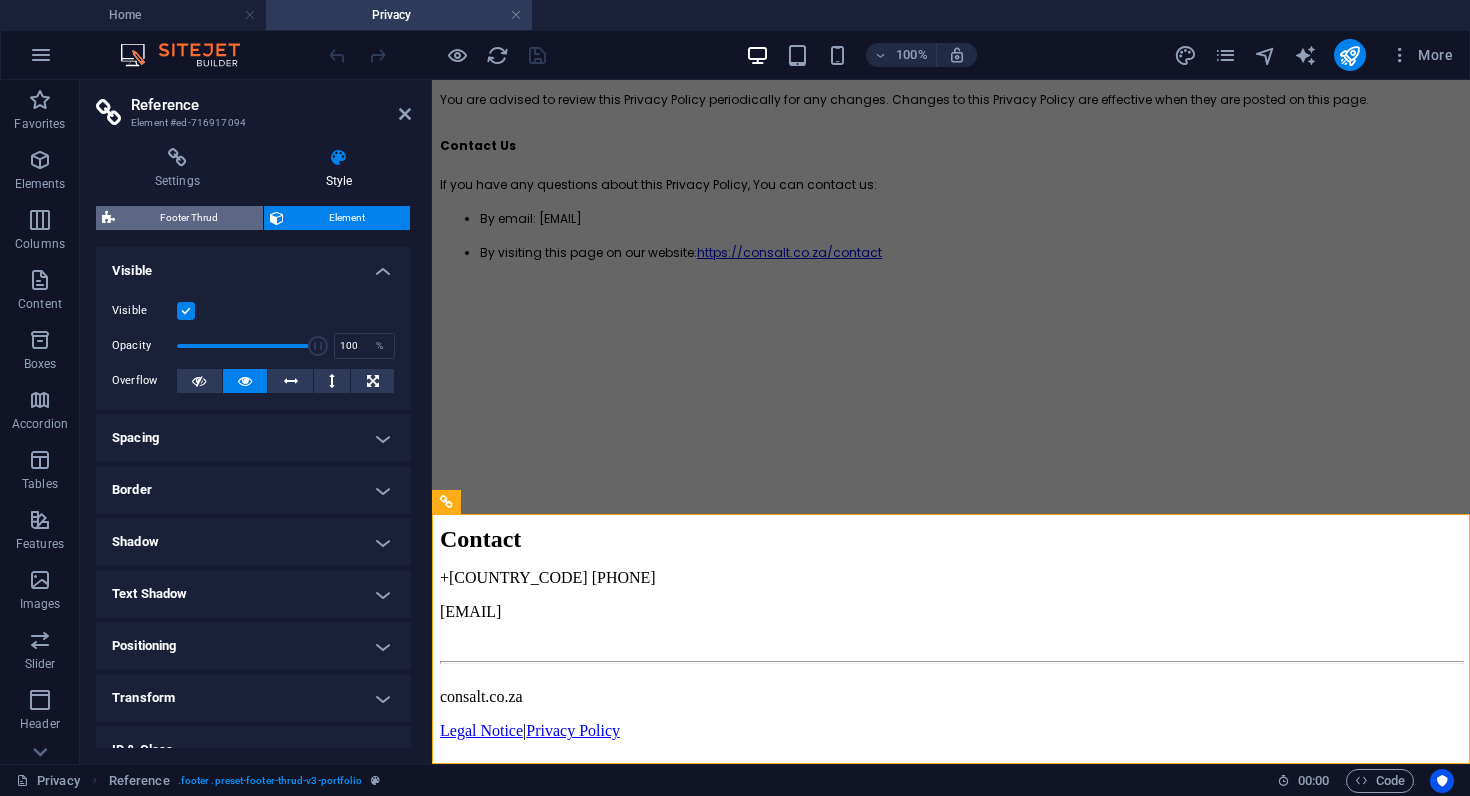 click on "Footer Thrud" at bounding box center [189, 218] 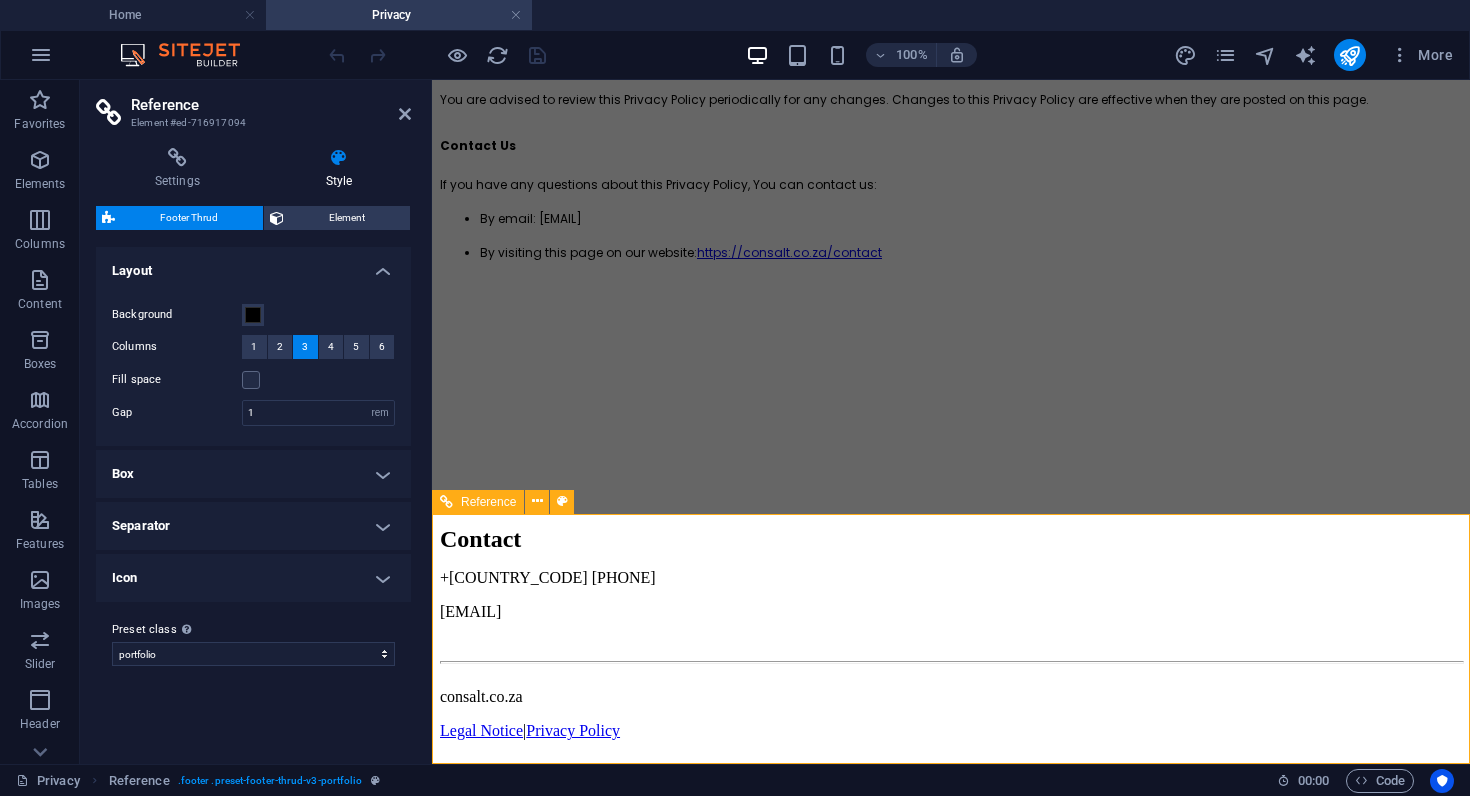 click on "Contact +[COUNTRY_CODE] [PHONE] [EMAIL]" at bounding box center (951, 589) 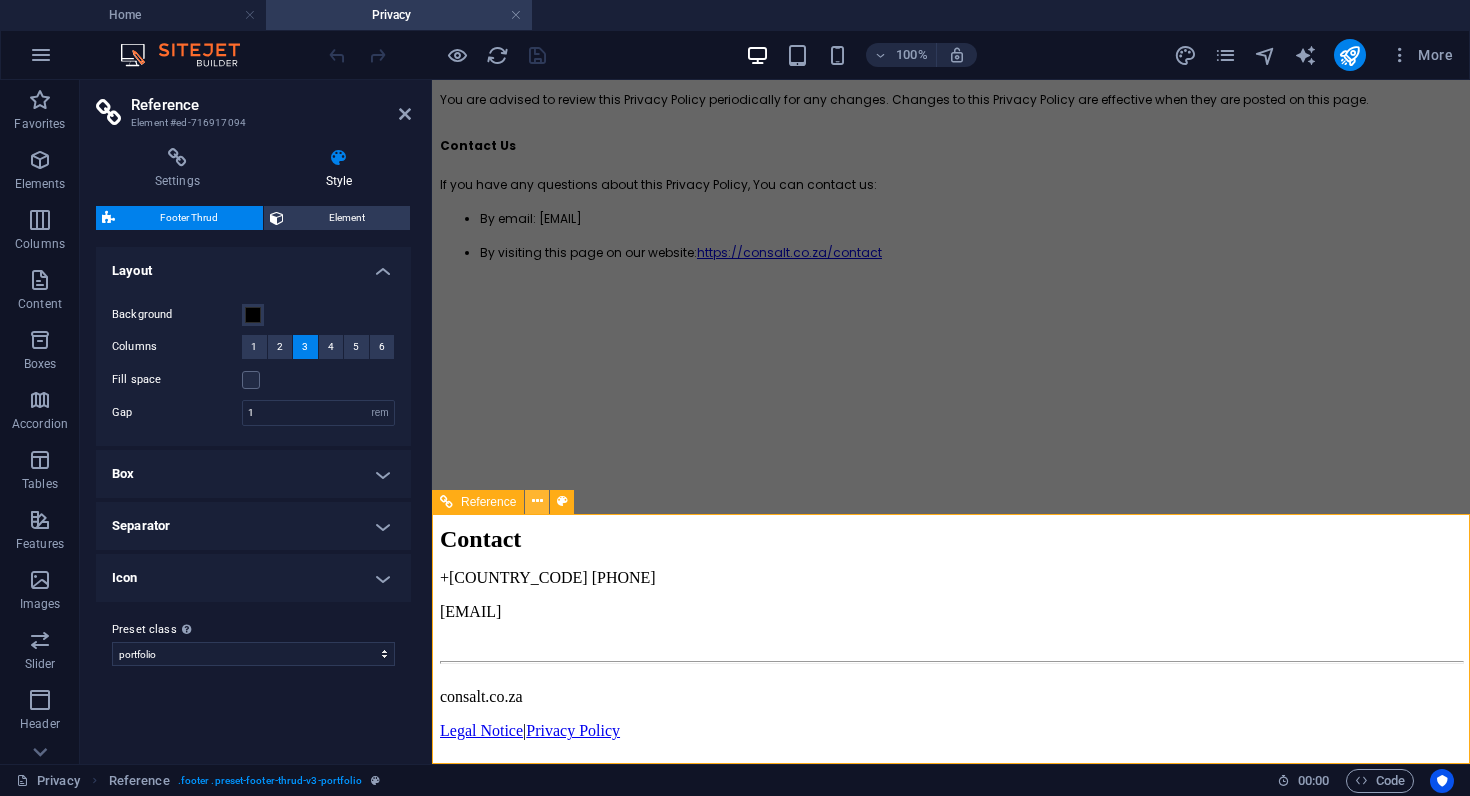click at bounding box center (537, 501) 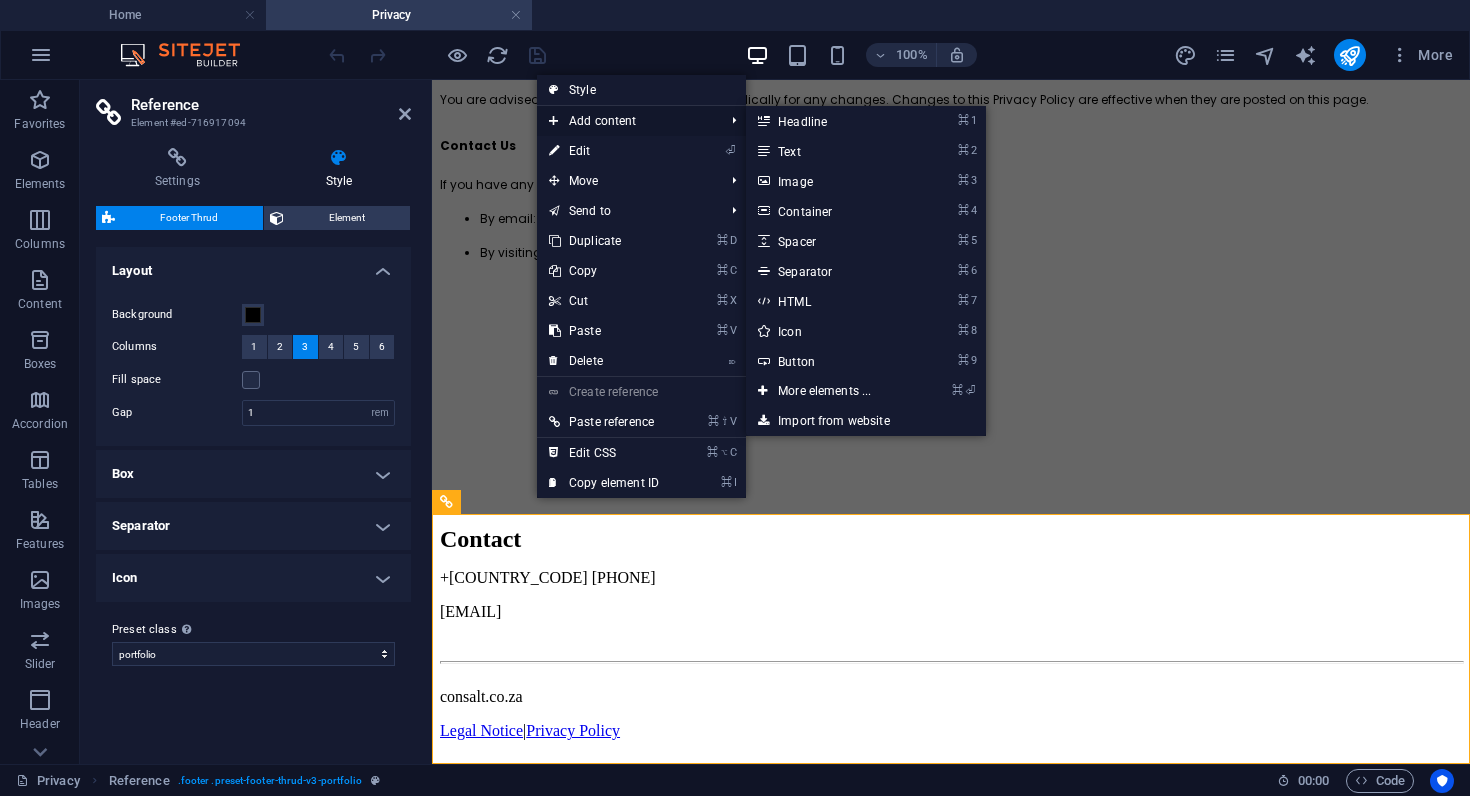 click on "Add content" at bounding box center (626, 121) 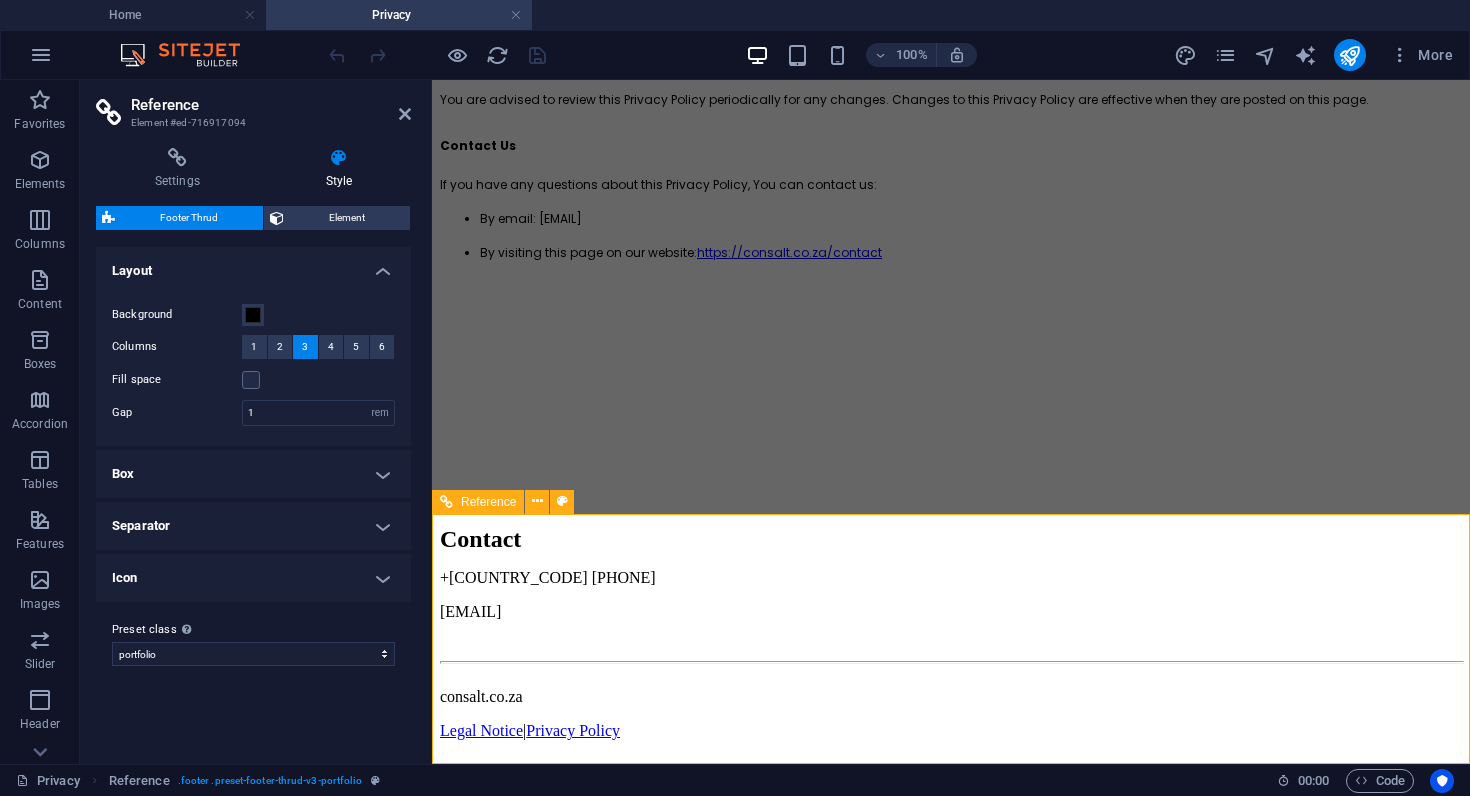 click at bounding box center [446, 502] 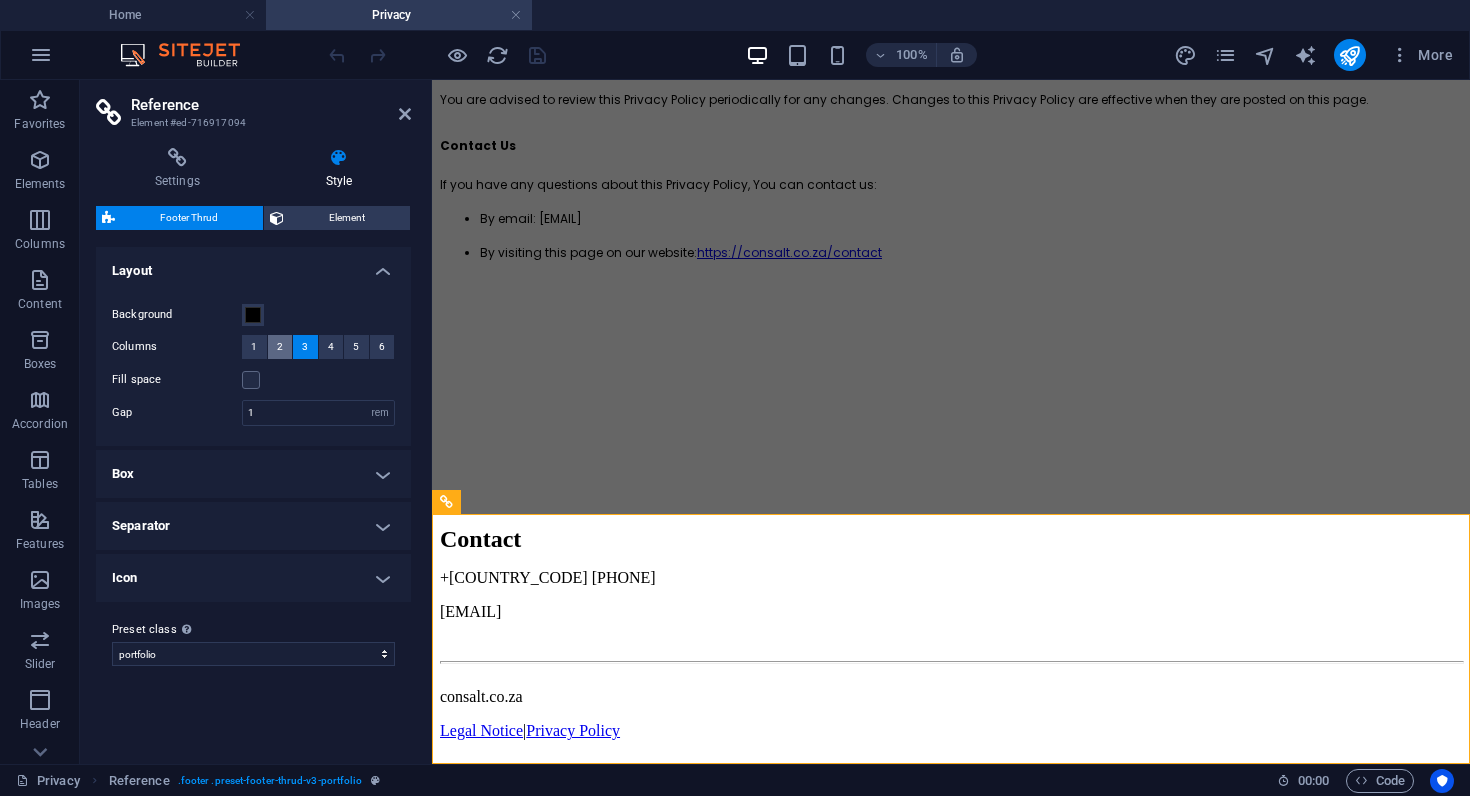 click on "2" at bounding box center [280, 347] 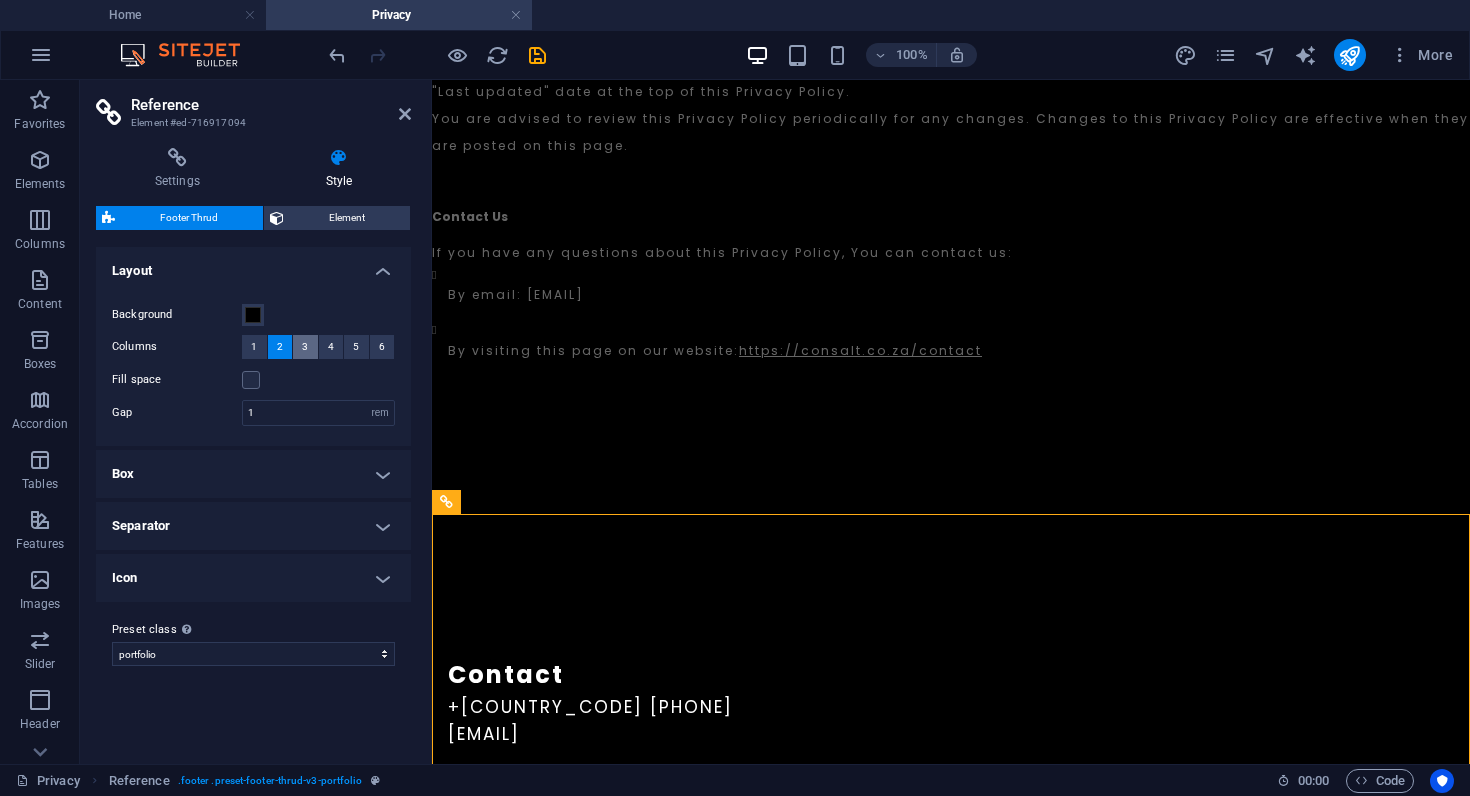 click on "3" at bounding box center [305, 347] 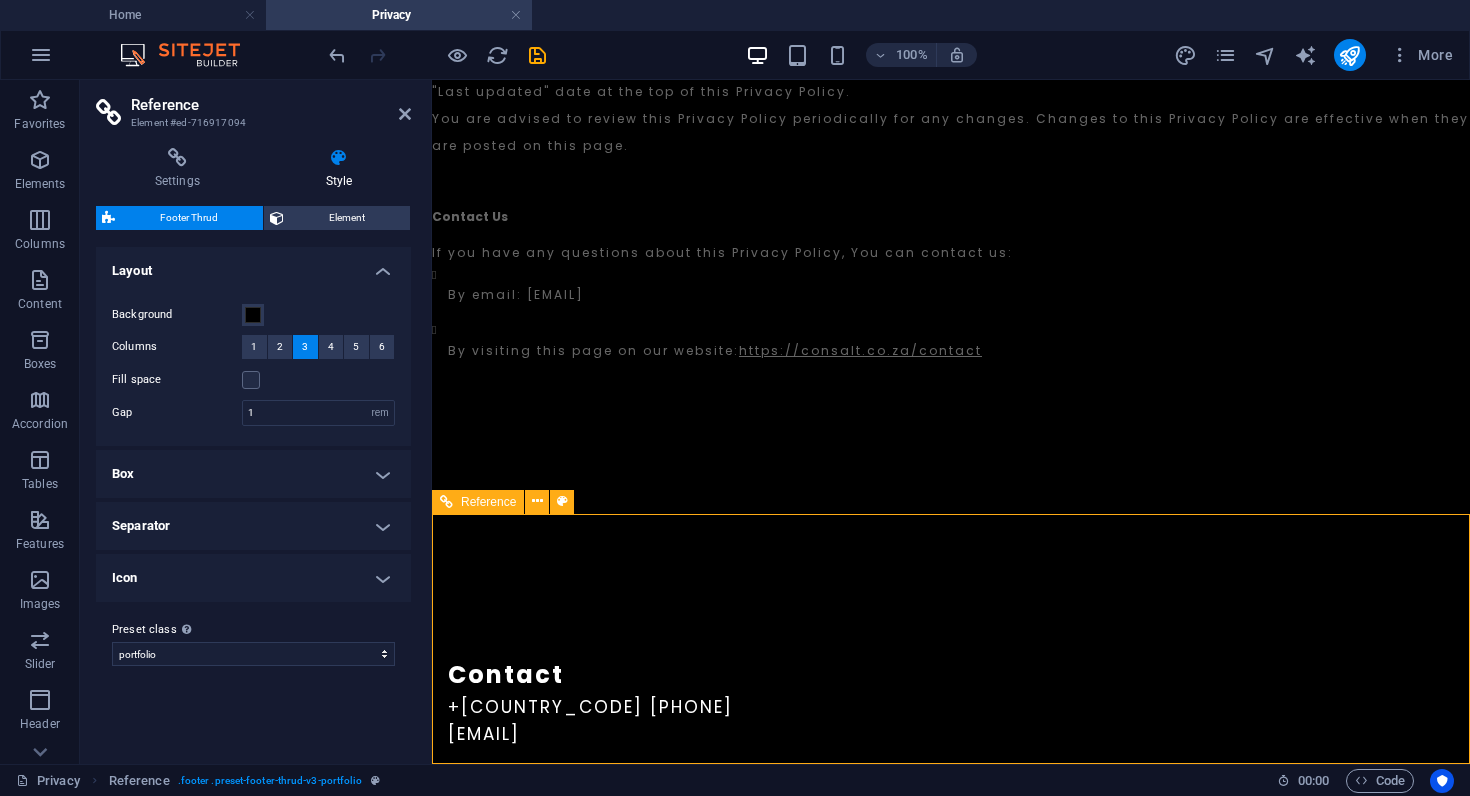 click on "Legal Notice  |  Privacy Policy" at bounding box center [951, 855] 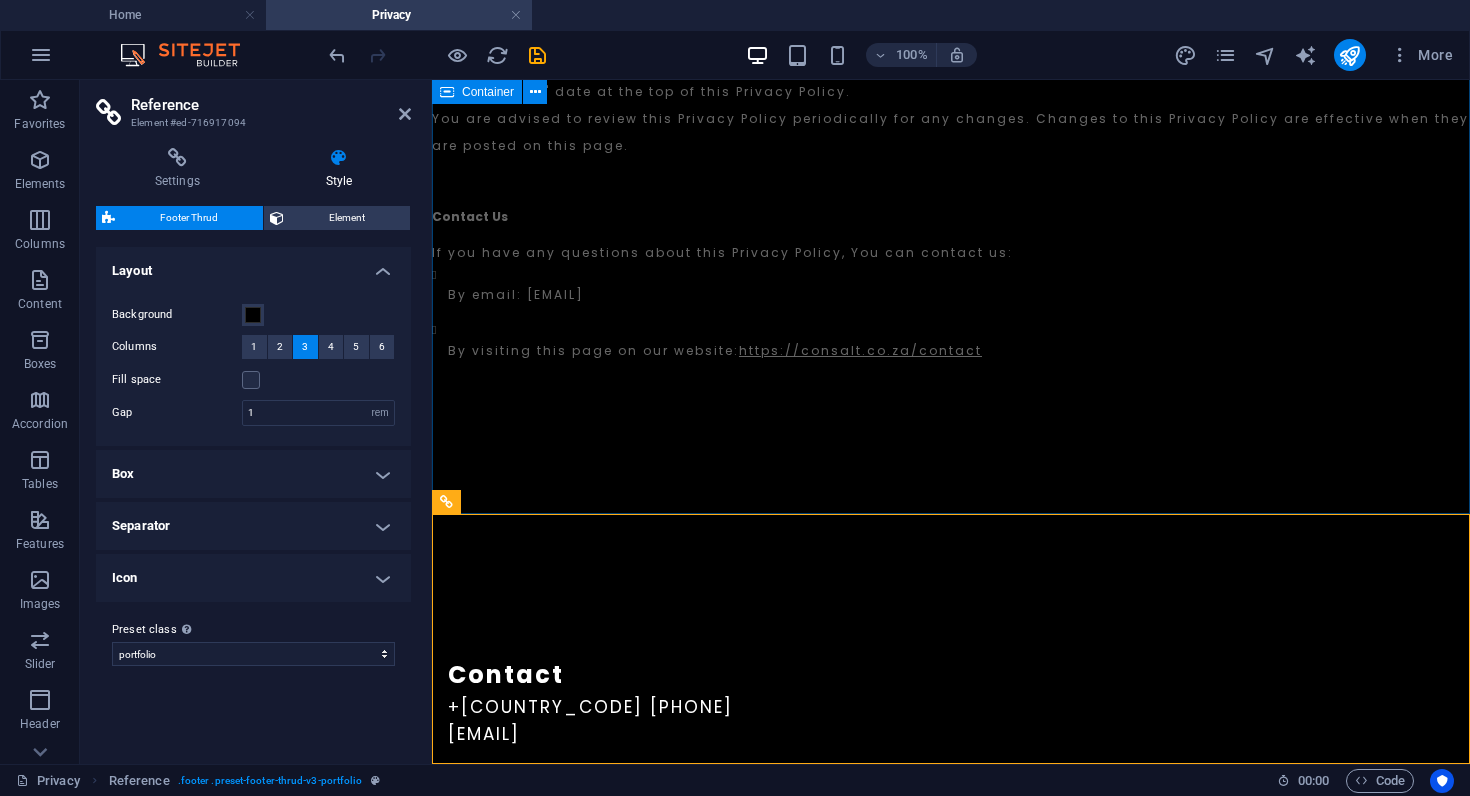 click on "Privacy Policy Last updated: May 08, 2025 This Privacy Policy describes Our policies and procedures on the collection, use and disclosure of Your information when You use the Service and tells You about Your privacy rights and how the law protects You. We use Your Personal data to provide and improve the Service. By using the Service, You agree to the collection and use of information in accordance with this Privacy Policy. This Privacy Policy has been created with the help of the  Free Privacy Policy Generator . Interpretation and Definitions Interpretation The words of which the initial letter is capitalized have meanings defined under the following conditions. The following definitions shall have the same meaning regardless of whether they appear in singular or in plural. Definitions For the purposes of this Privacy Policy: Account  means a unique account created for You to access our Service or parts of our Service. Affiliate Company Cookies Country  refers to: South Africa Device Personal Data Service" at bounding box center [951, -3390] 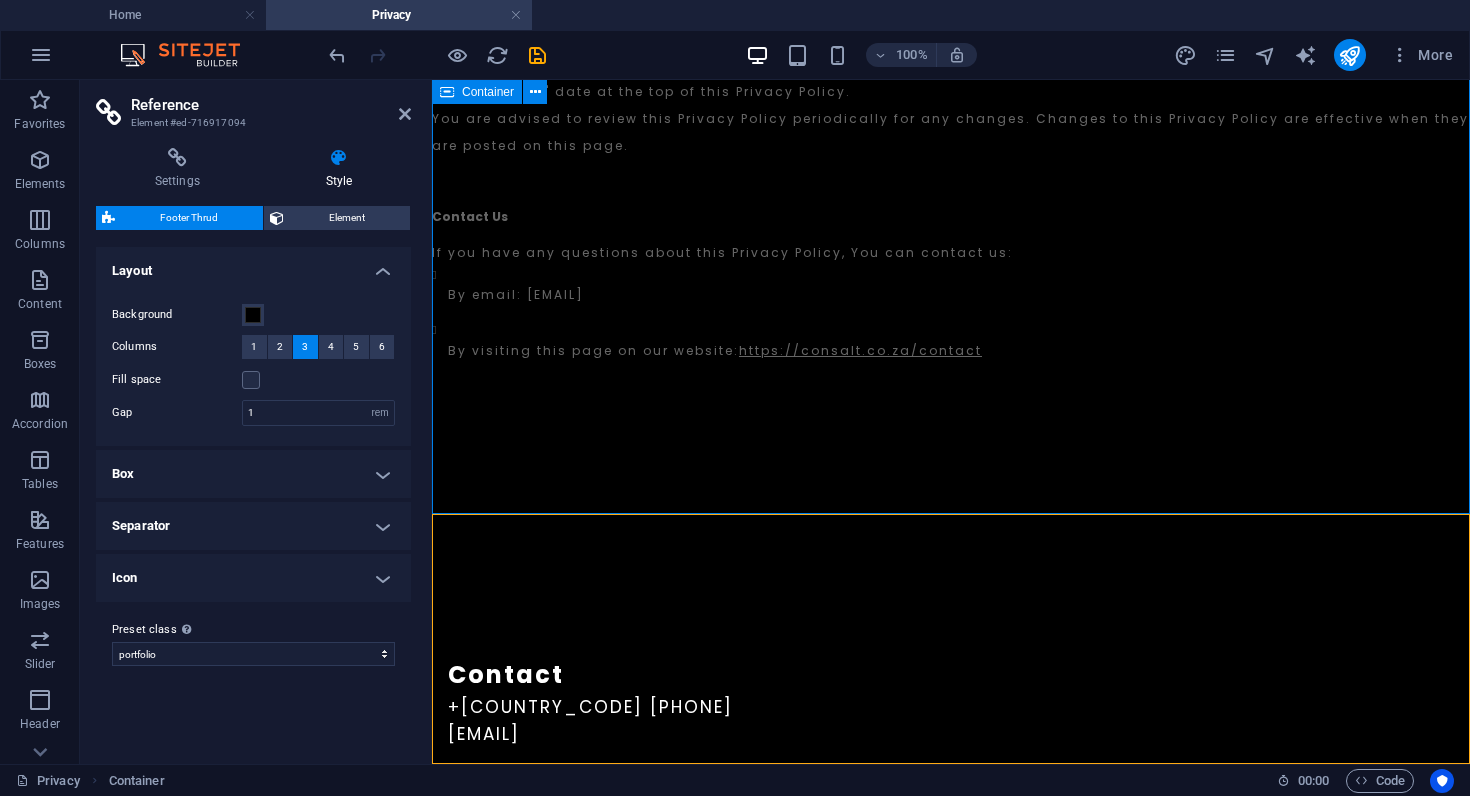 scroll, scrollTop: 7418, scrollLeft: 0, axis: vertical 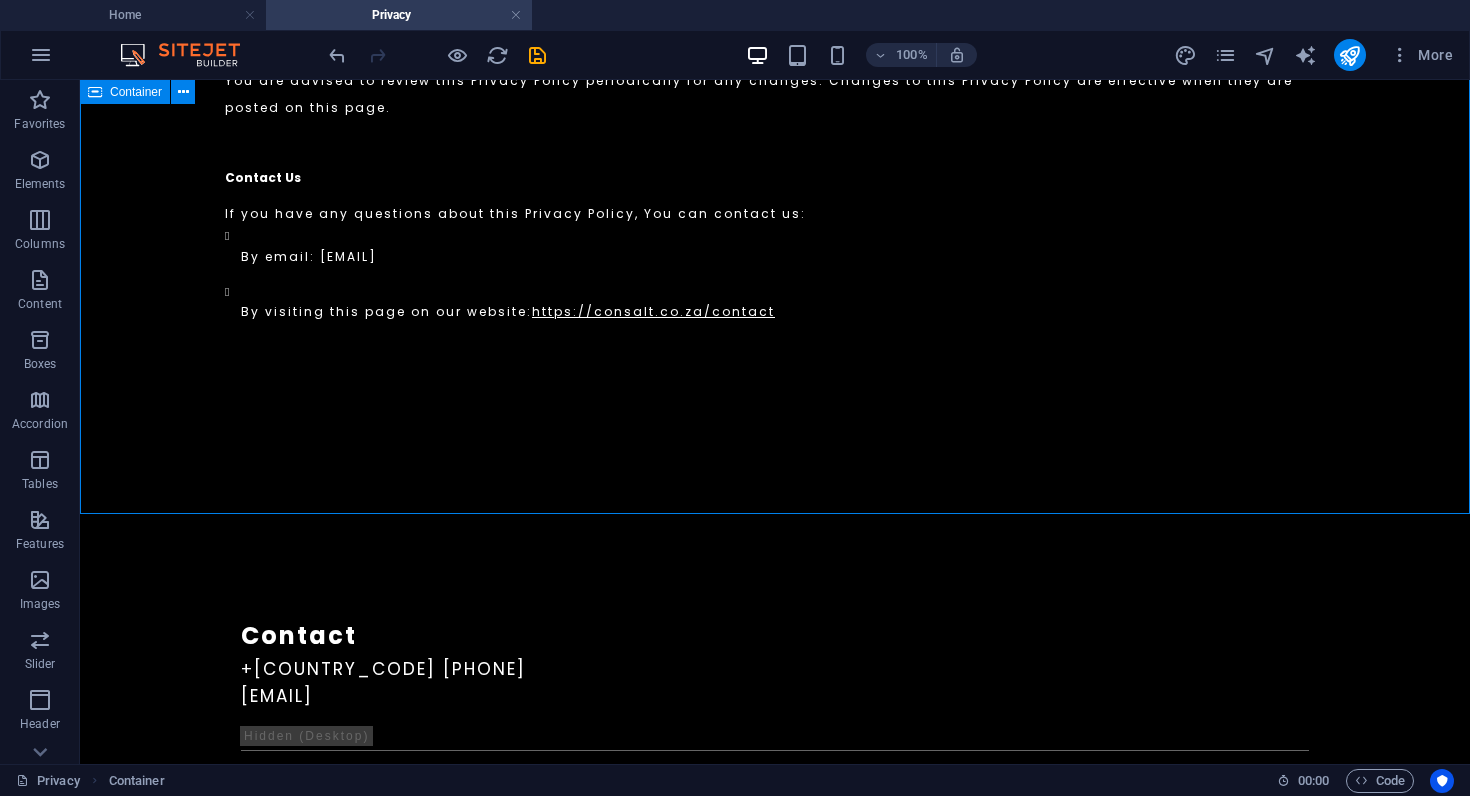 click on "Privacy Policy Last updated: May 08, 2025 This Privacy Policy describes Our policies and procedures on the collection, use and disclosure of Your information when You use the Service and tells You about Your privacy rights and how the law protects You. We use Your Personal data to provide and improve the Service. By using the Service, You agree to the collection and use of information in accordance with this Privacy Policy. This Privacy Policy has been created with the help of the  Free Privacy Policy Generator . Interpretation and Definitions Interpretation The words of which the initial letter is capitalized have meanings defined under the following conditions. The following definitions shall have the same meaning regardless of whether they appear in singular or in plural. Definitions For the purposes of this Privacy Policy: Account  means a unique account created for You to access our Service or parts of our Service. Affiliate Company Cookies Country  refers to: South Africa Device Personal Data Service" at bounding box center (775, -3336) 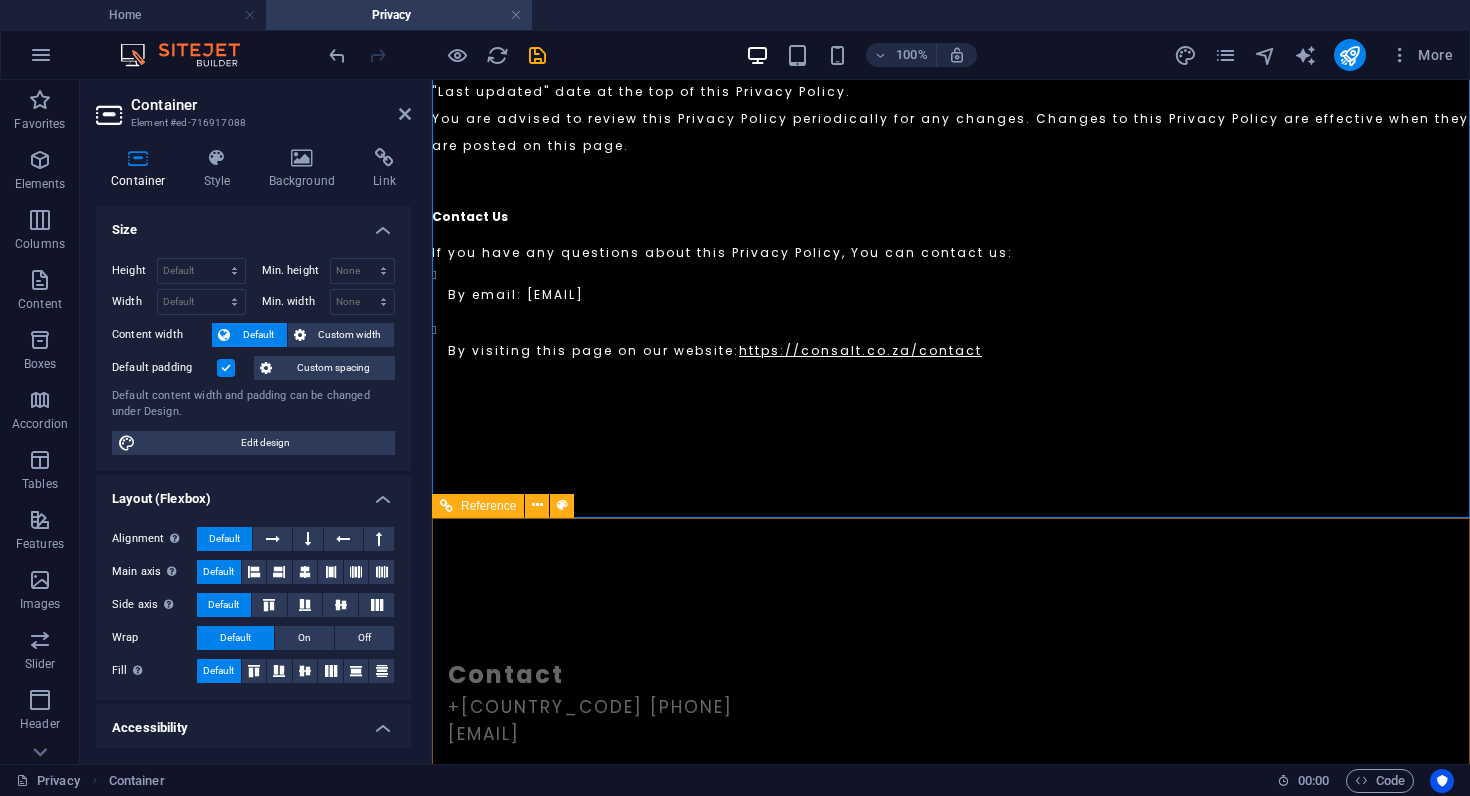 scroll, scrollTop: 7546, scrollLeft: 0, axis: vertical 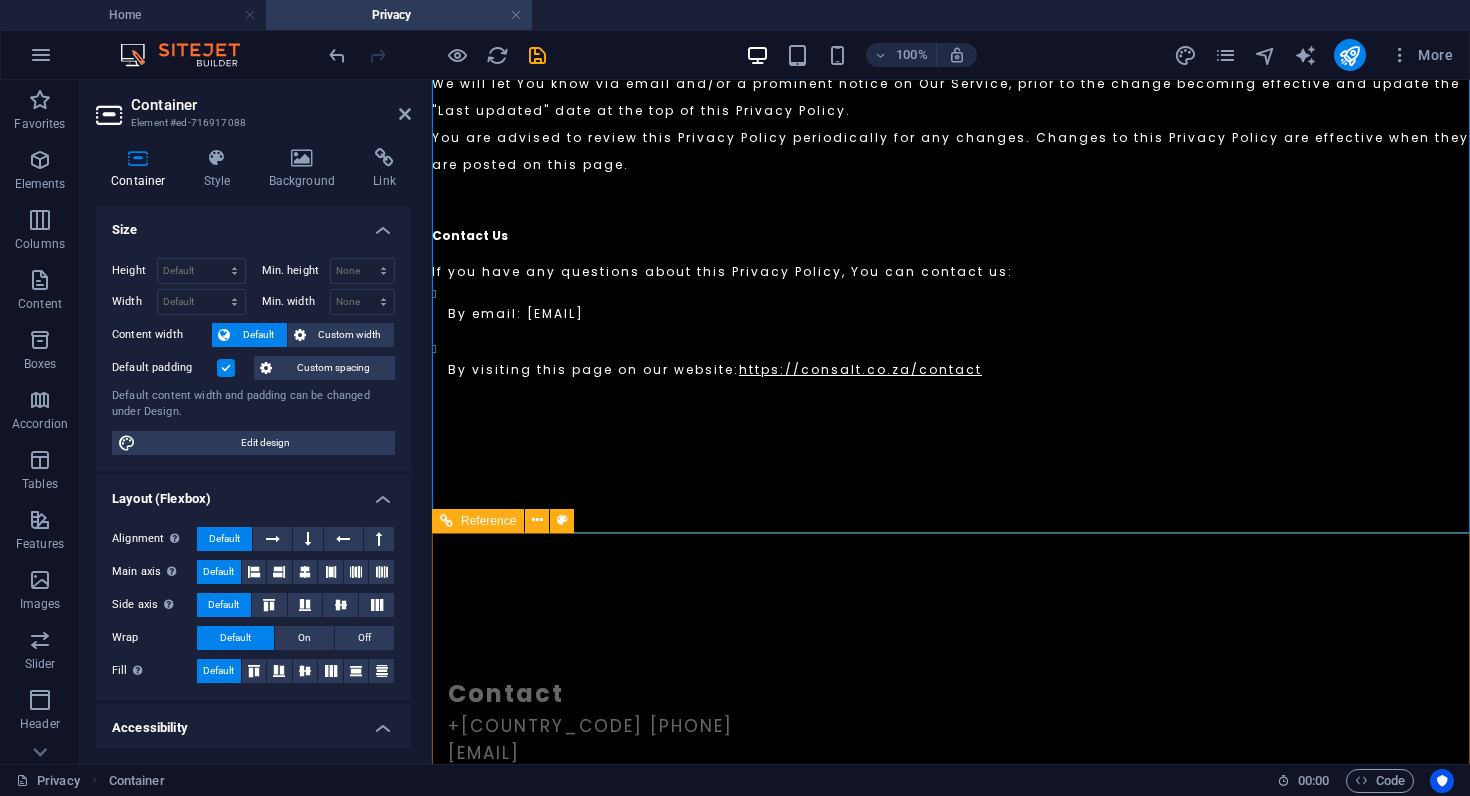 click on "Legal Notice  |  Privacy Policy" at bounding box center [951, 874] 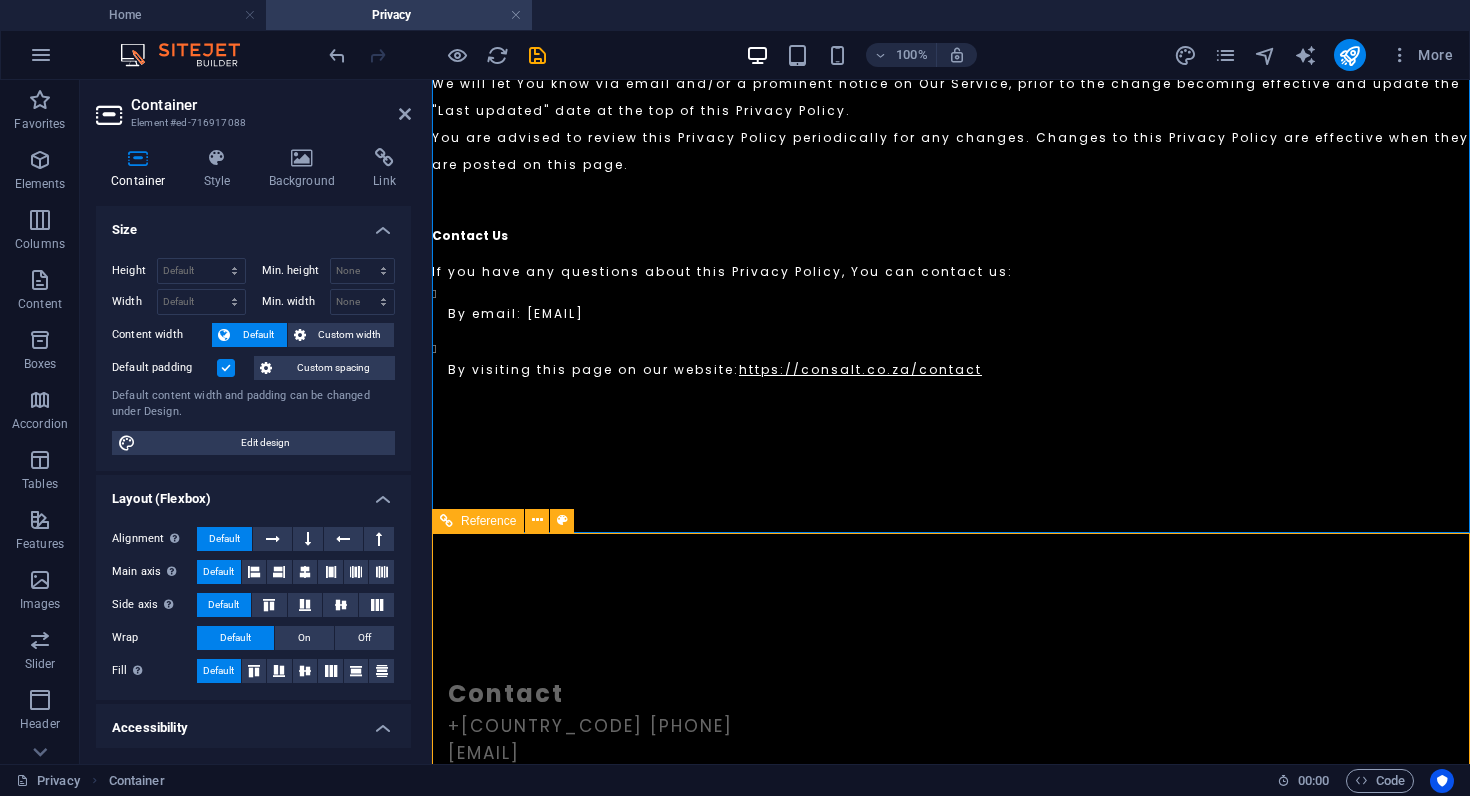 click on "Legal Notice  |  Privacy Policy" at bounding box center (951, 874) 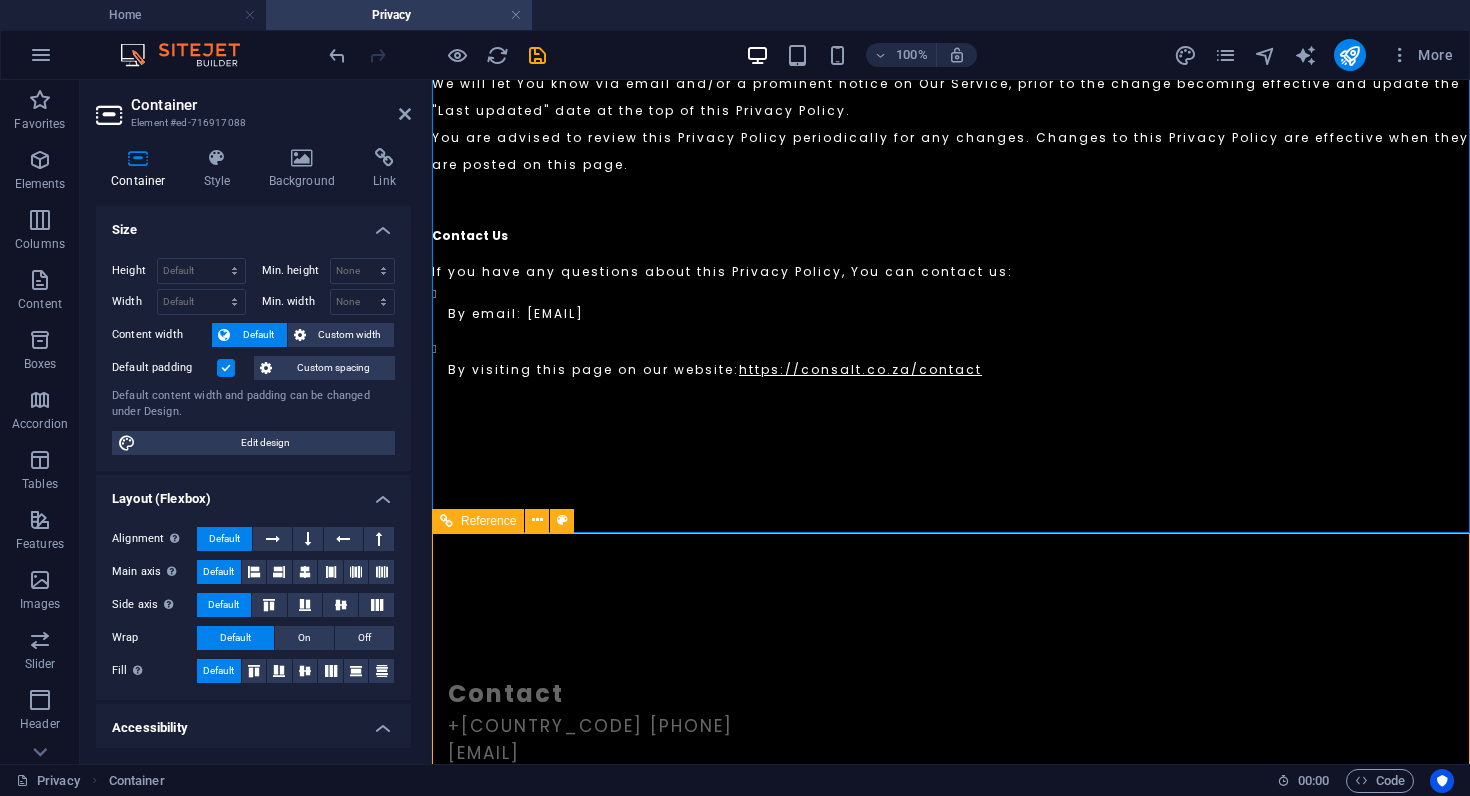 select on "rem" 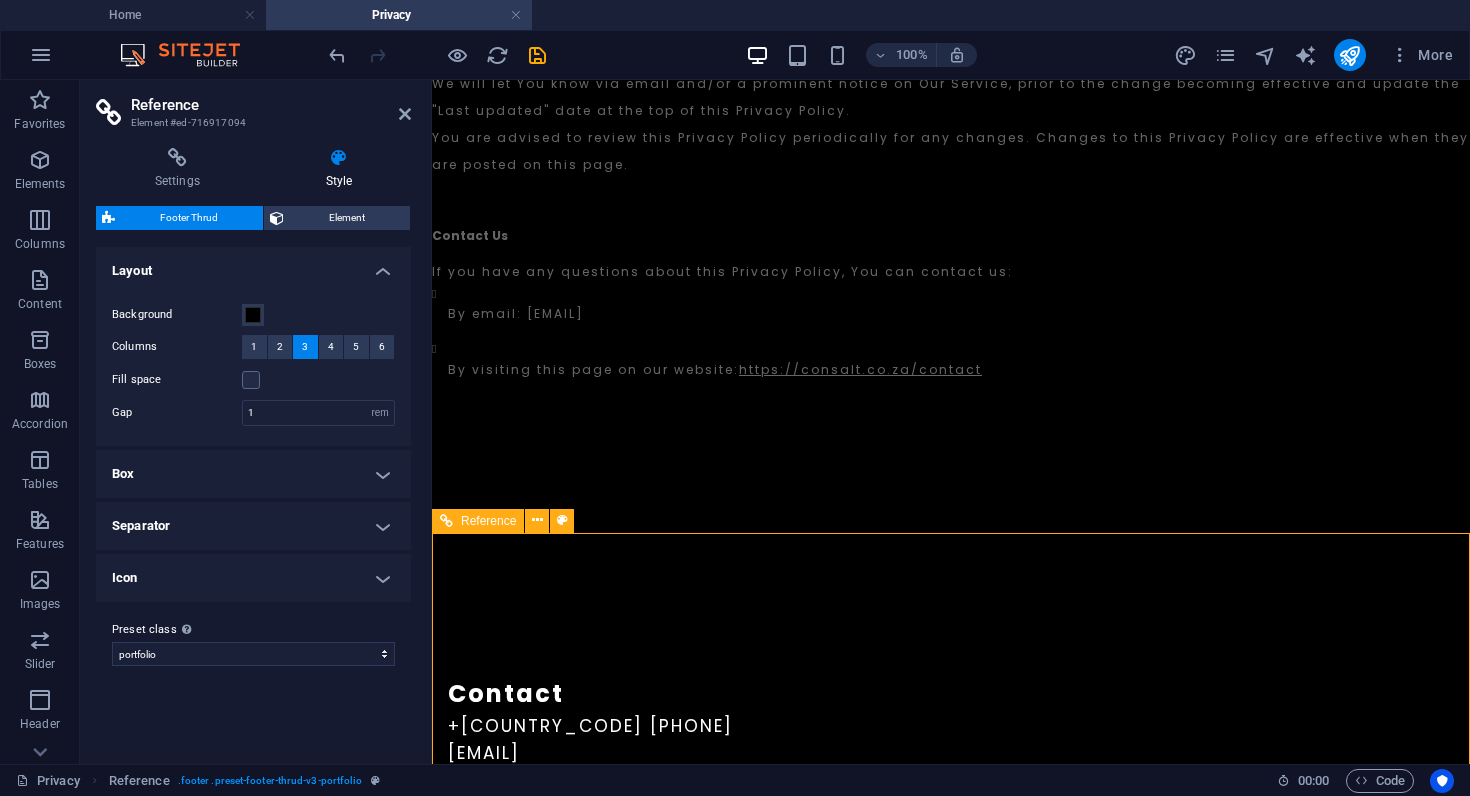 click on "Legal Notice  |  Privacy Policy" at bounding box center [951, 874] 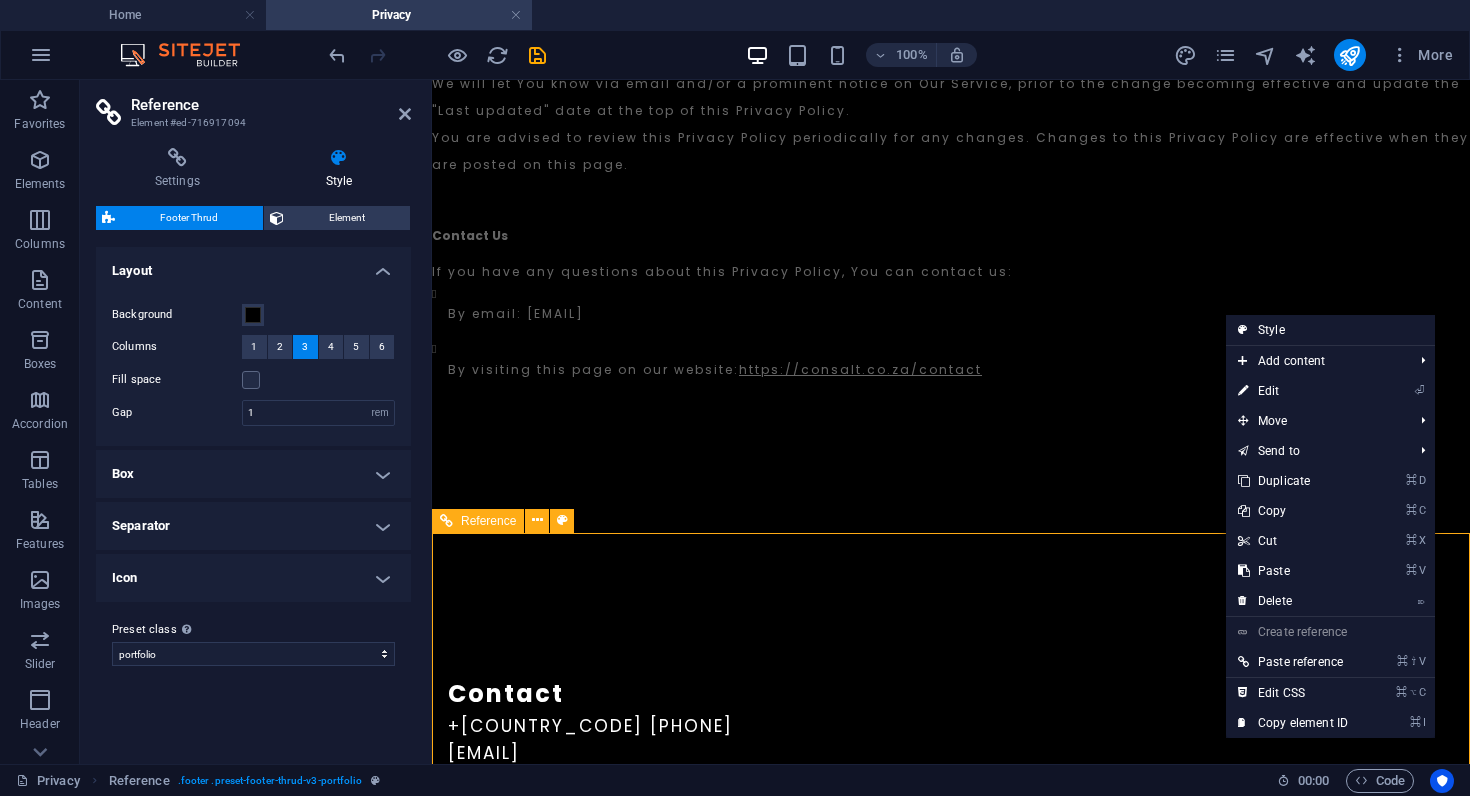 click on "Legal Notice  |  Privacy Policy" at bounding box center (951, 874) 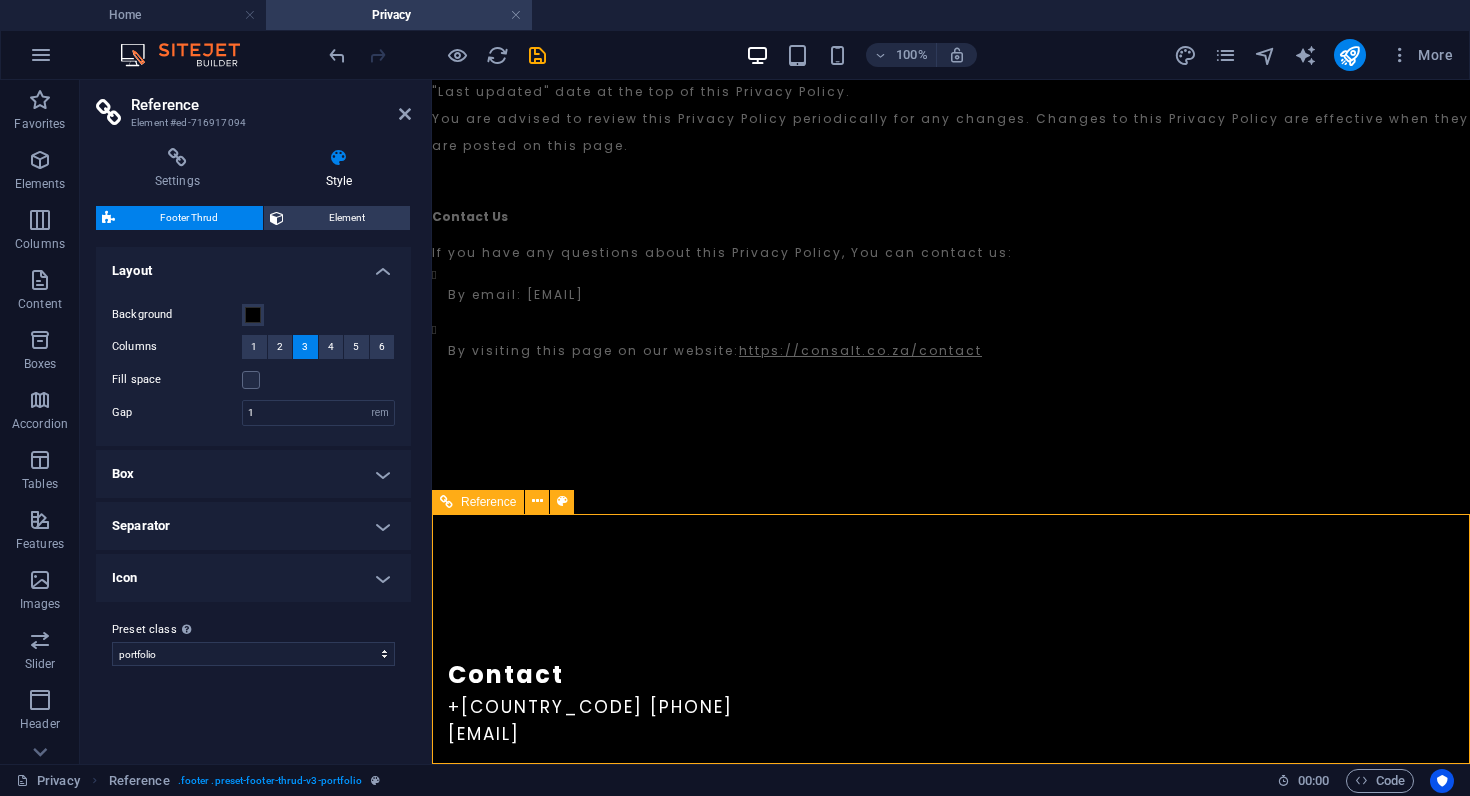 scroll, scrollTop: 7561, scrollLeft: 0, axis: vertical 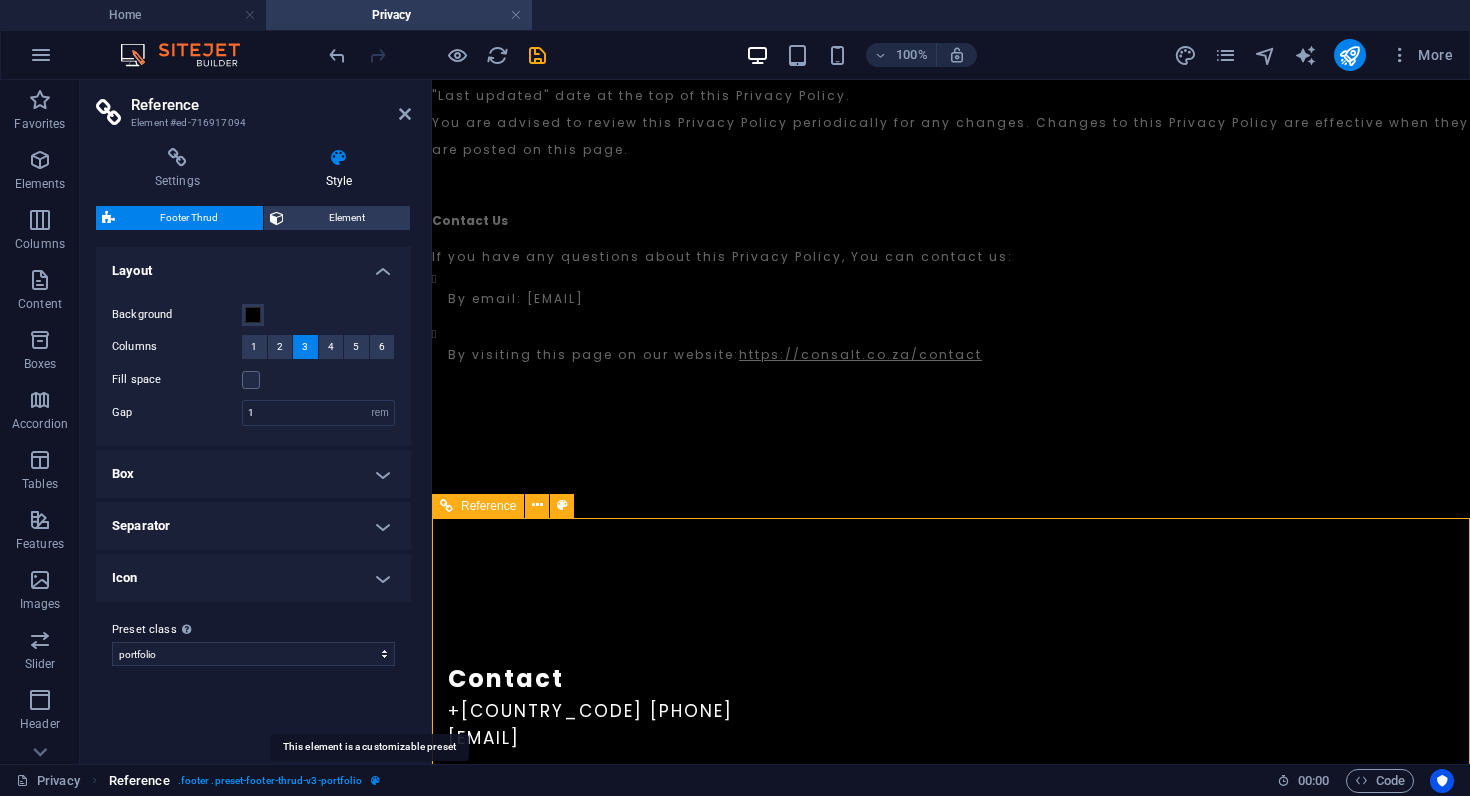 click at bounding box center [375, 780] 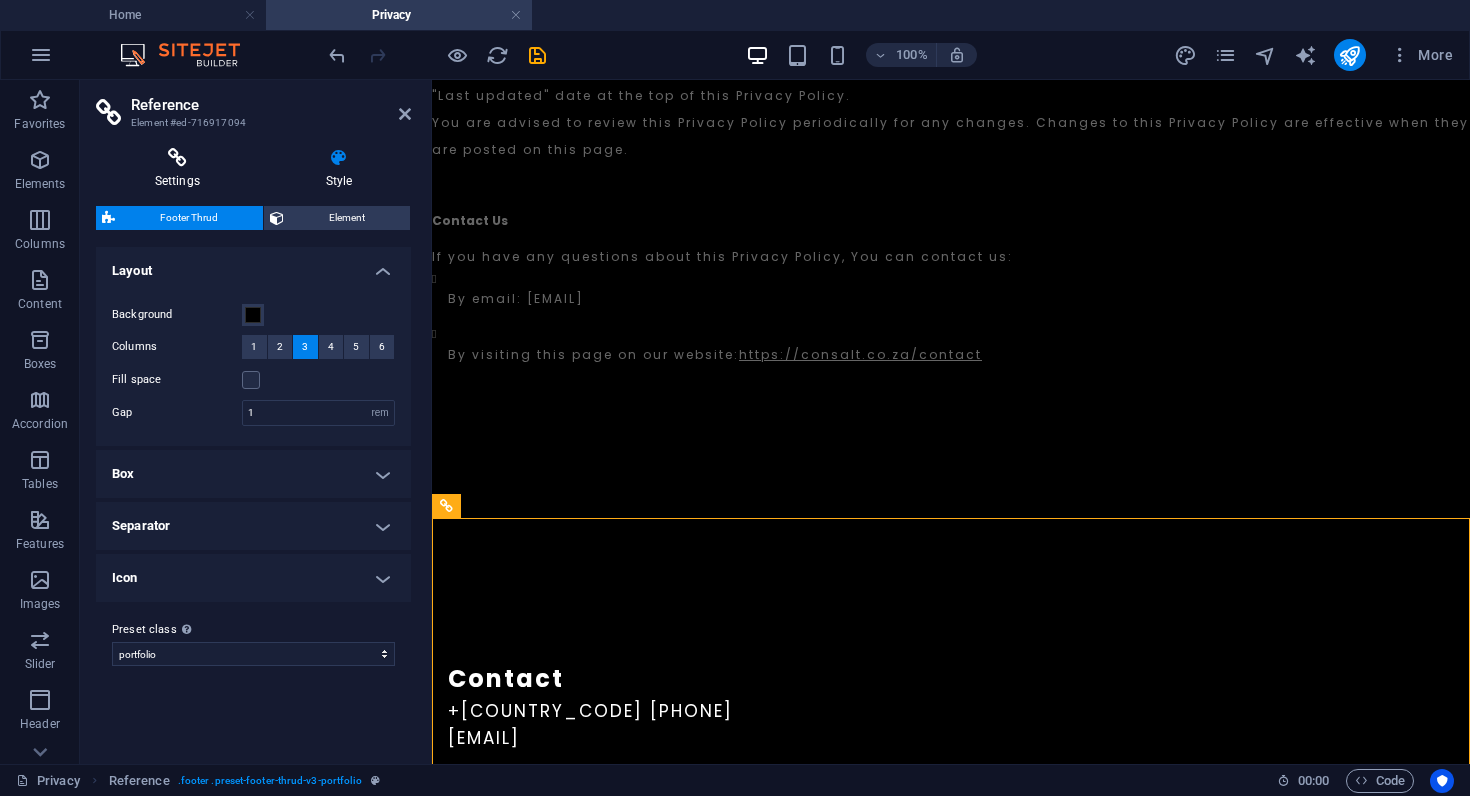 click on "Settings" at bounding box center (181, 169) 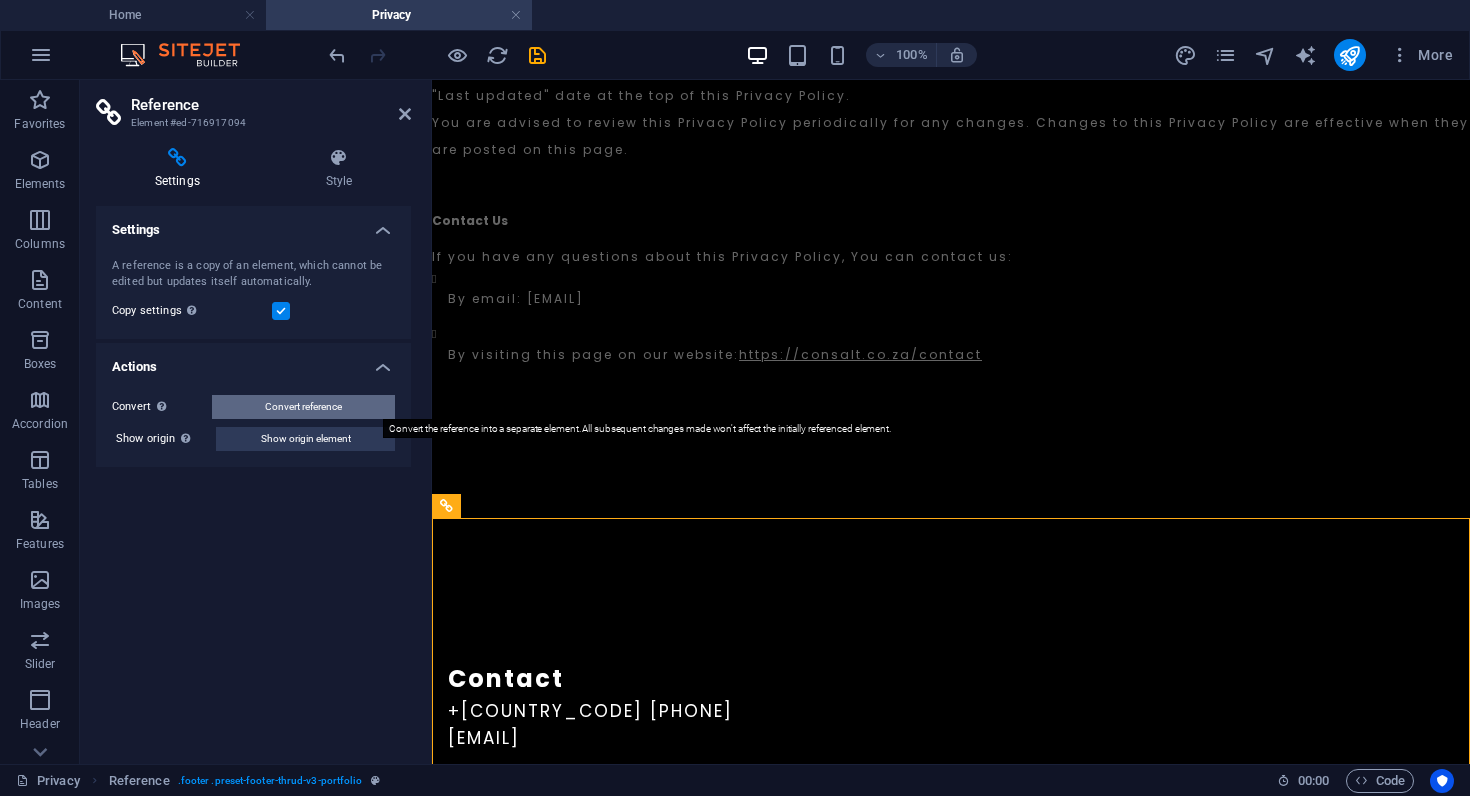 click on "Convert reference" at bounding box center (303, 407) 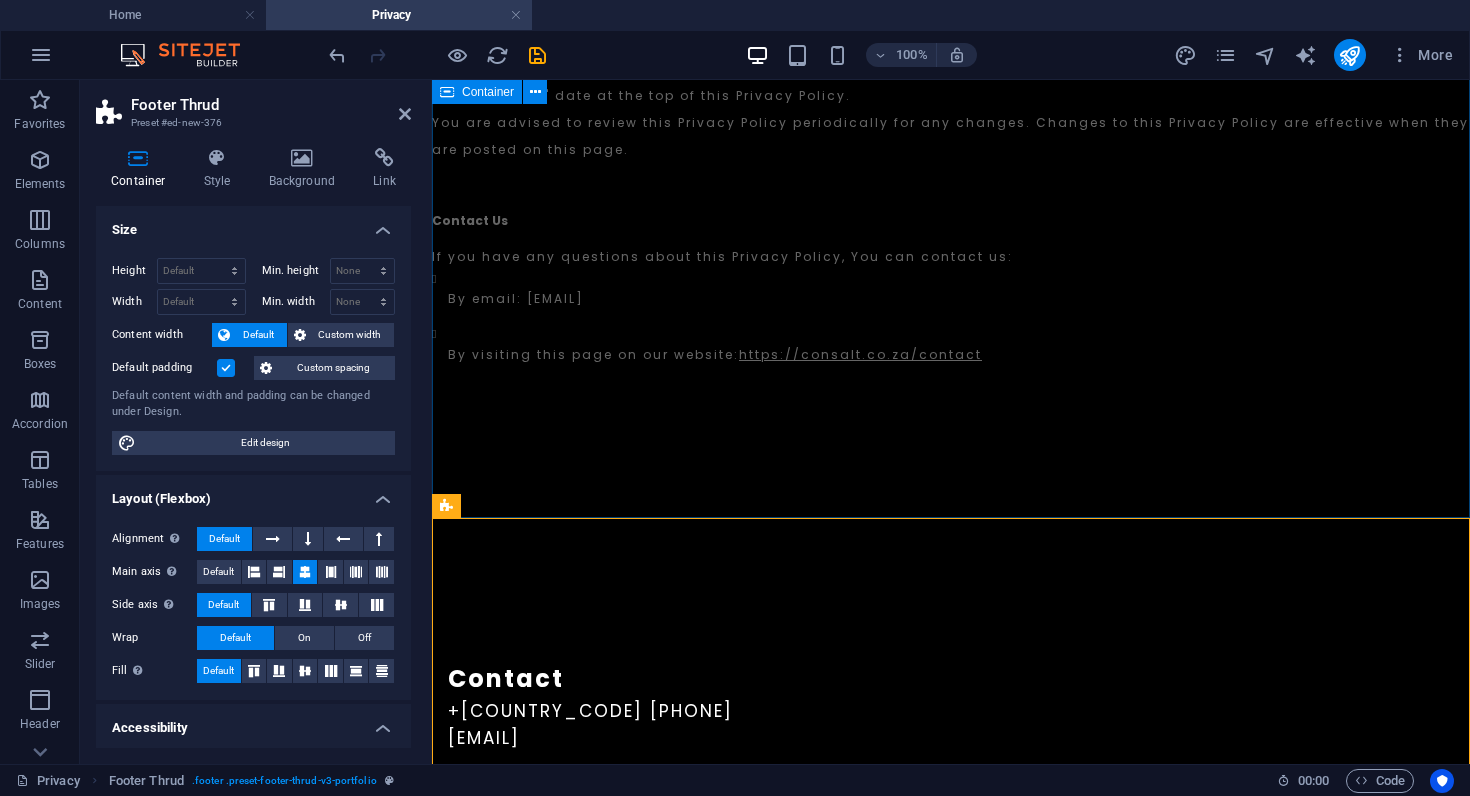 scroll, scrollTop: 7565, scrollLeft: 0, axis: vertical 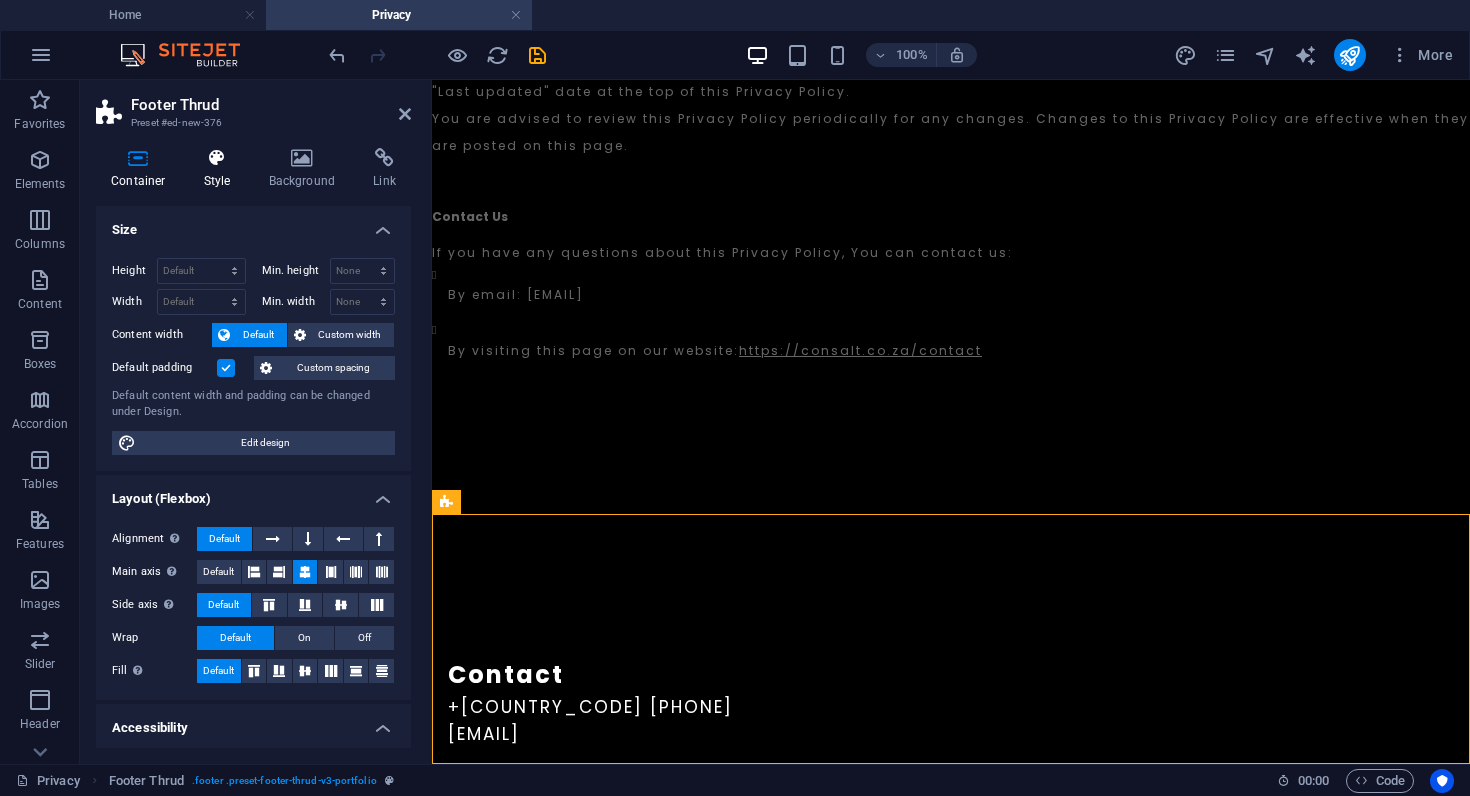 click on "Style" at bounding box center (221, 169) 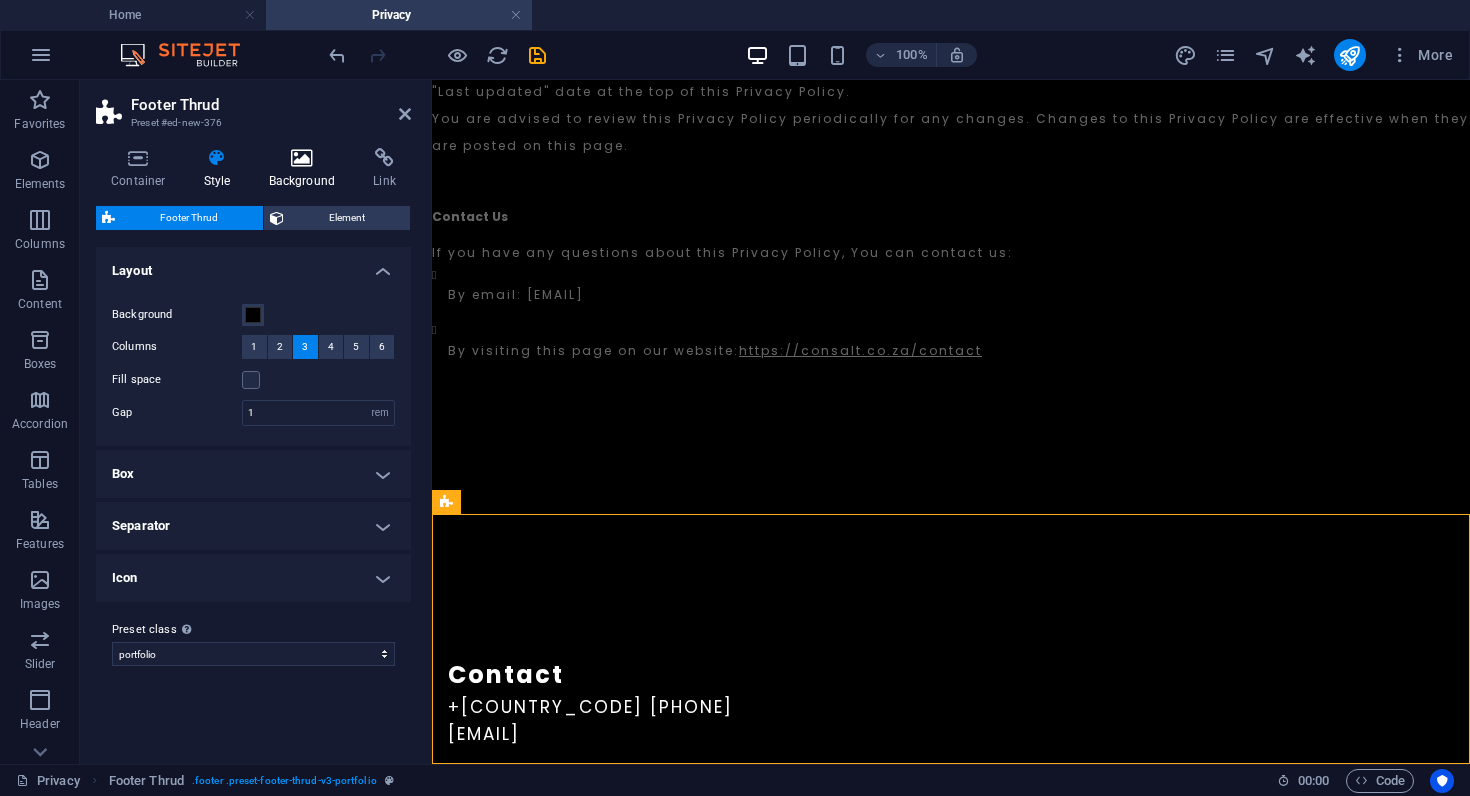 click on "Background" at bounding box center (306, 169) 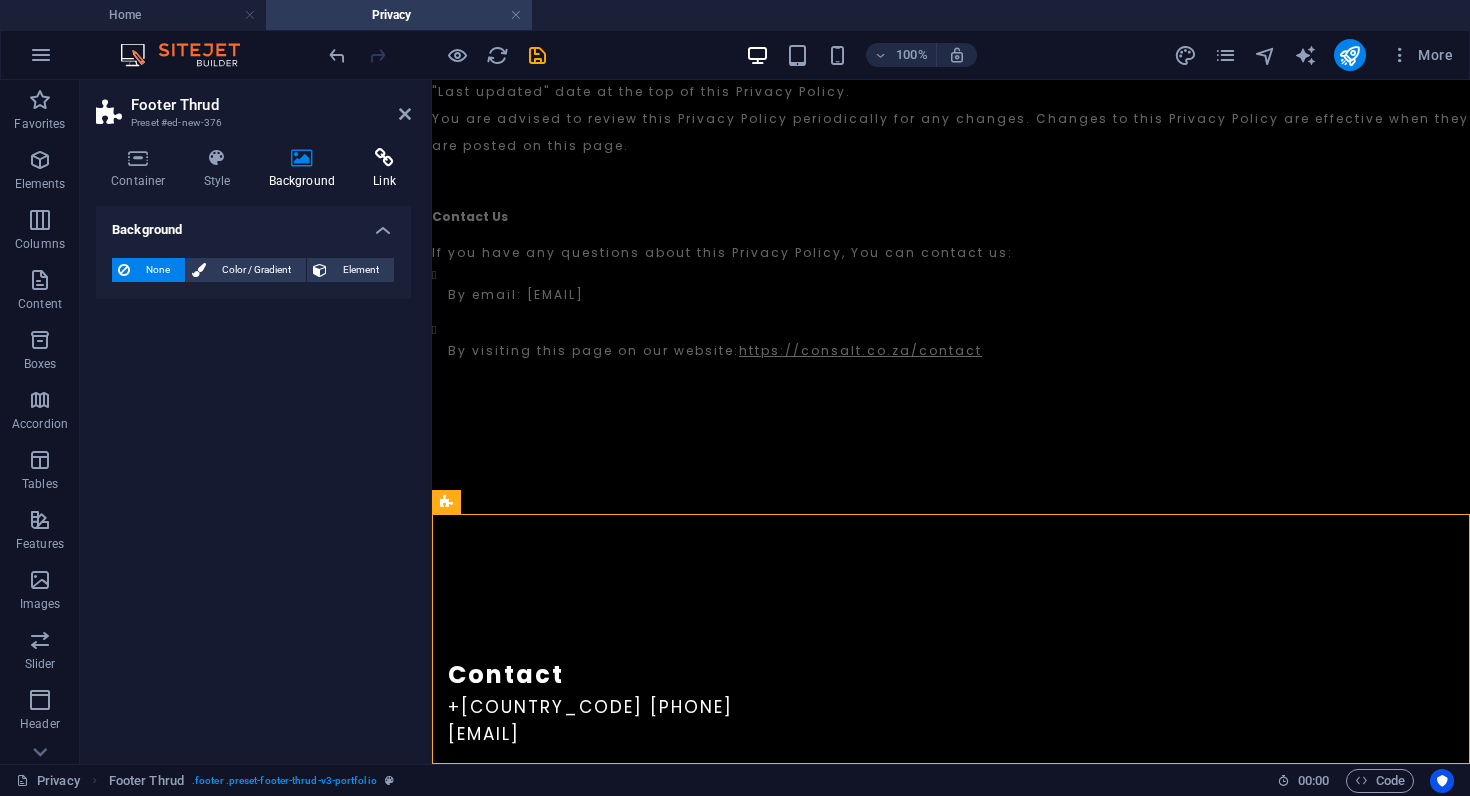 click at bounding box center [384, 158] 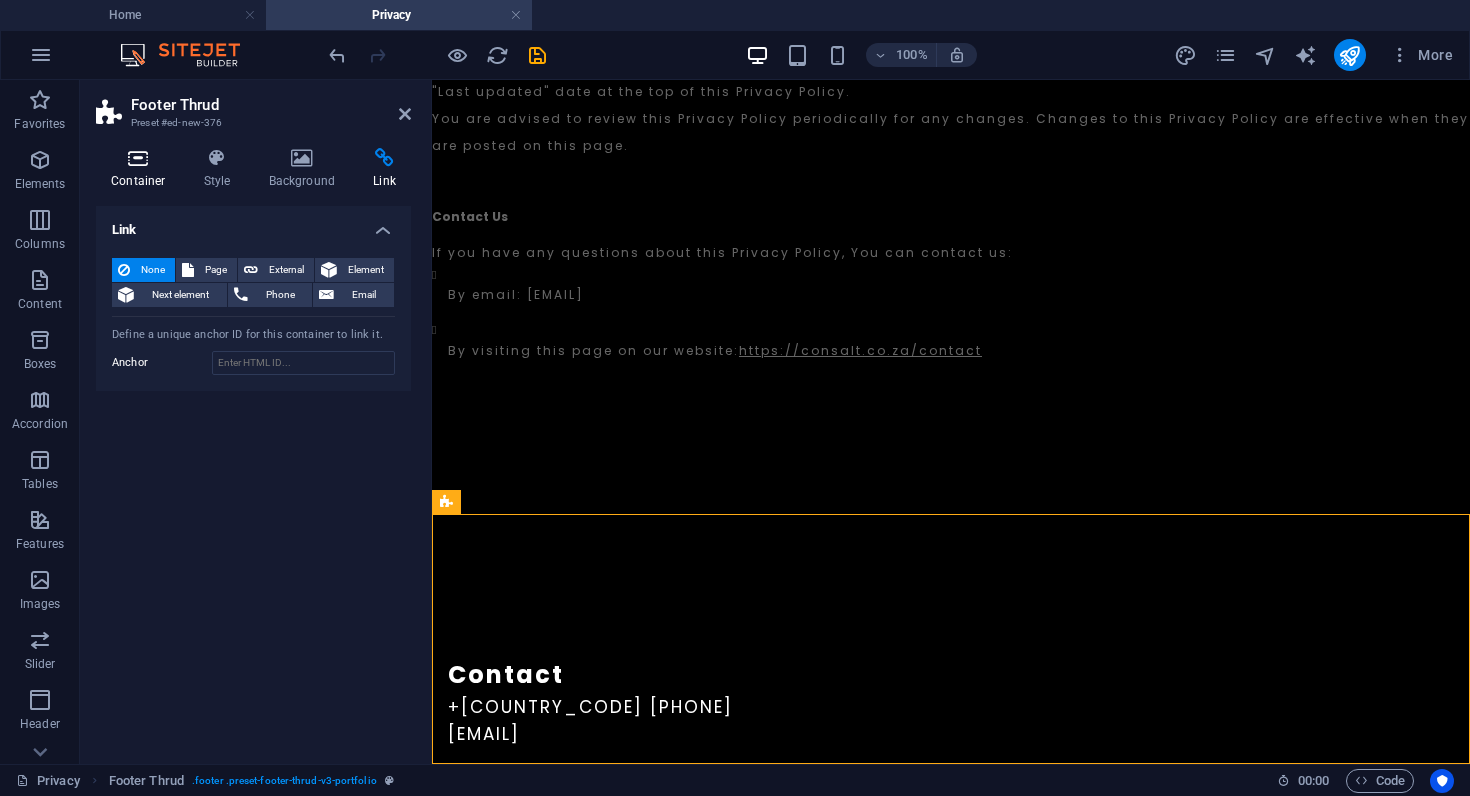 click on "Container" at bounding box center (142, 169) 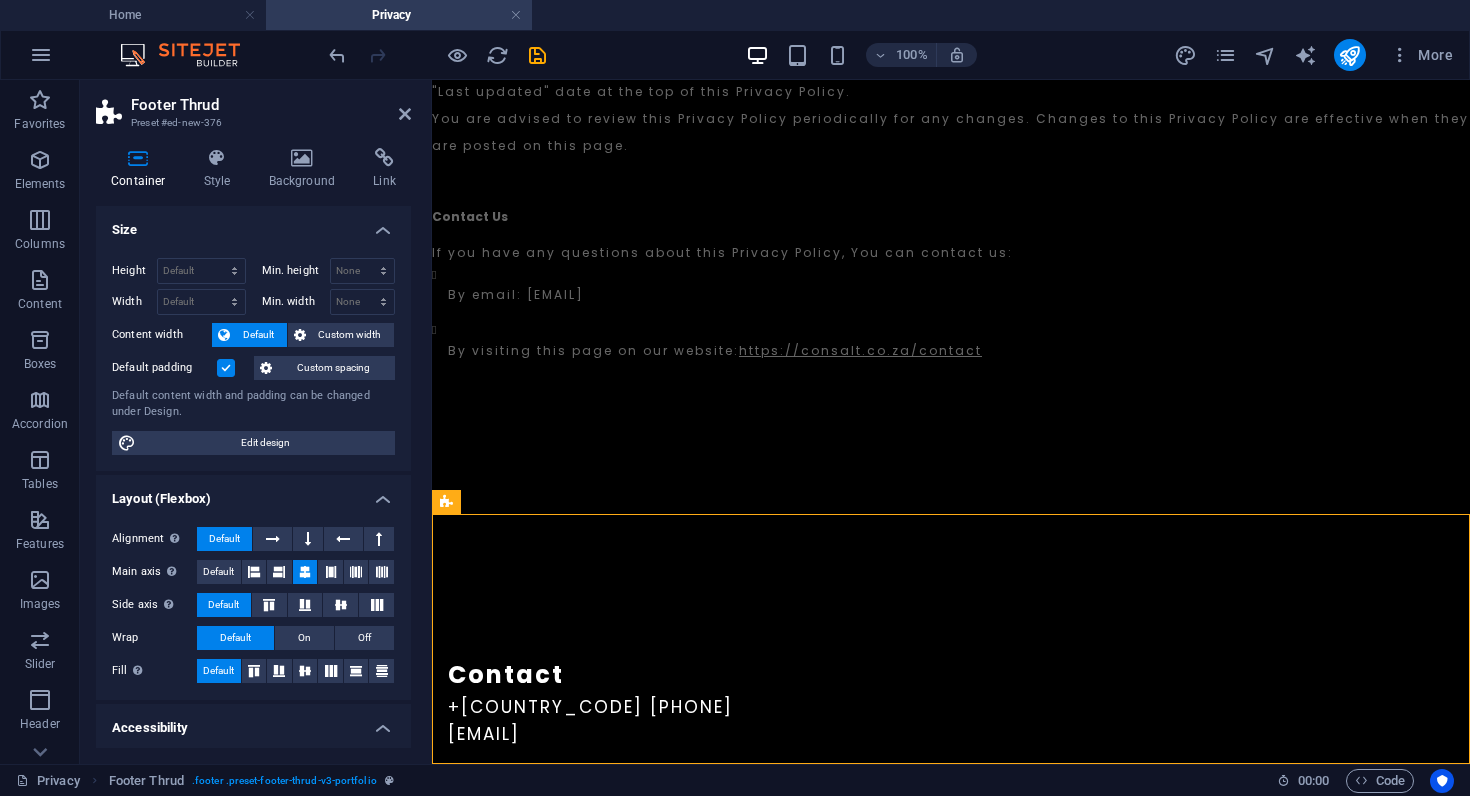 scroll, scrollTop: 2, scrollLeft: 0, axis: vertical 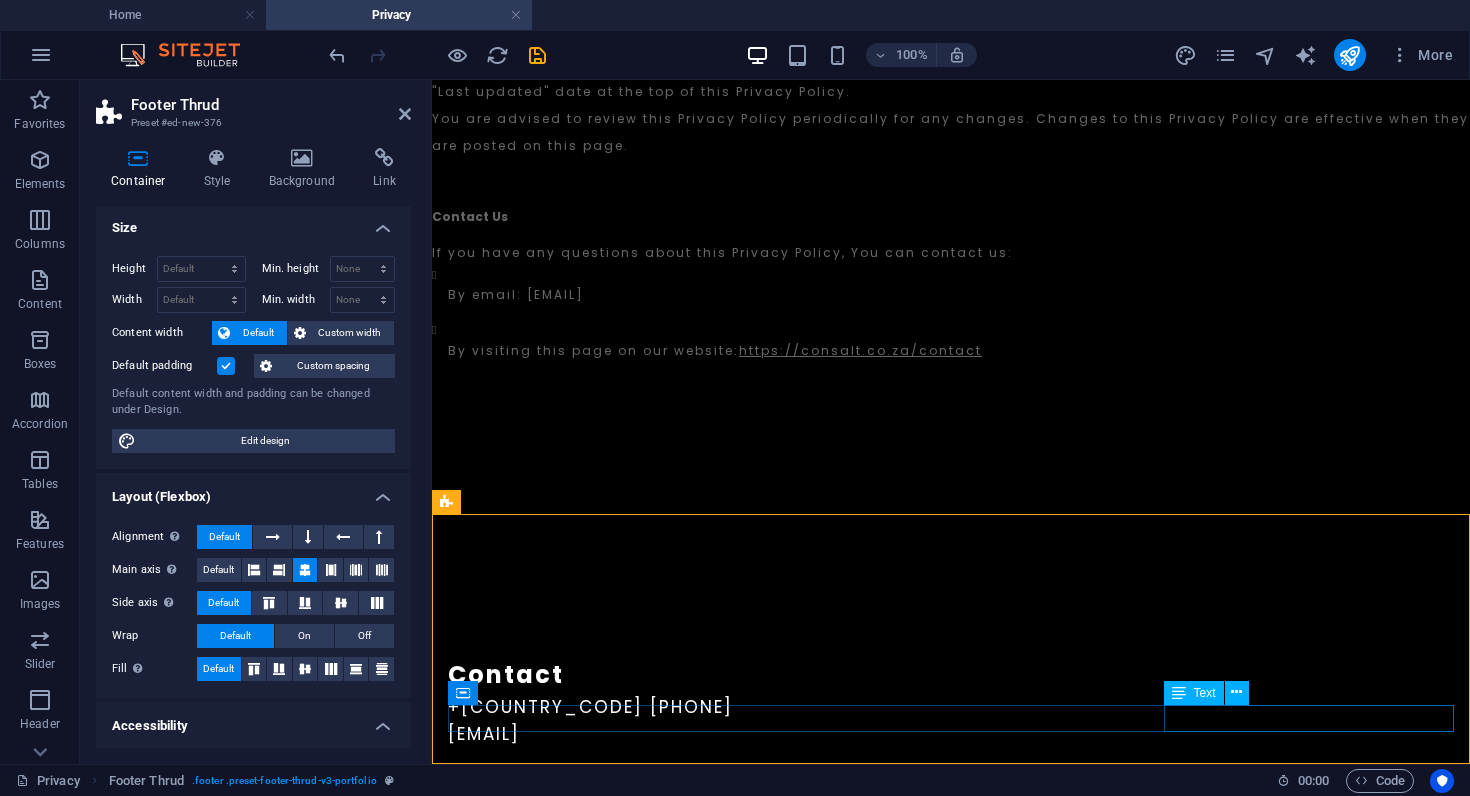click on "Legal Notice  |  Privacy Policy" at bounding box center [951, 855] 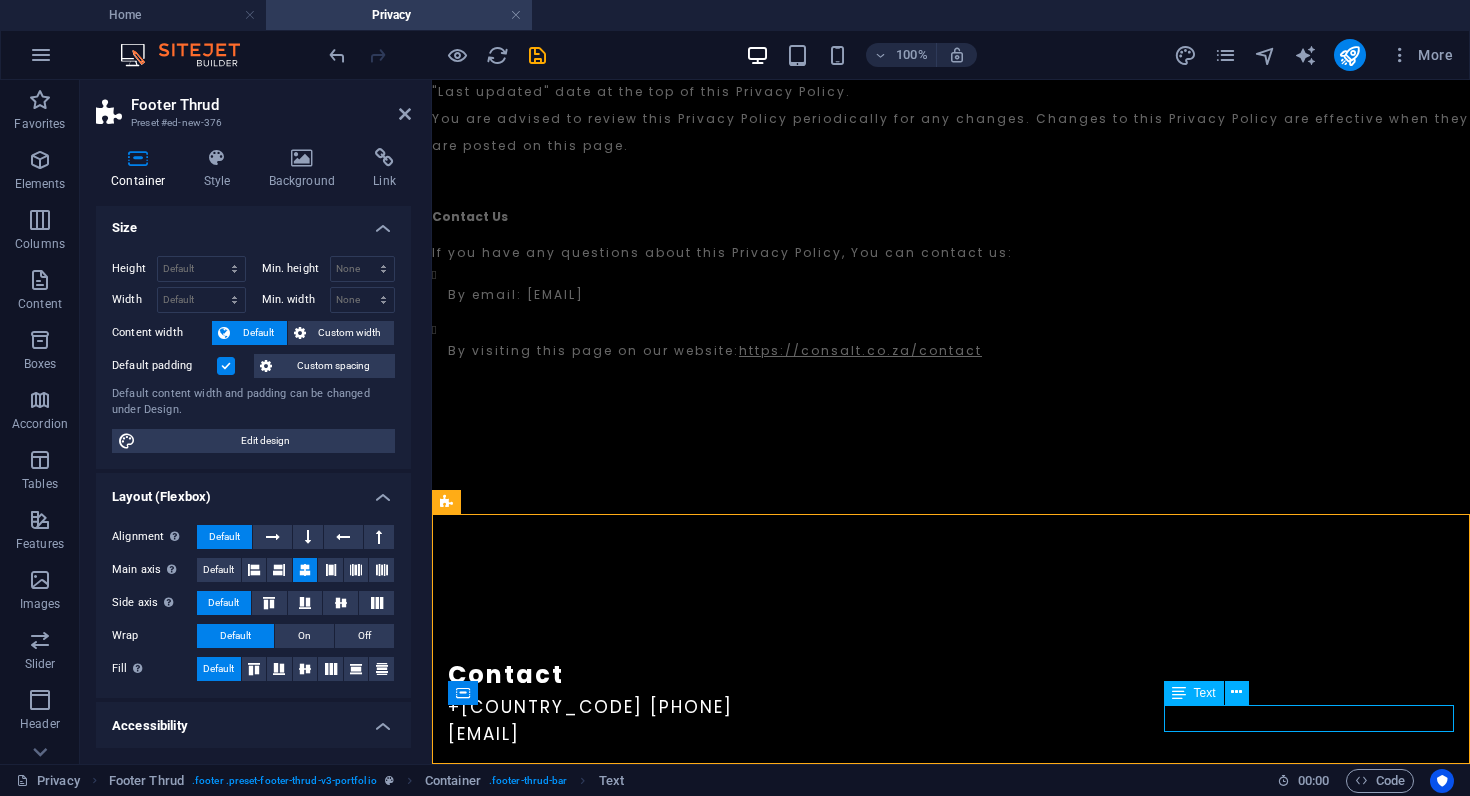 click on "Legal Notice  |  Privacy Policy" at bounding box center [951, 855] 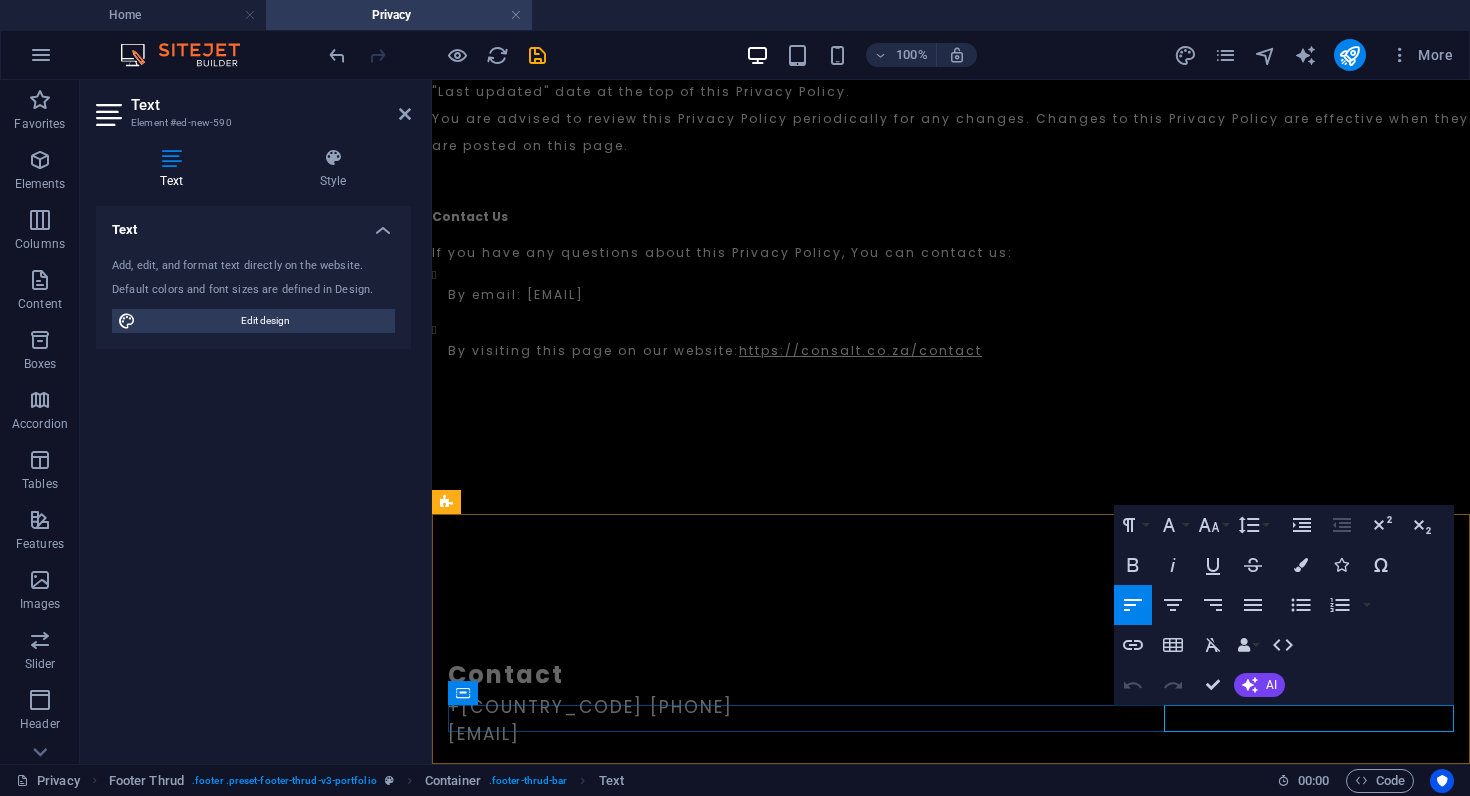 click on "Legal Notice  |  Privacy Policy" at bounding box center (951, 855) 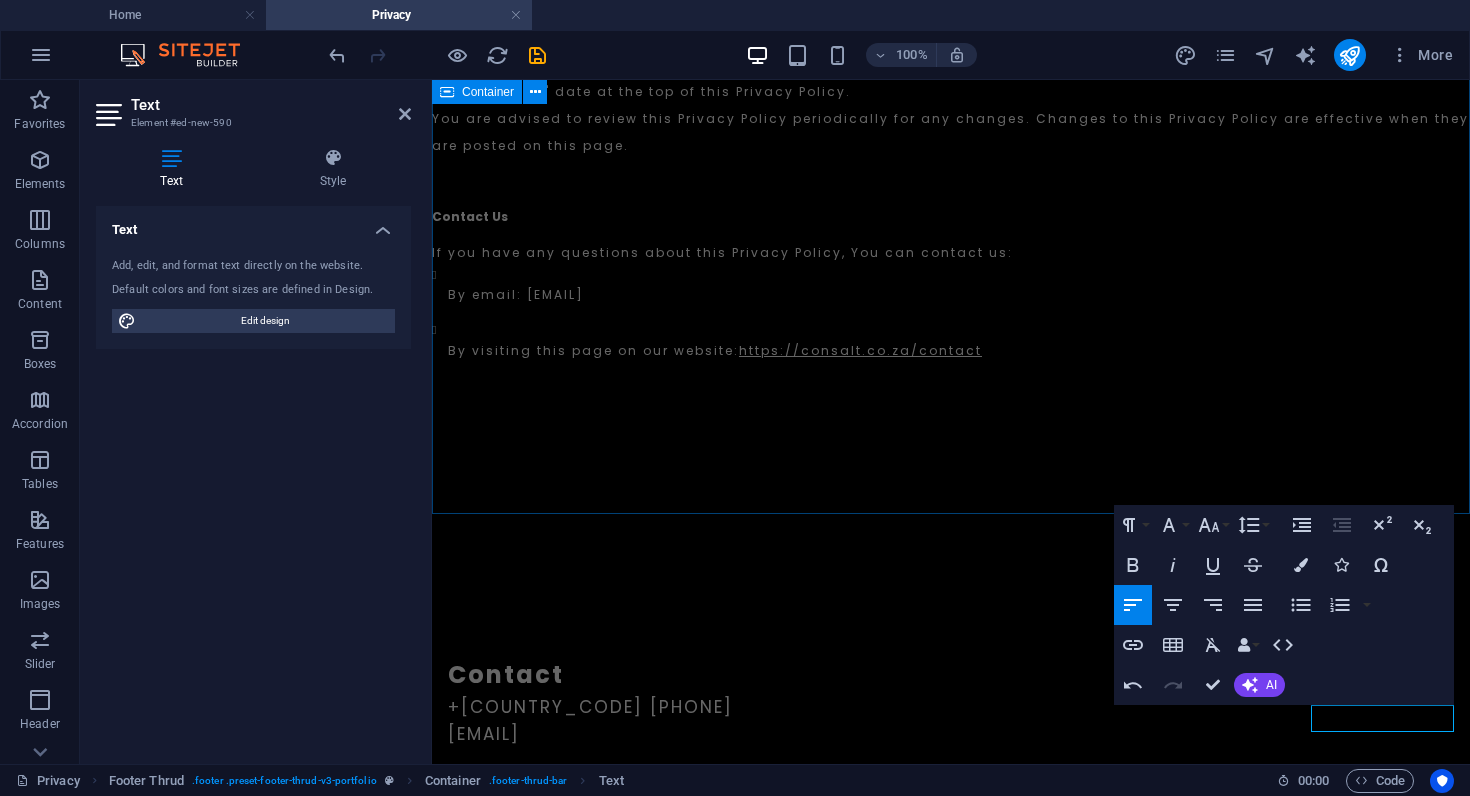 click on "Privacy Policy Last updated: May 08, 2025 This Privacy Policy describes Our policies and procedures on the collection, use and disclosure of Your information when You use the Service and tells You about Your privacy rights and how the law protects You. We use Your Personal data to provide and improve the Service. By using the Service, You agree to the collection and use of information in accordance with this Privacy Policy. This Privacy Policy has been created with the help of the  Free Privacy Policy Generator . Interpretation and Definitions Interpretation The words of which the initial letter is capitalized have meanings defined under the following conditions. The following definitions shall have the same meaning regardless of whether they appear in singular or in plural. Definitions For the purposes of this Privacy Policy: Account  means a unique account created for You to access our Service or parts of our Service. Affiliate Company Cookies Country  refers to: South Africa Device Personal Data Service" at bounding box center [951, -3390] 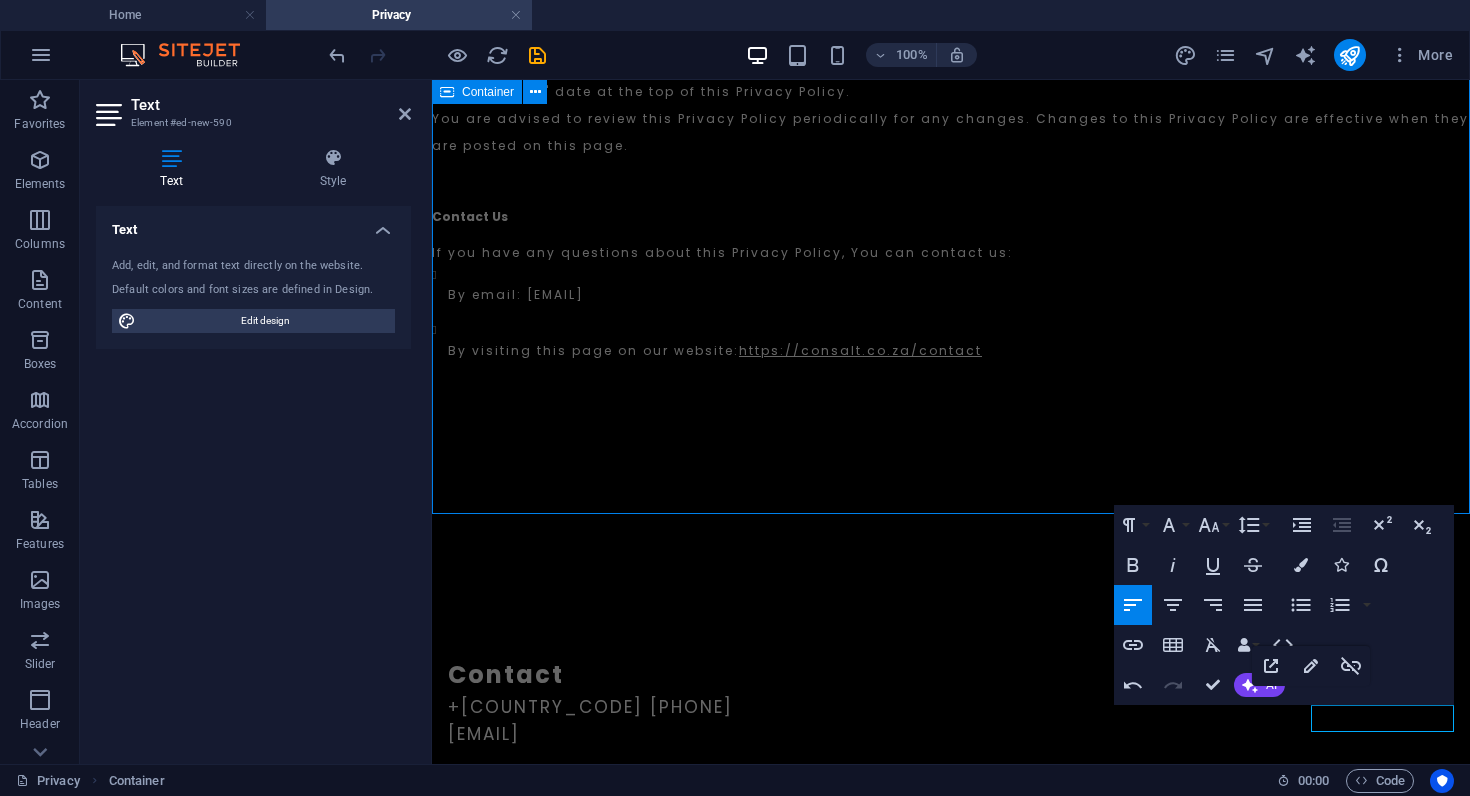 scroll, scrollTop: 7418, scrollLeft: 0, axis: vertical 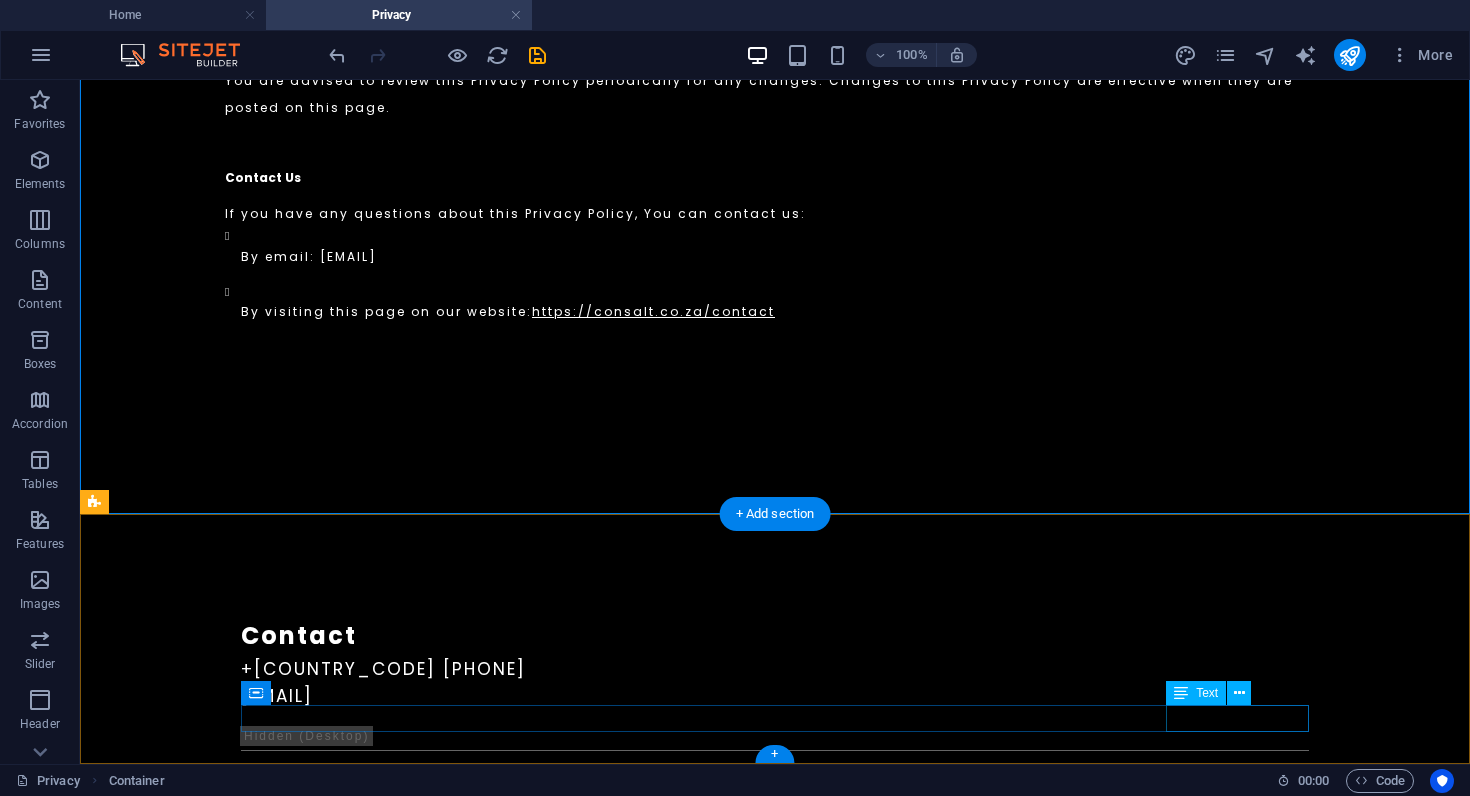click on "Privacy Policy" at bounding box center (775, 816) 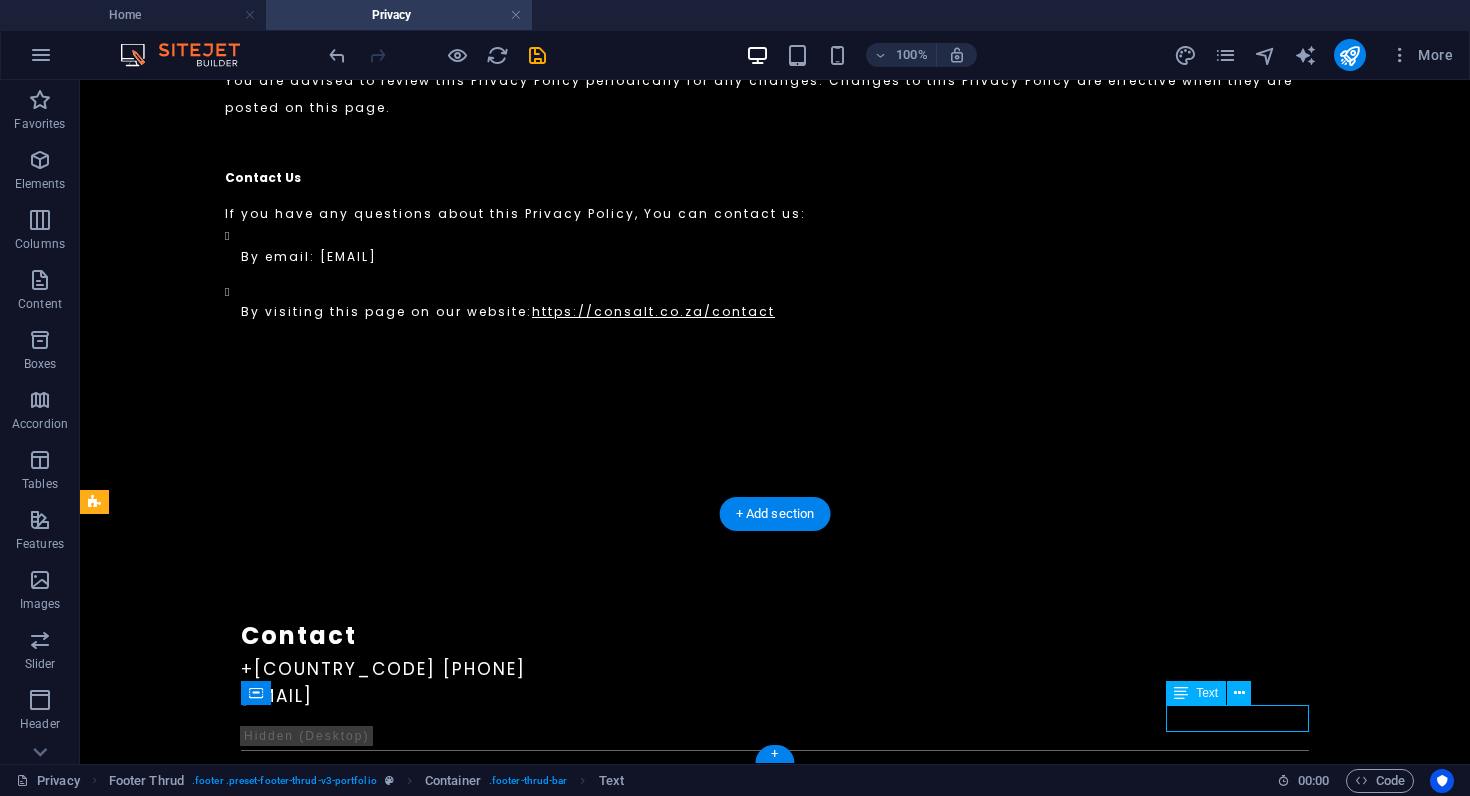 click on "Privacy Policy" at bounding box center (775, 816) 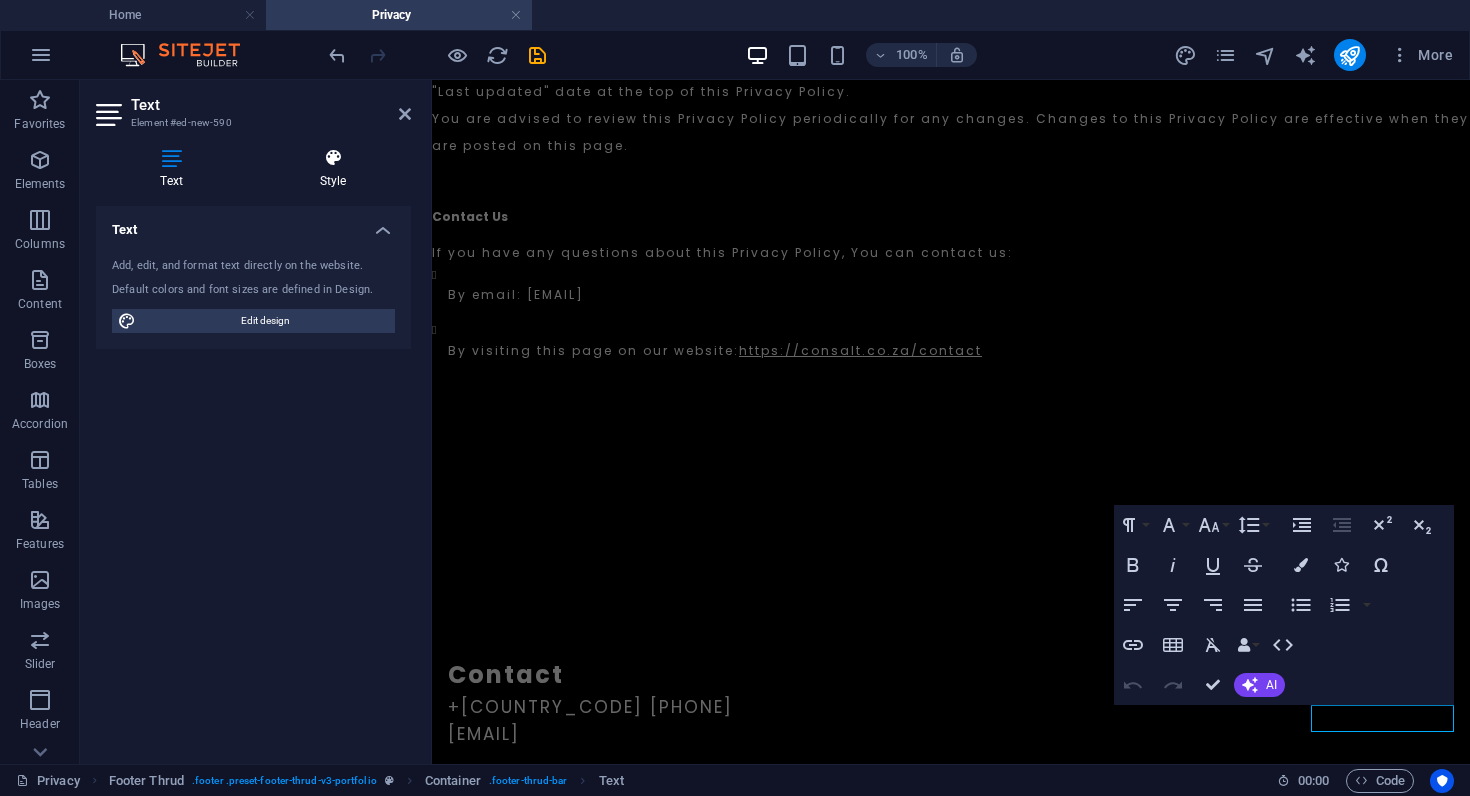 click on "Style" at bounding box center [333, 169] 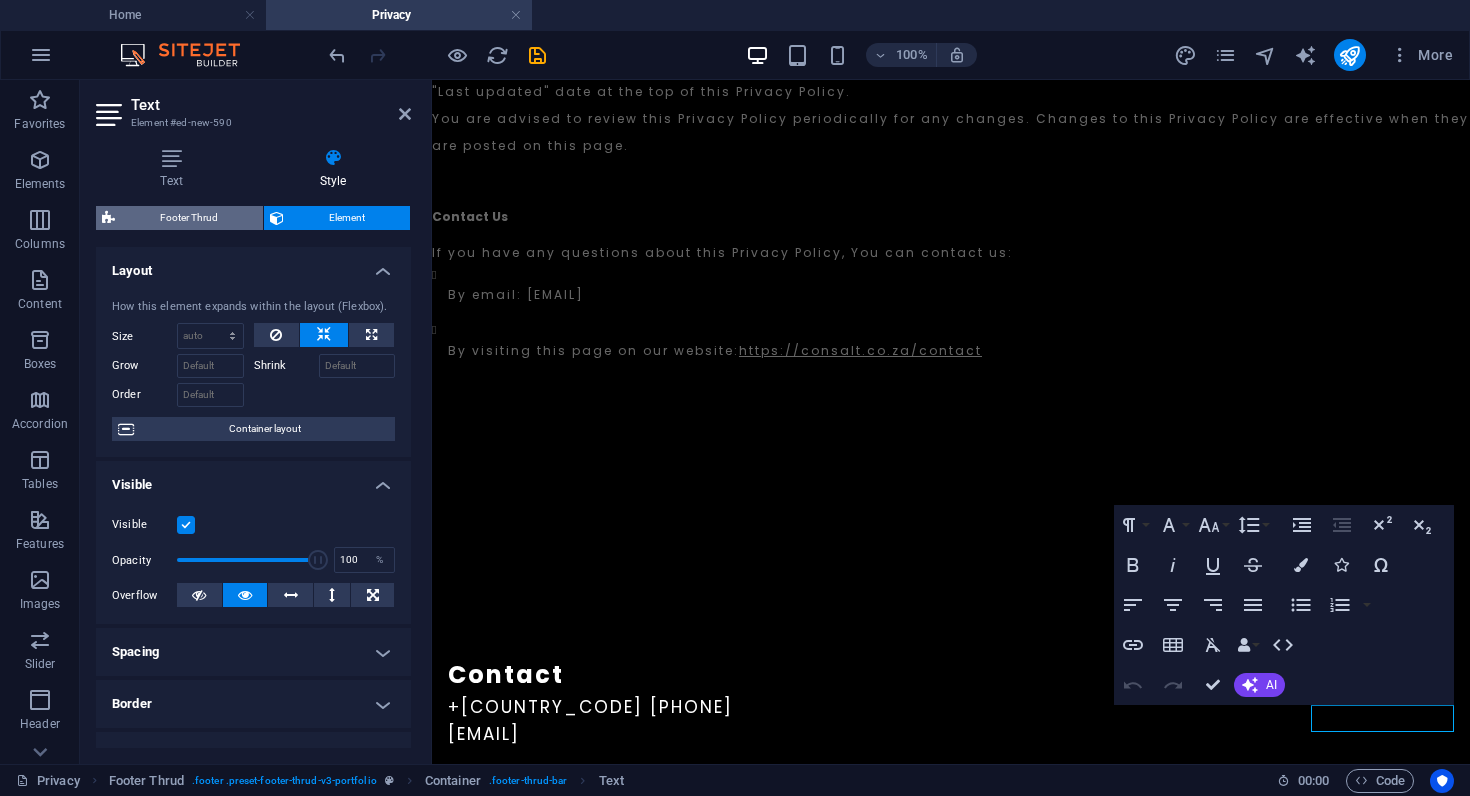 click on "Footer Thrud" at bounding box center (189, 218) 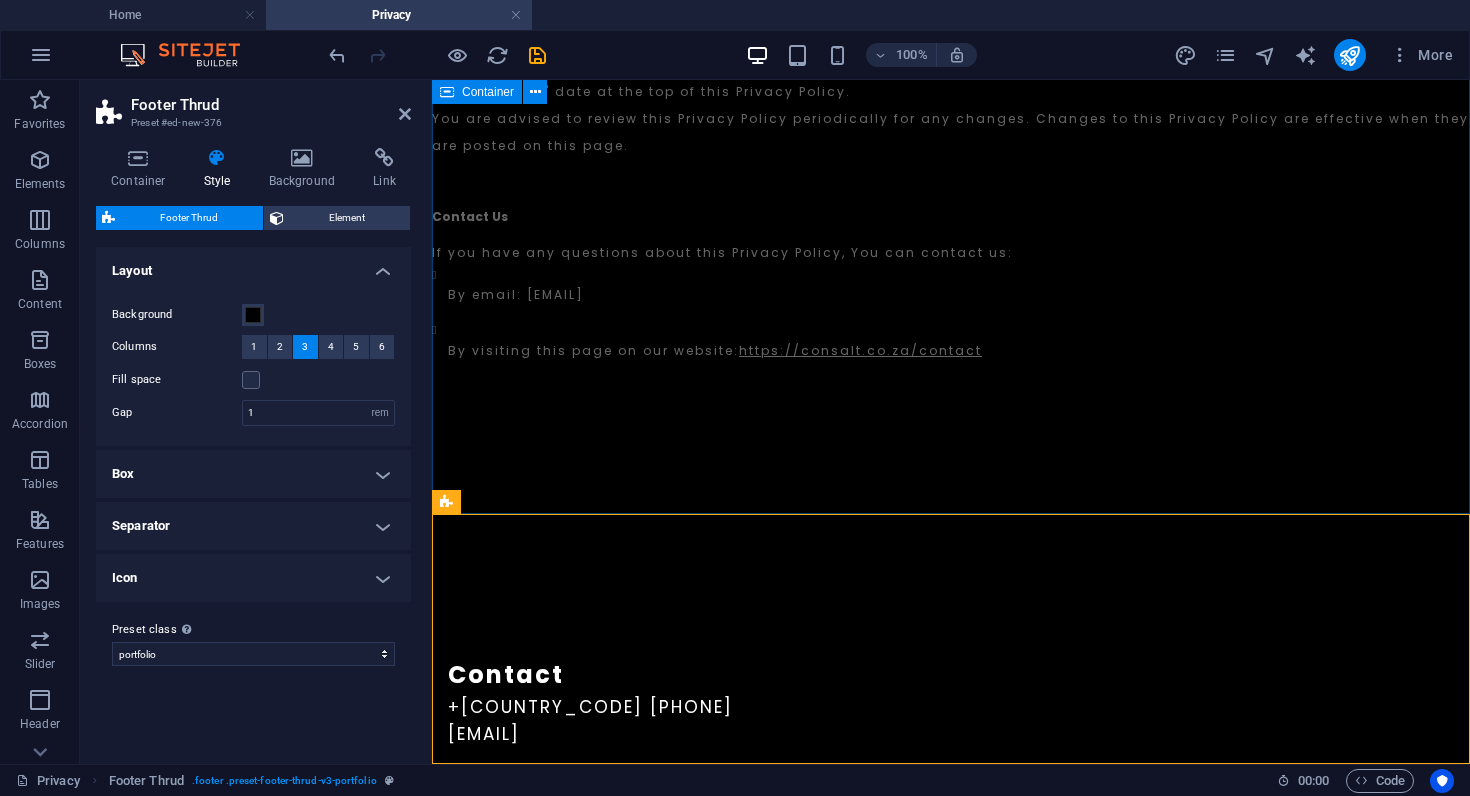 drag, startPoint x: 1284, startPoint y: 439, endPoint x: 1085, endPoint y: 447, distance: 199.16074 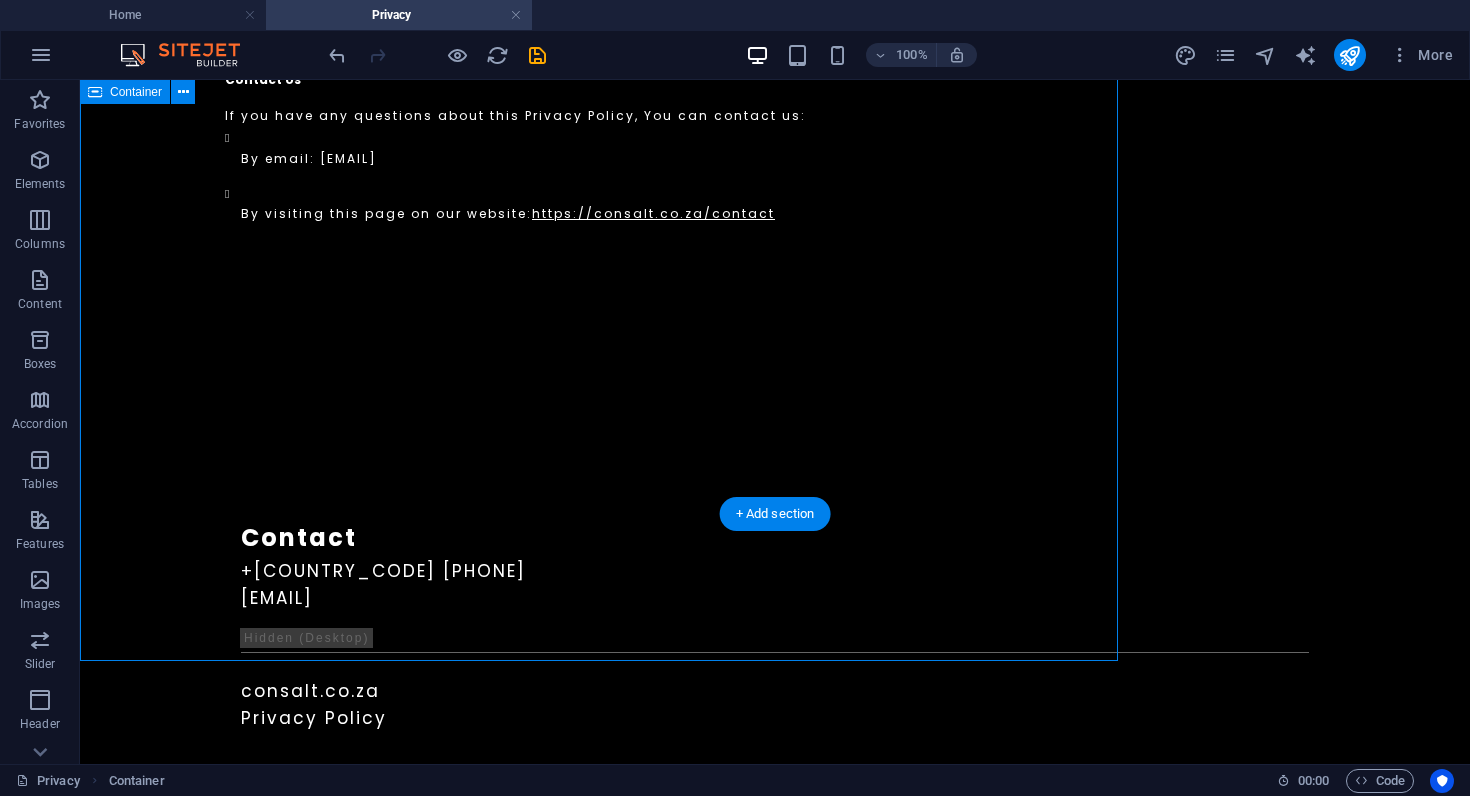 scroll, scrollTop: 7418, scrollLeft: 0, axis: vertical 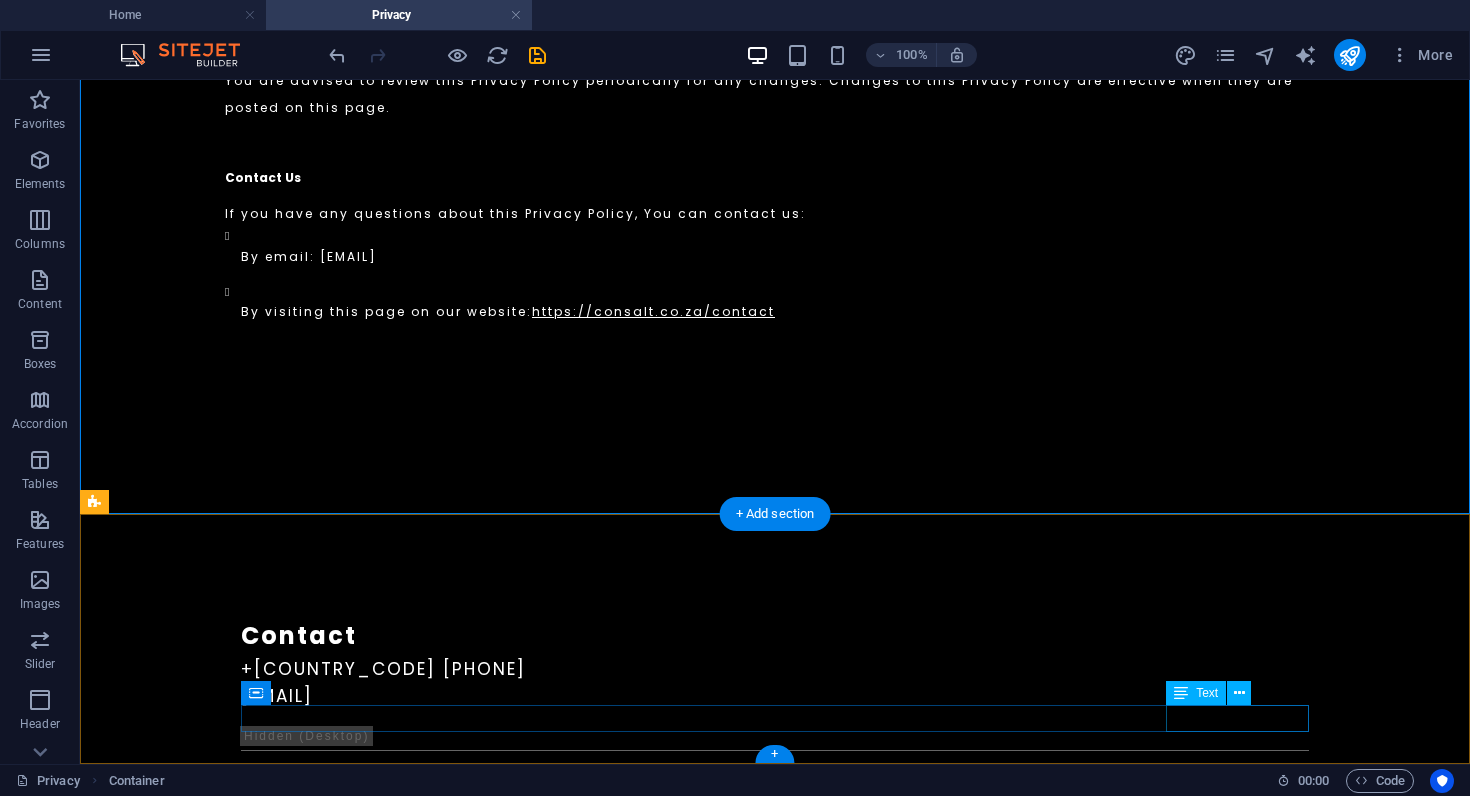 click on "Privacy Policy" at bounding box center [775, 816] 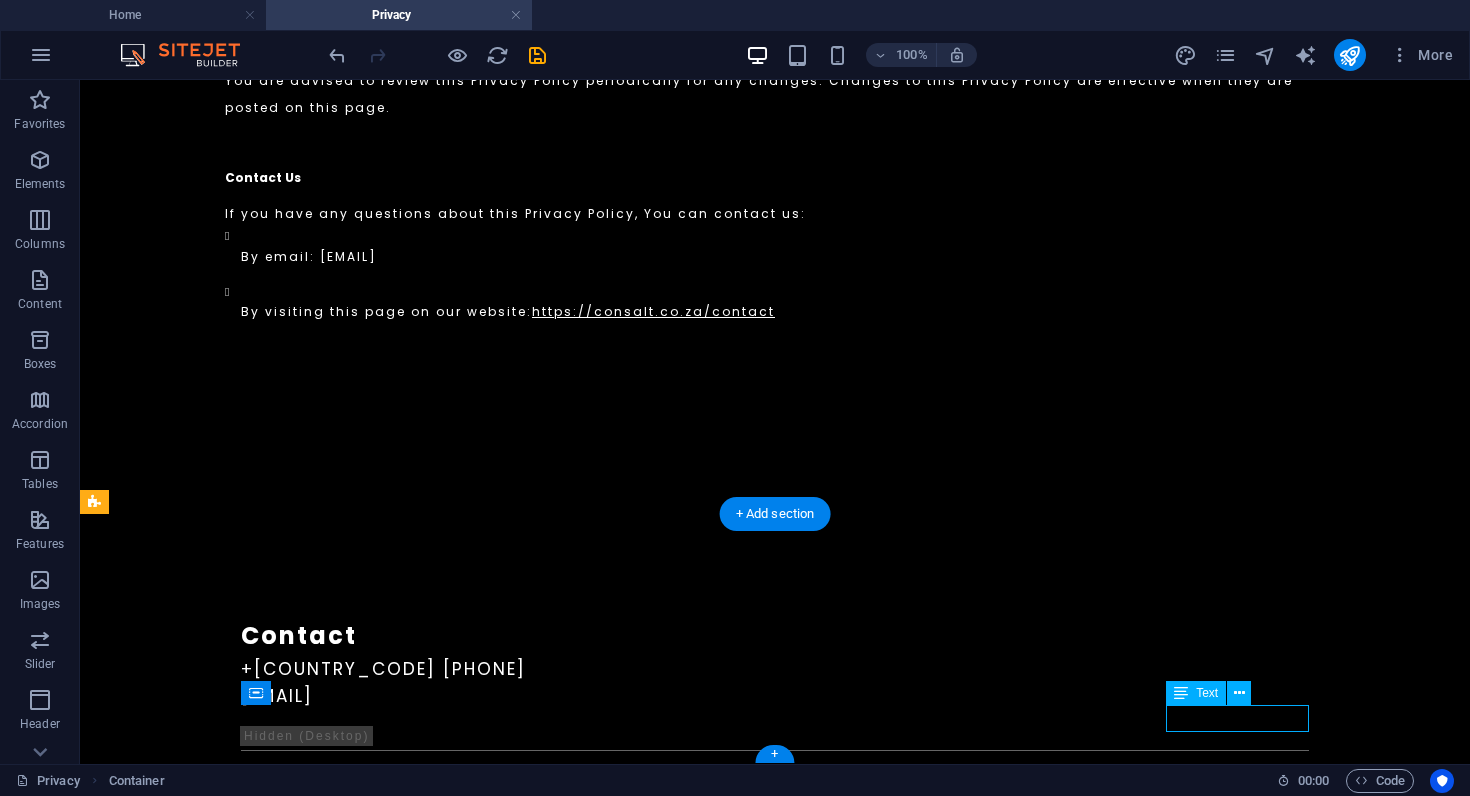 click on "Privacy Policy" at bounding box center [775, 816] 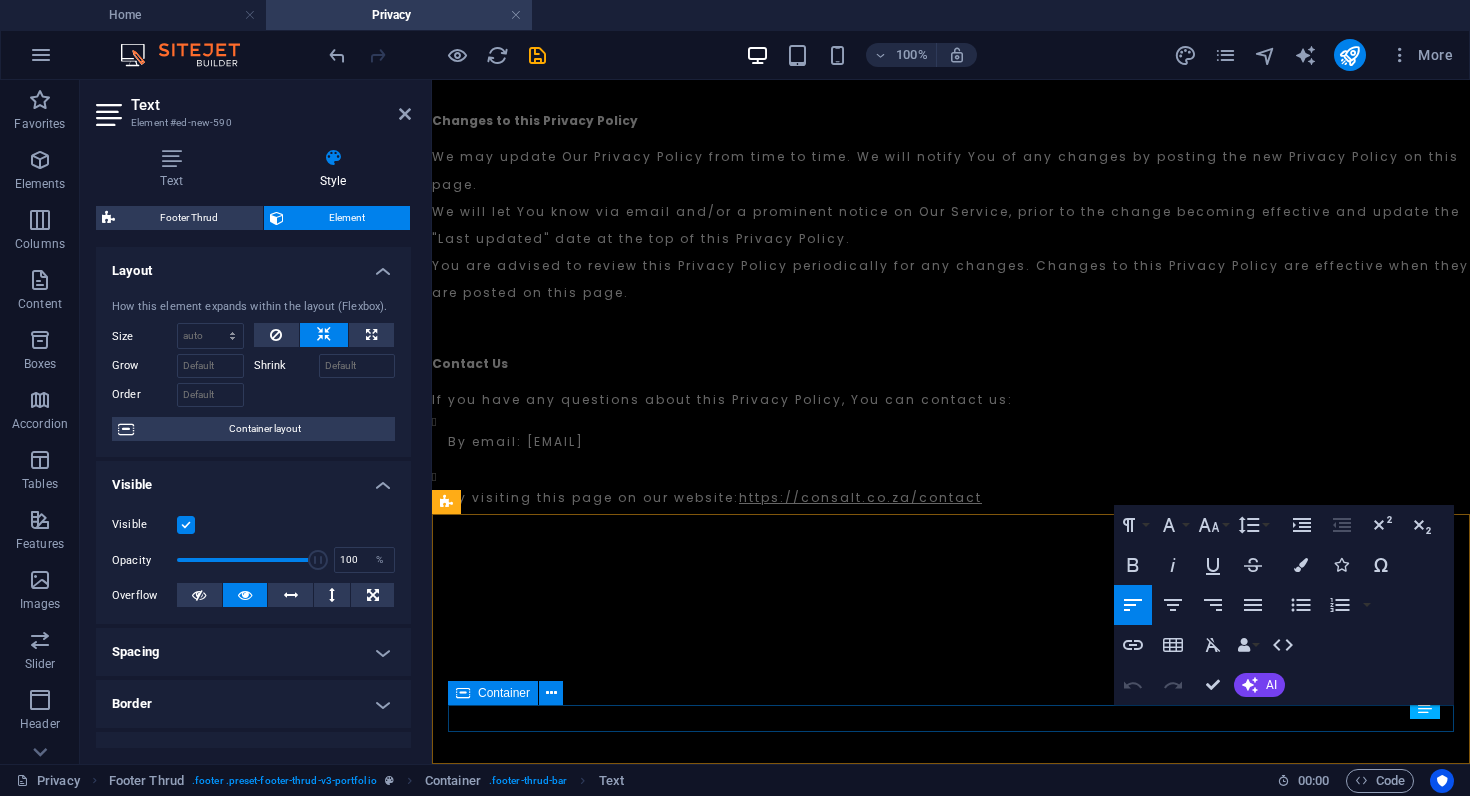 scroll, scrollTop: 7565, scrollLeft: 0, axis: vertical 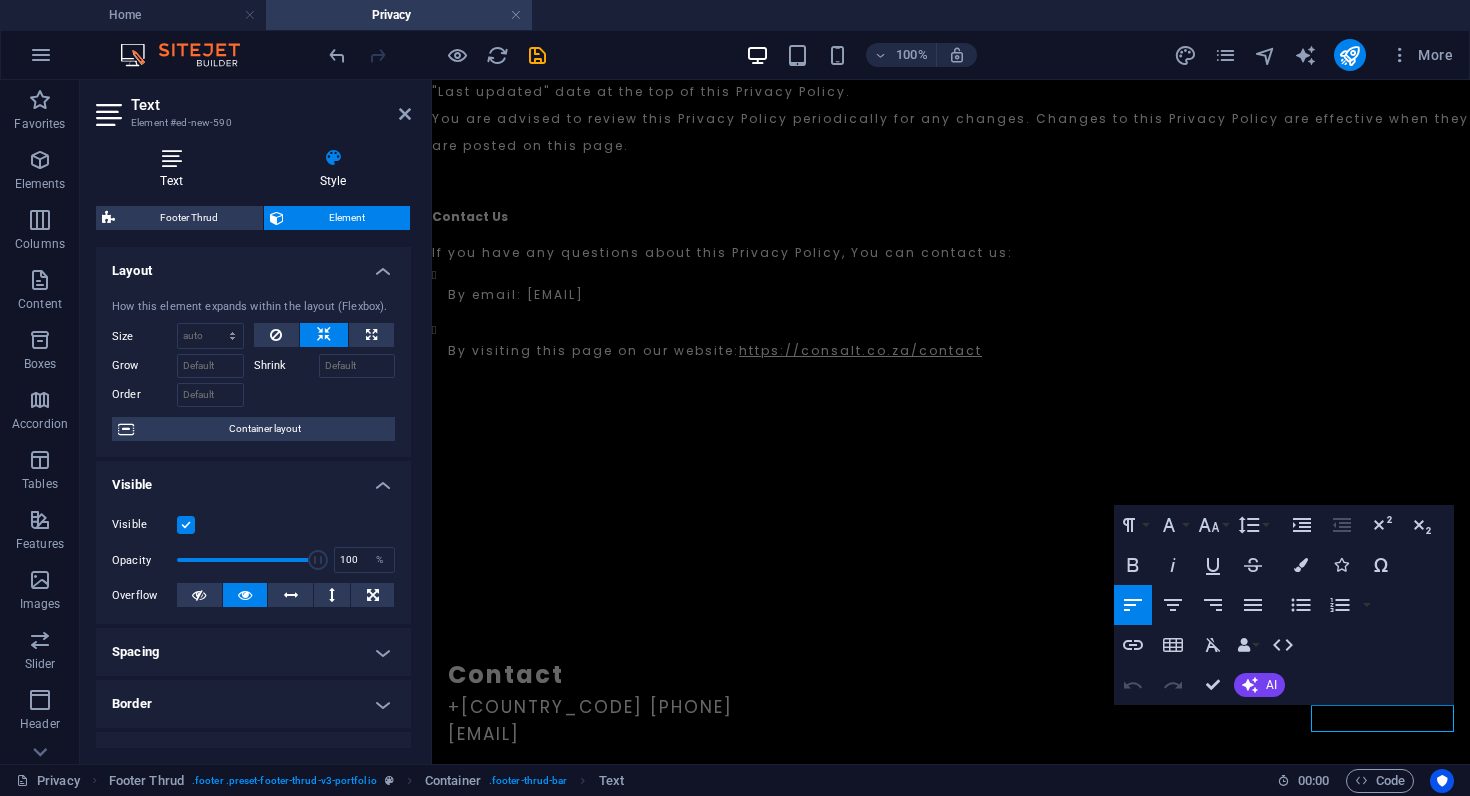 click at bounding box center (171, 158) 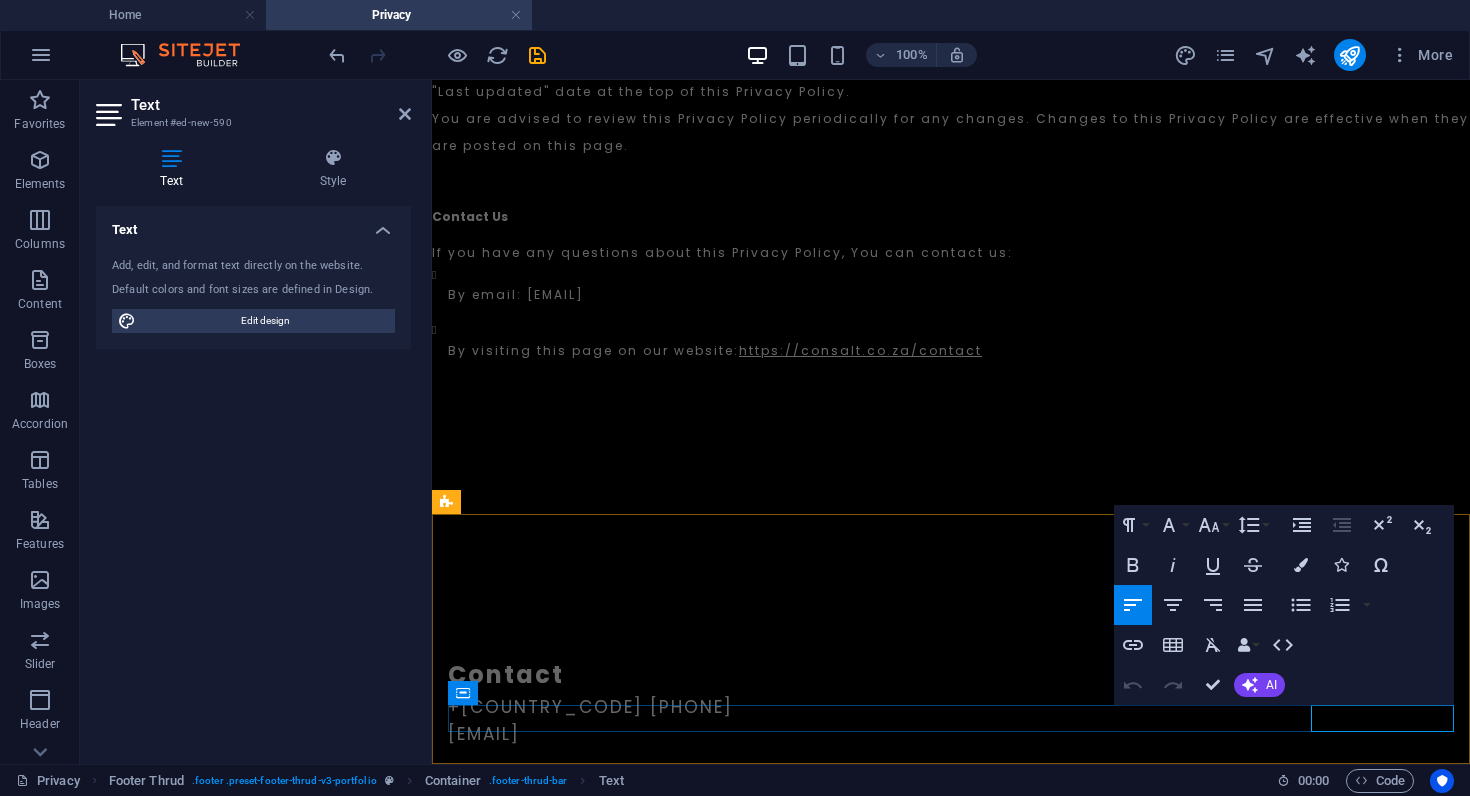 click on "Privacy Policy" at bounding box center [521, 855] 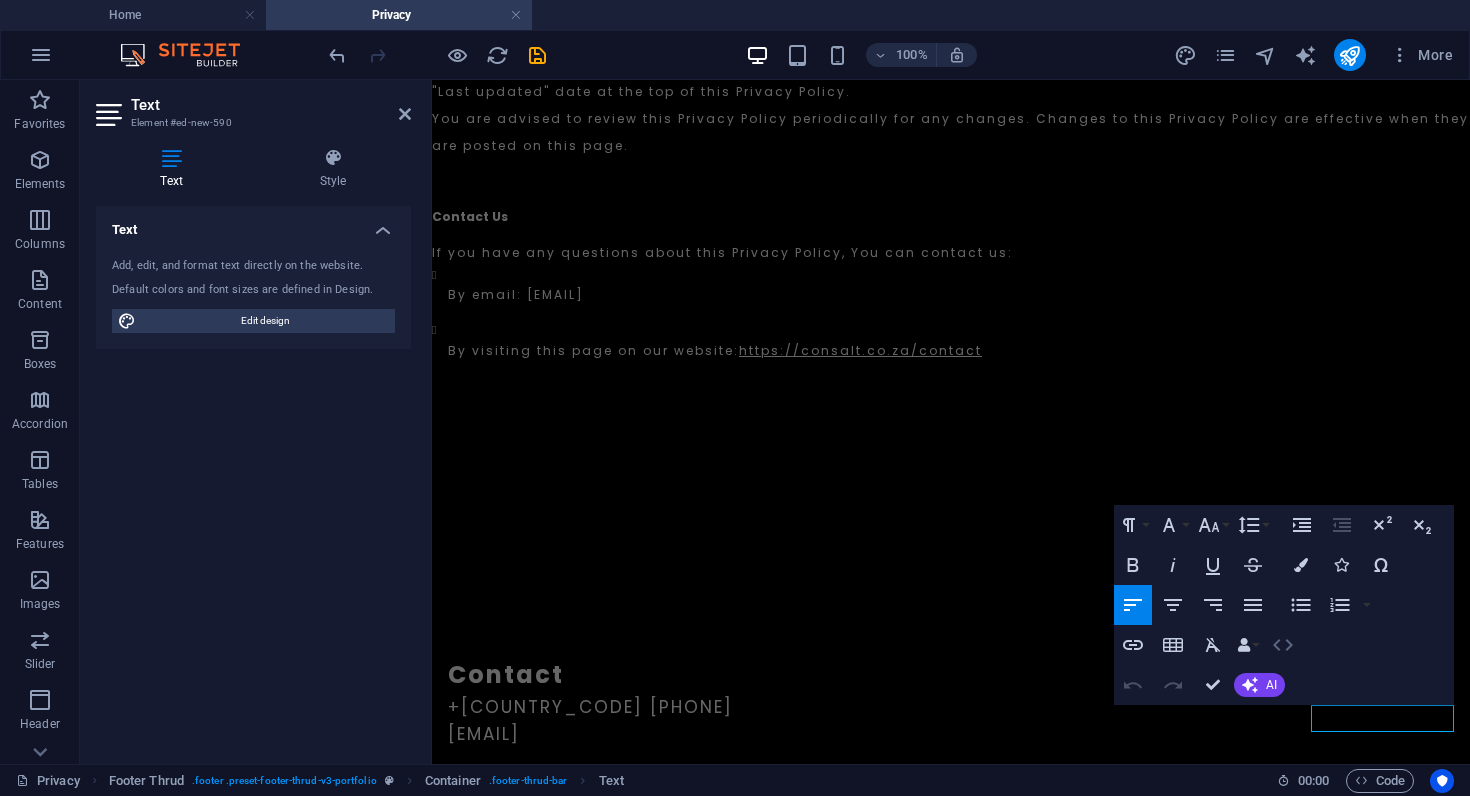 click 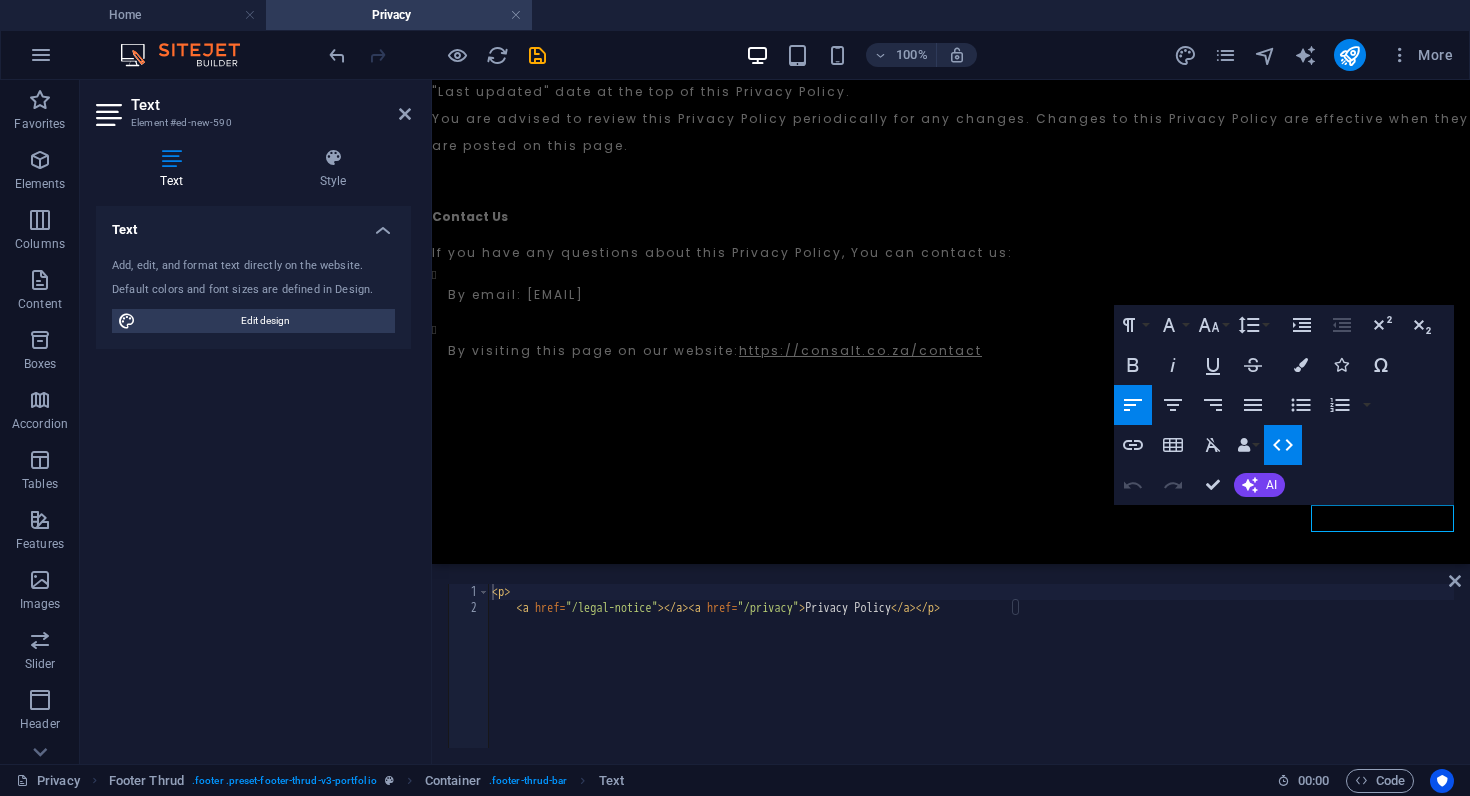 scroll, scrollTop: 7765, scrollLeft: 0, axis: vertical 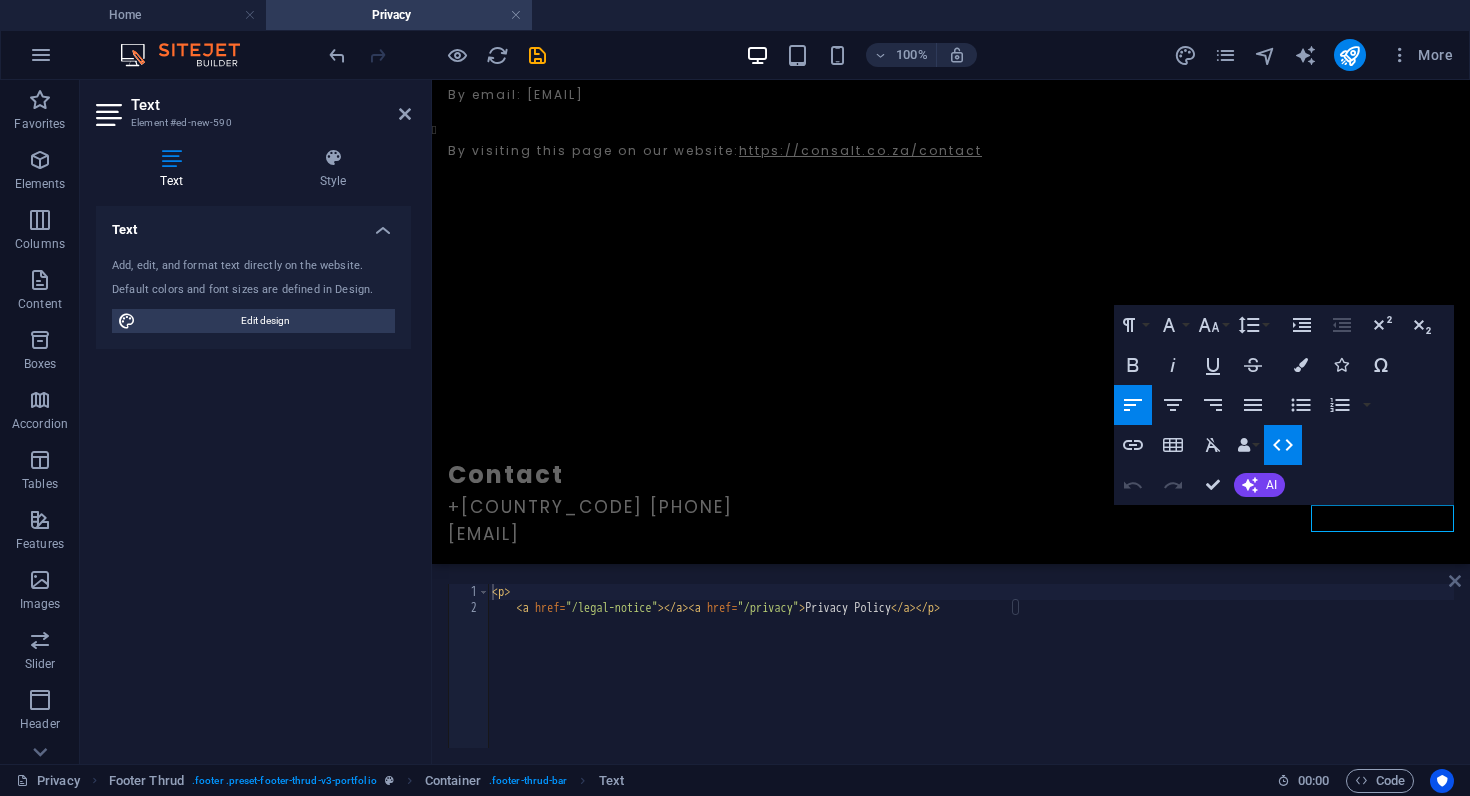 click at bounding box center [1455, 581] 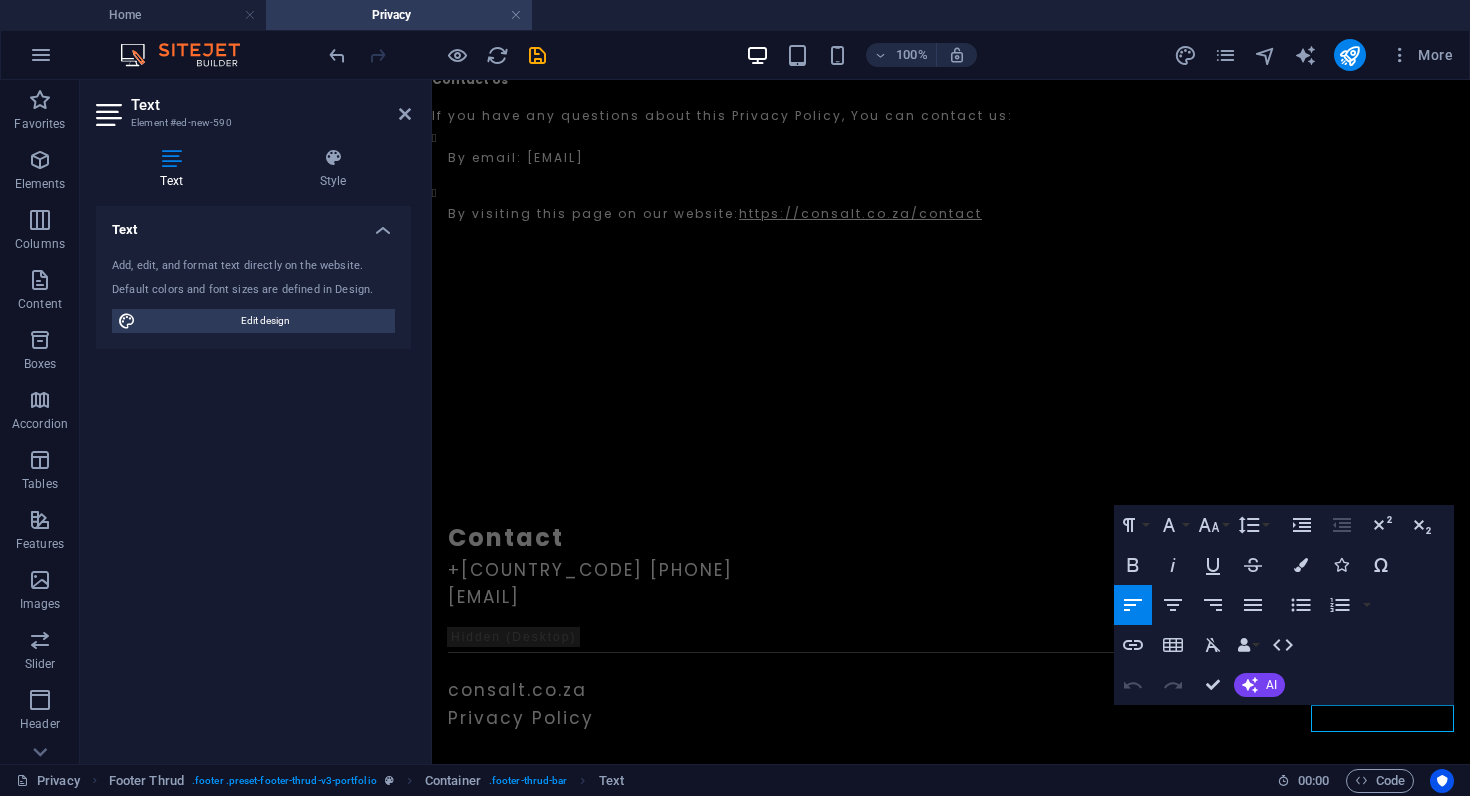 scroll, scrollTop: 7565, scrollLeft: 0, axis: vertical 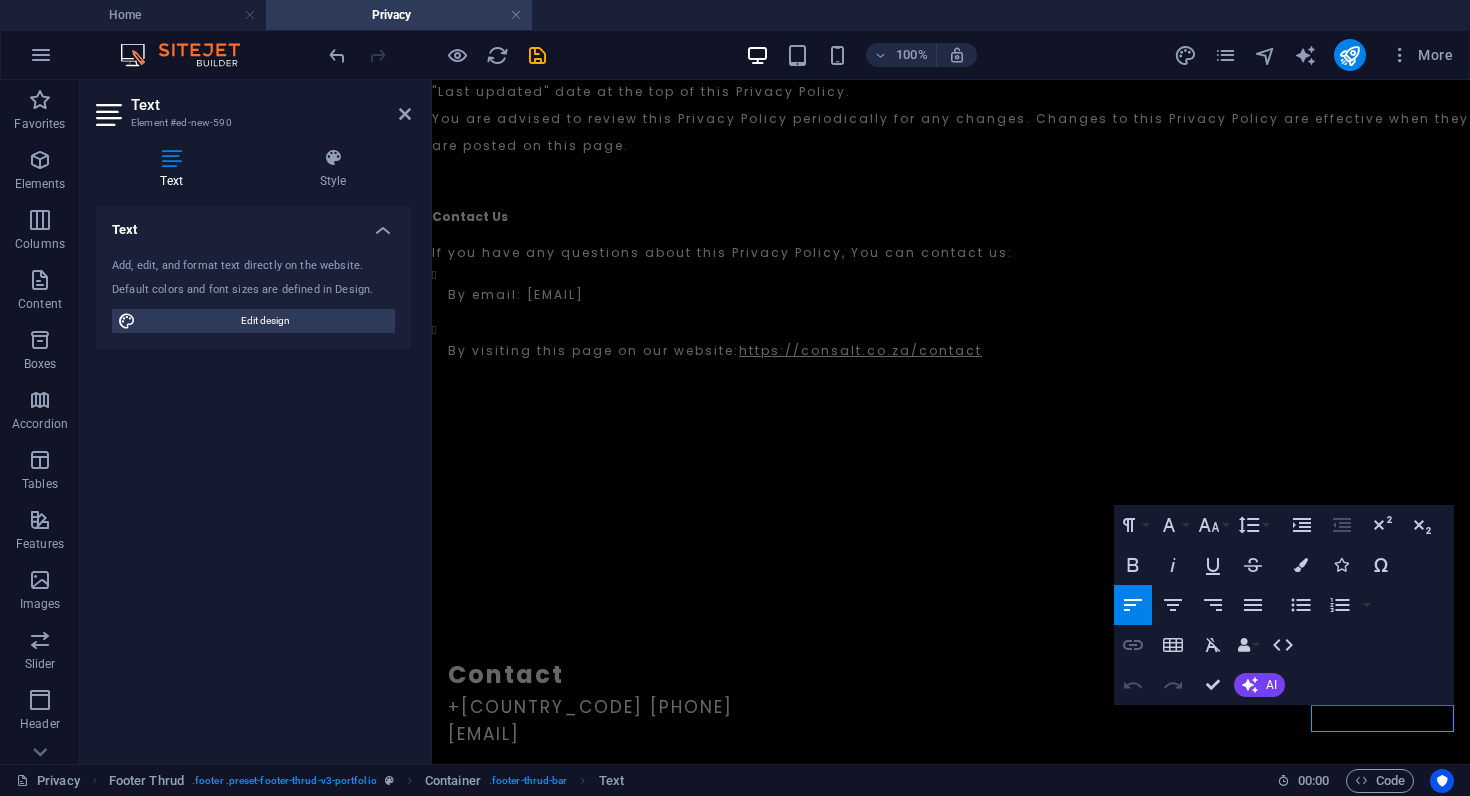 click 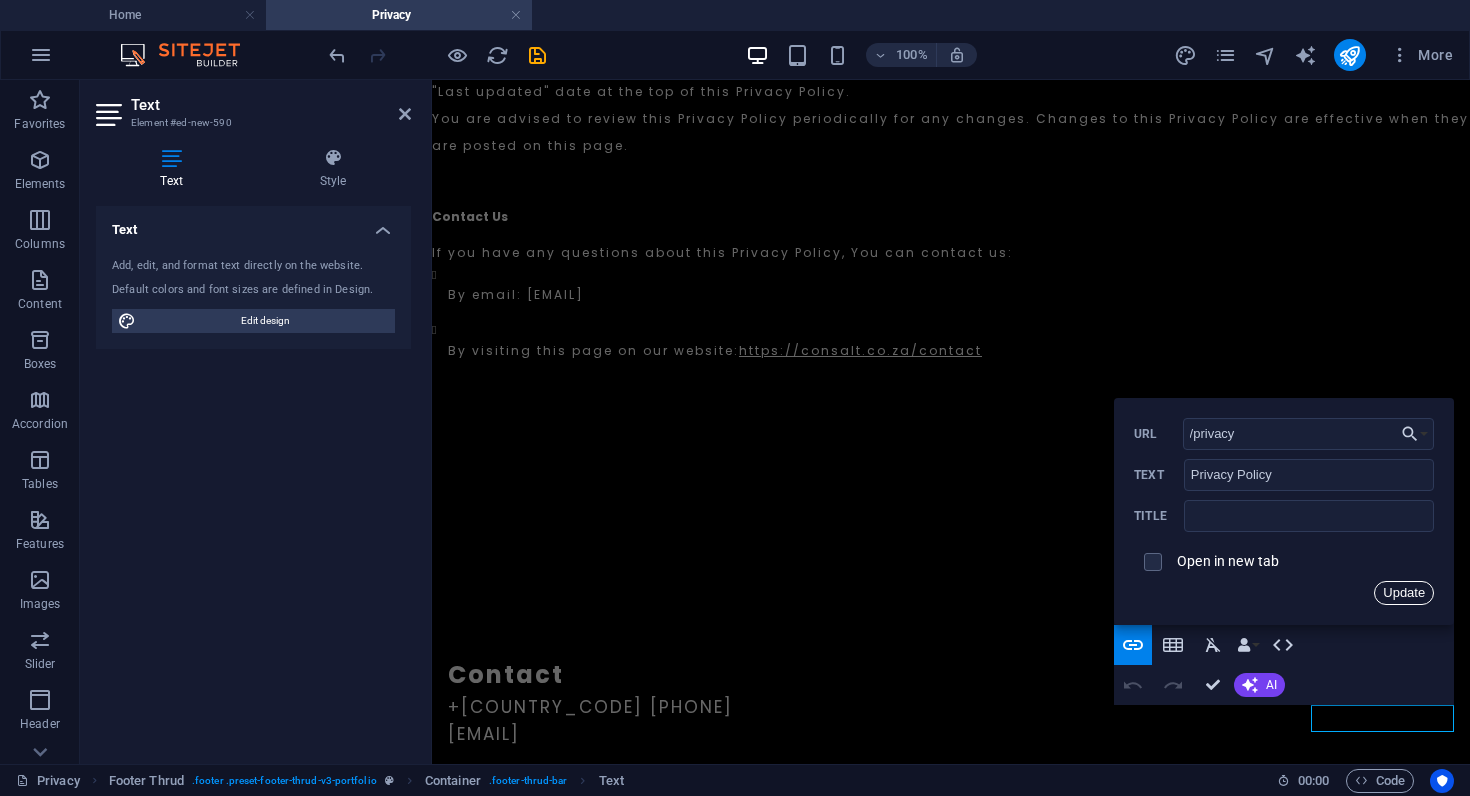click on "Update" at bounding box center (1404, 593) 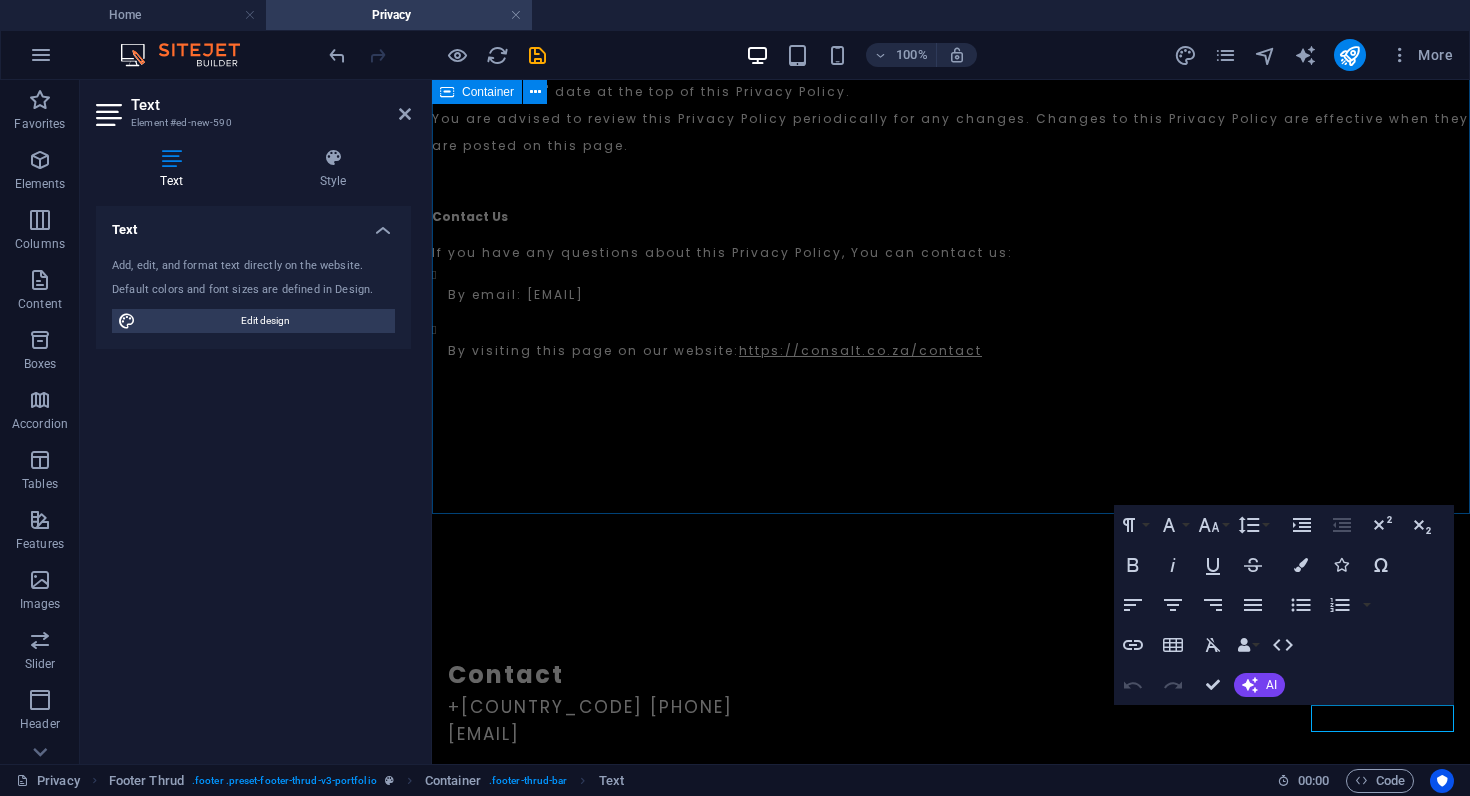 click on "Privacy Policy Last updated: May 08, 2025 This Privacy Policy describes Our policies and procedures on the collection, use and disclosure of Your information when You use the Service and tells You about Your privacy rights and how the law protects You. We use Your Personal data to provide and improve the Service. By using the Service, You agree to the collection and use of information in accordance with this Privacy Policy. This Privacy Policy has been created with the help of the  Free Privacy Policy Generator . Interpretation and Definitions Interpretation The words of which the initial letter is capitalized have meanings defined under the following conditions. The following definitions shall have the same meaning regardless of whether they appear in singular or in plural. Definitions For the purposes of this Privacy Policy: Account  means a unique account created for You to access our Service or parts of our Service. Affiliate Company Cookies Country  refers to: South Africa Device Personal Data Service" at bounding box center [951, -3390] 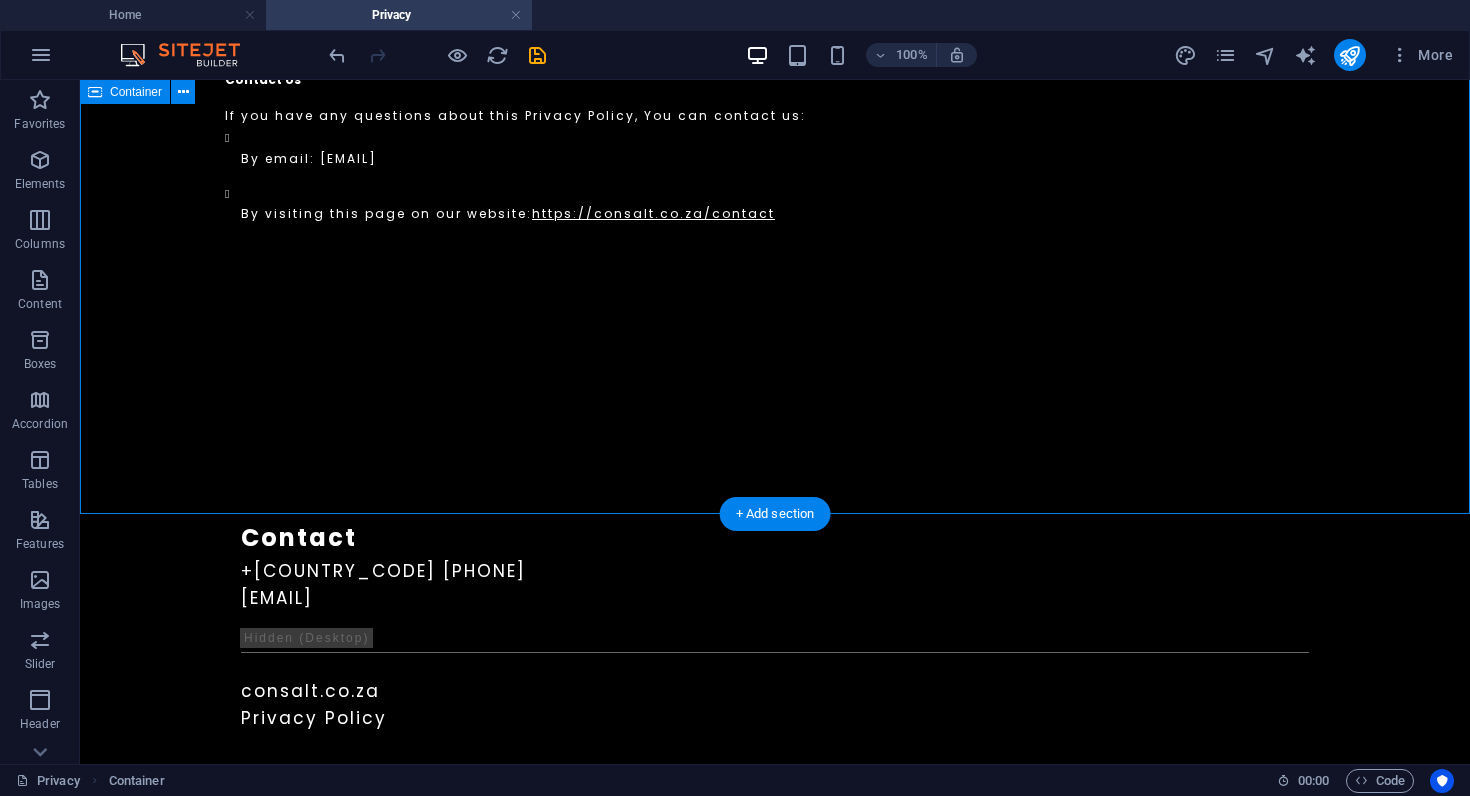 scroll, scrollTop: 7418, scrollLeft: 0, axis: vertical 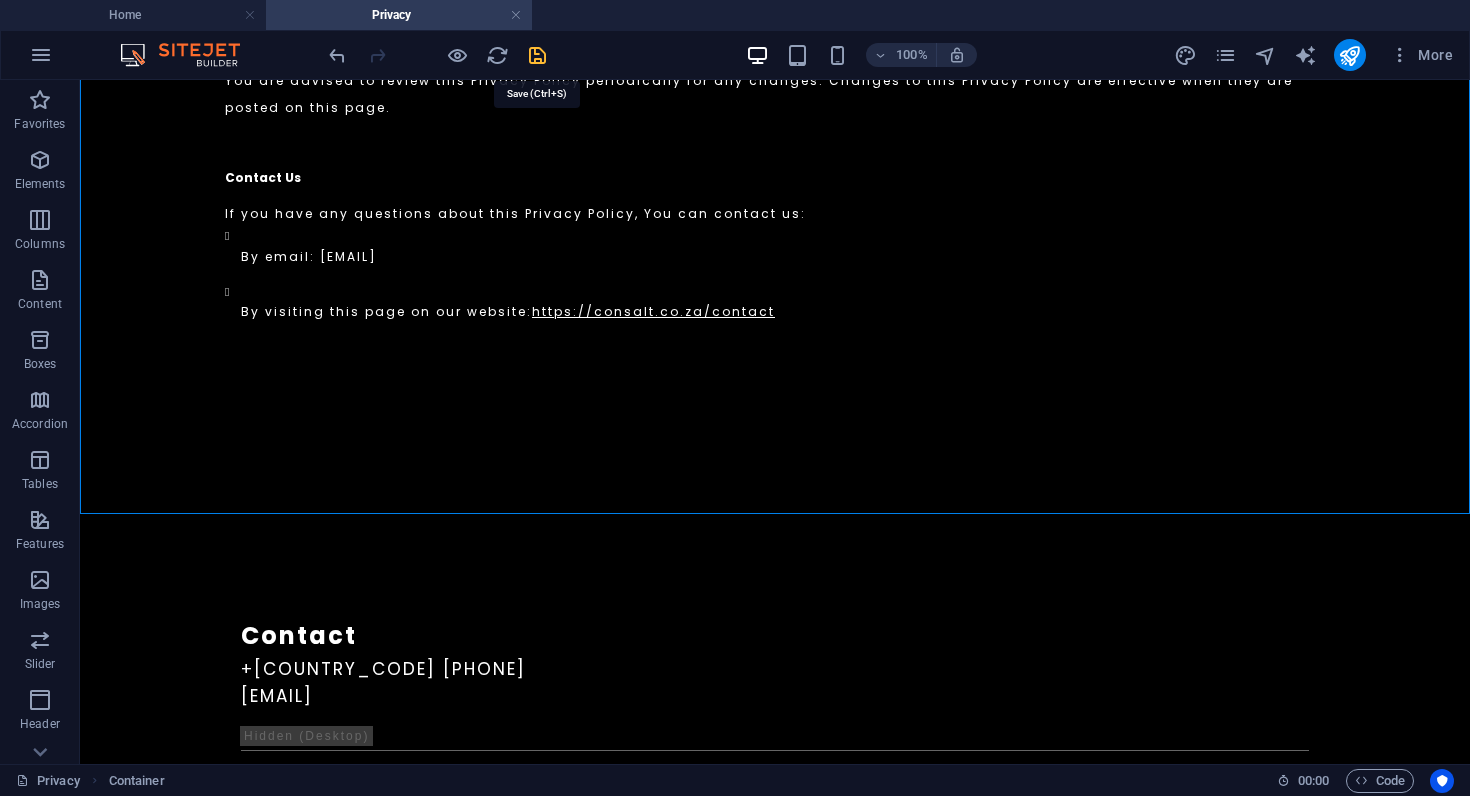click at bounding box center (537, 55) 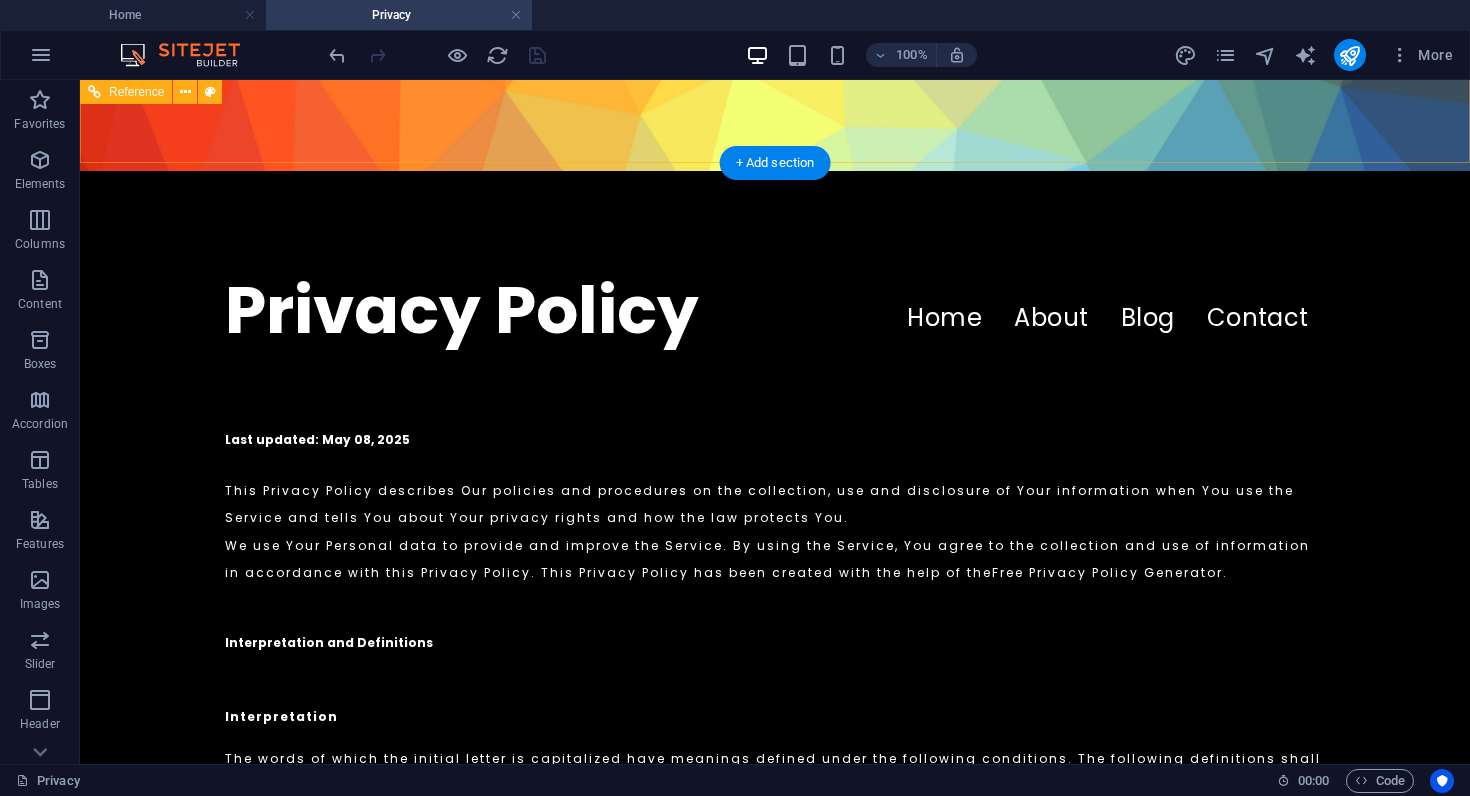 scroll, scrollTop: 48, scrollLeft: 0, axis: vertical 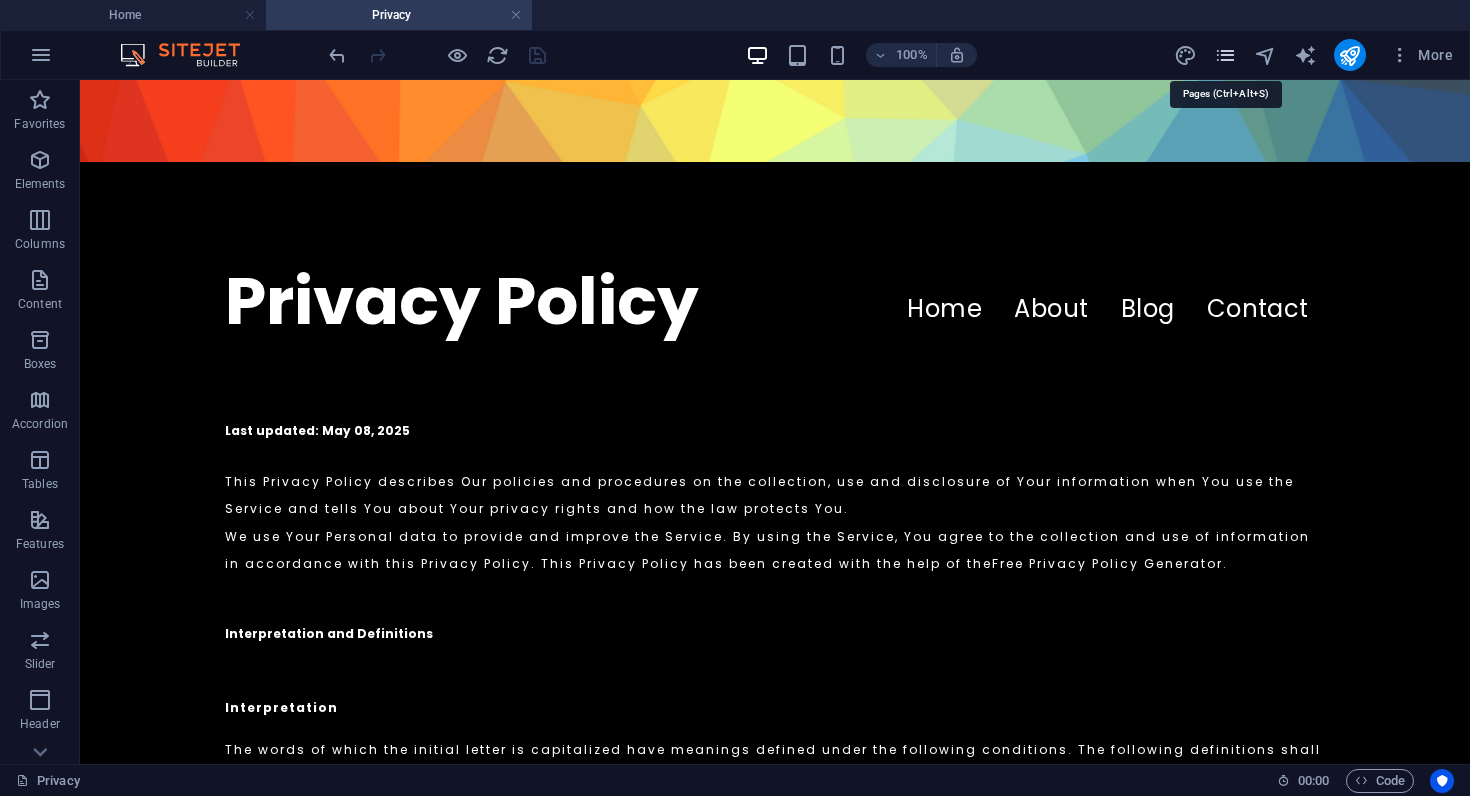 click at bounding box center (1225, 55) 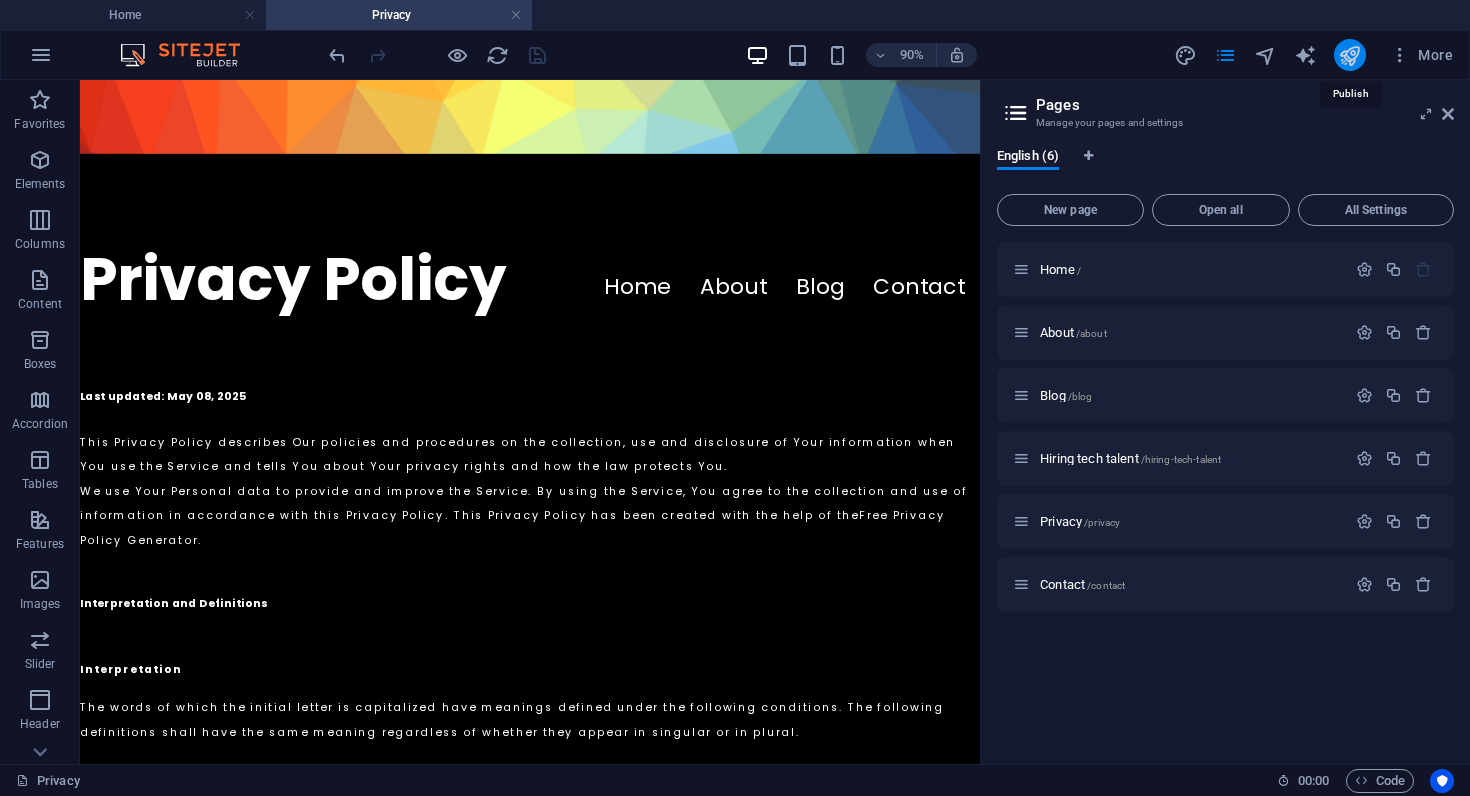 click at bounding box center (1349, 55) 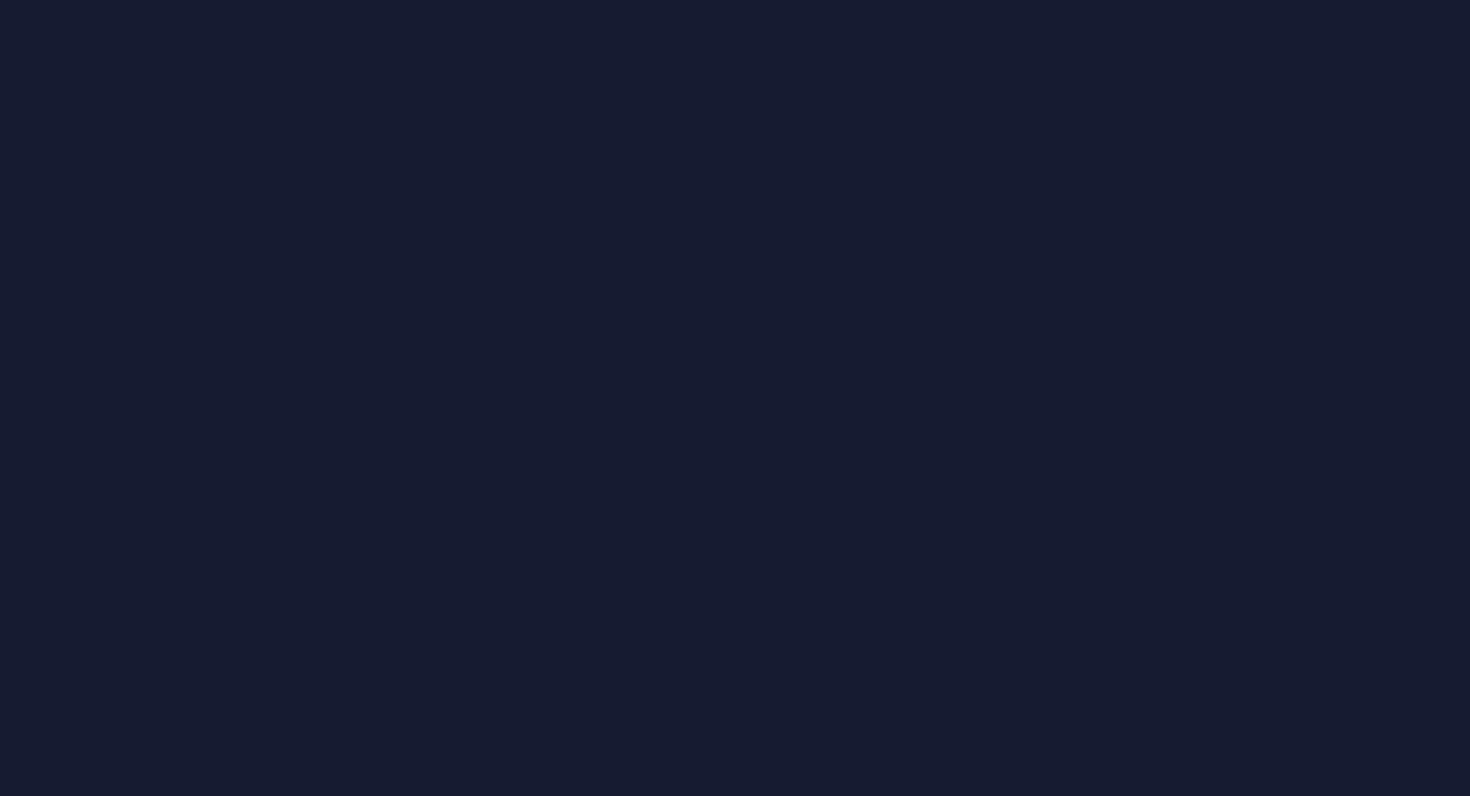 scroll, scrollTop: 0, scrollLeft: 0, axis: both 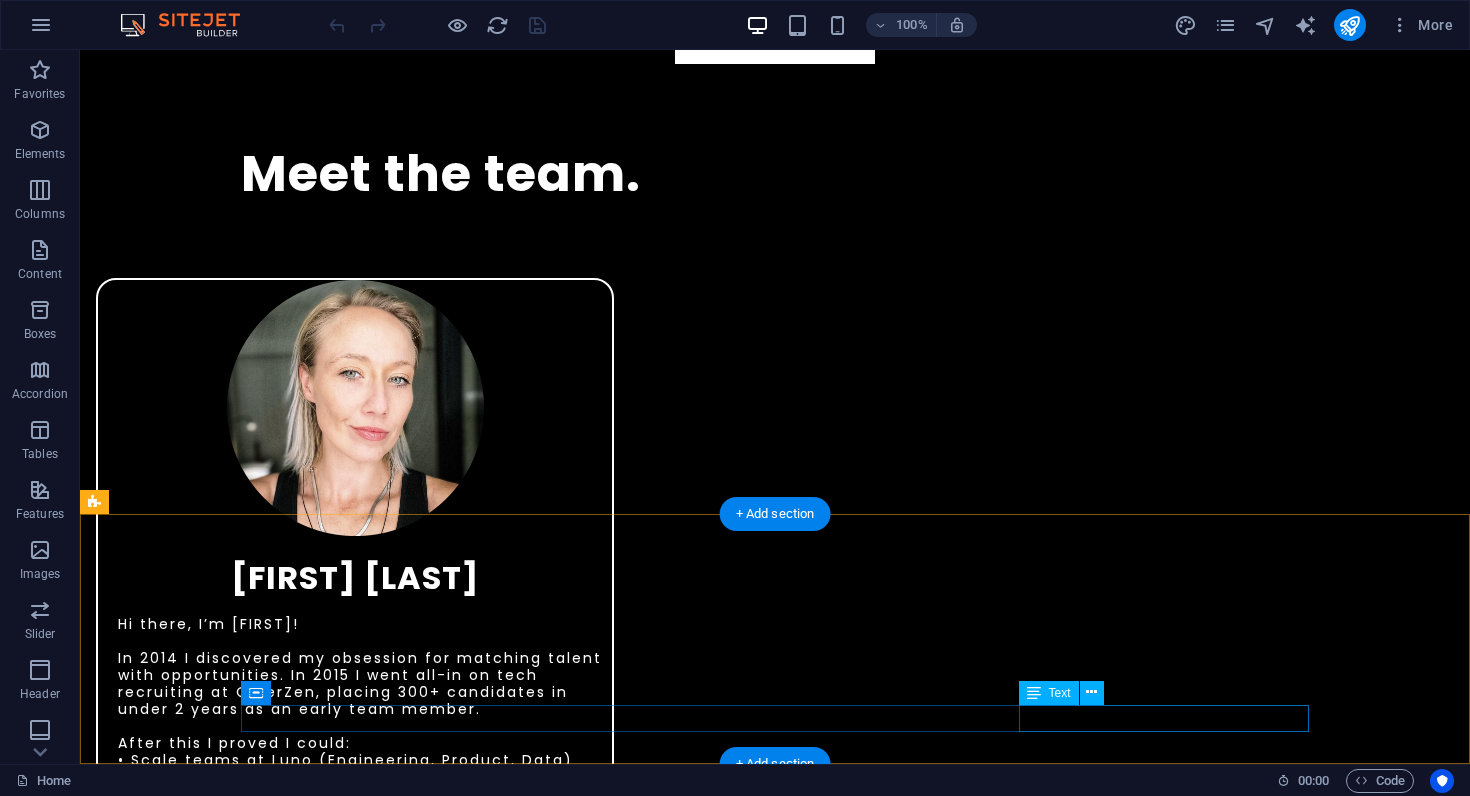 click on "Legal Notice  |  Privacy Policy" at bounding box center [775, 3588] 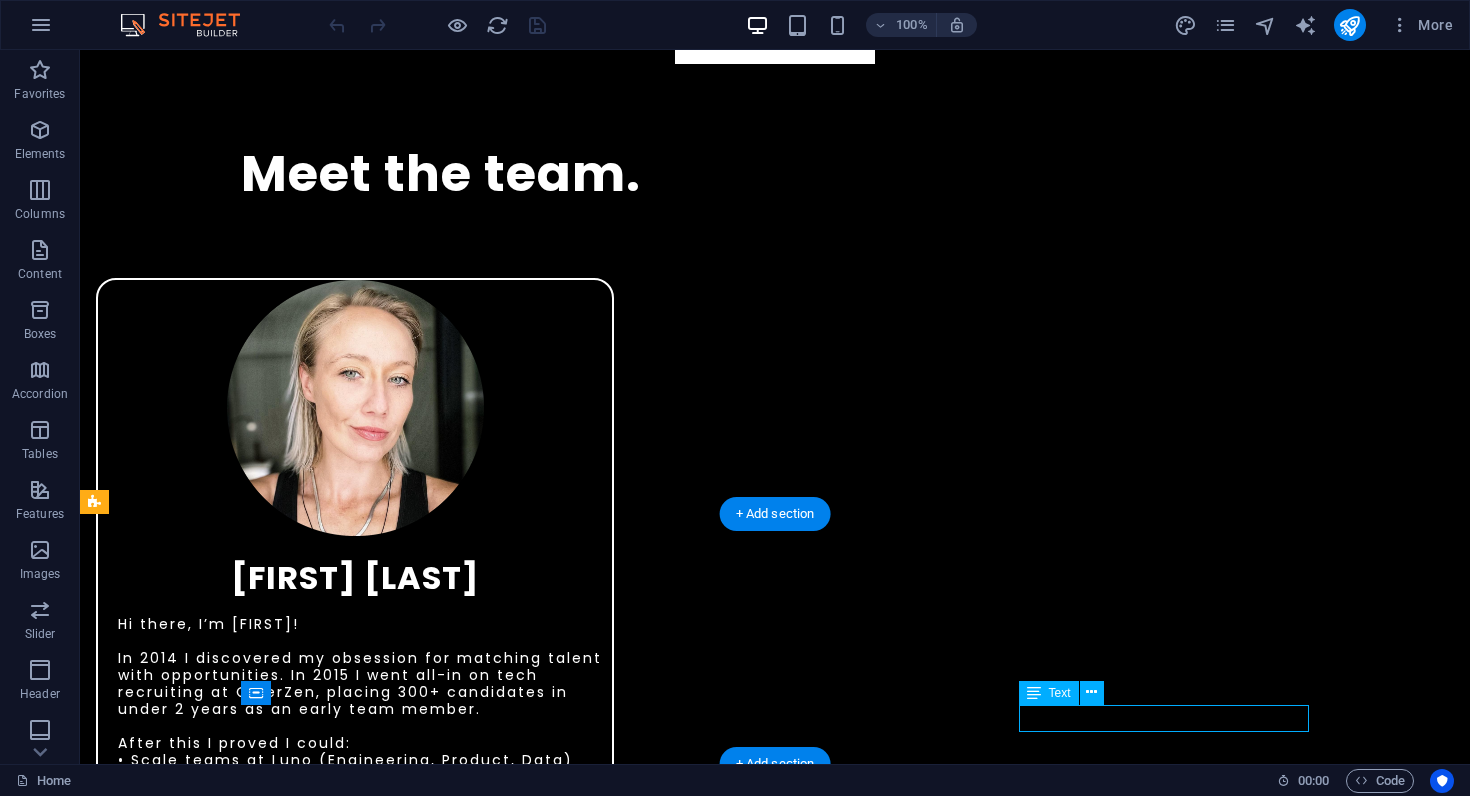 click on "Legal Notice  |  Privacy Policy" at bounding box center (775, 3588) 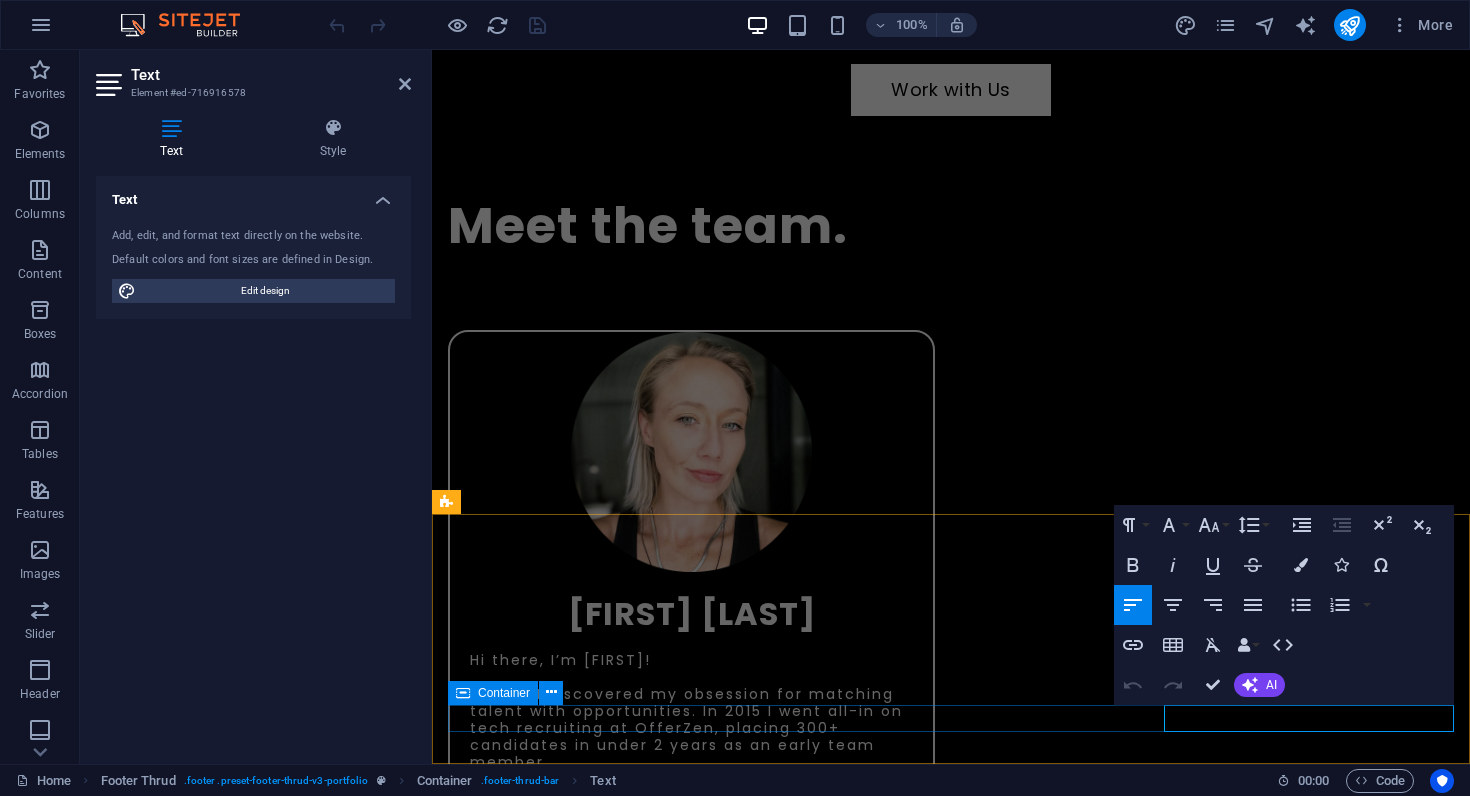 scroll, scrollTop: 3979, scrollLeft: 0, axis: vertical 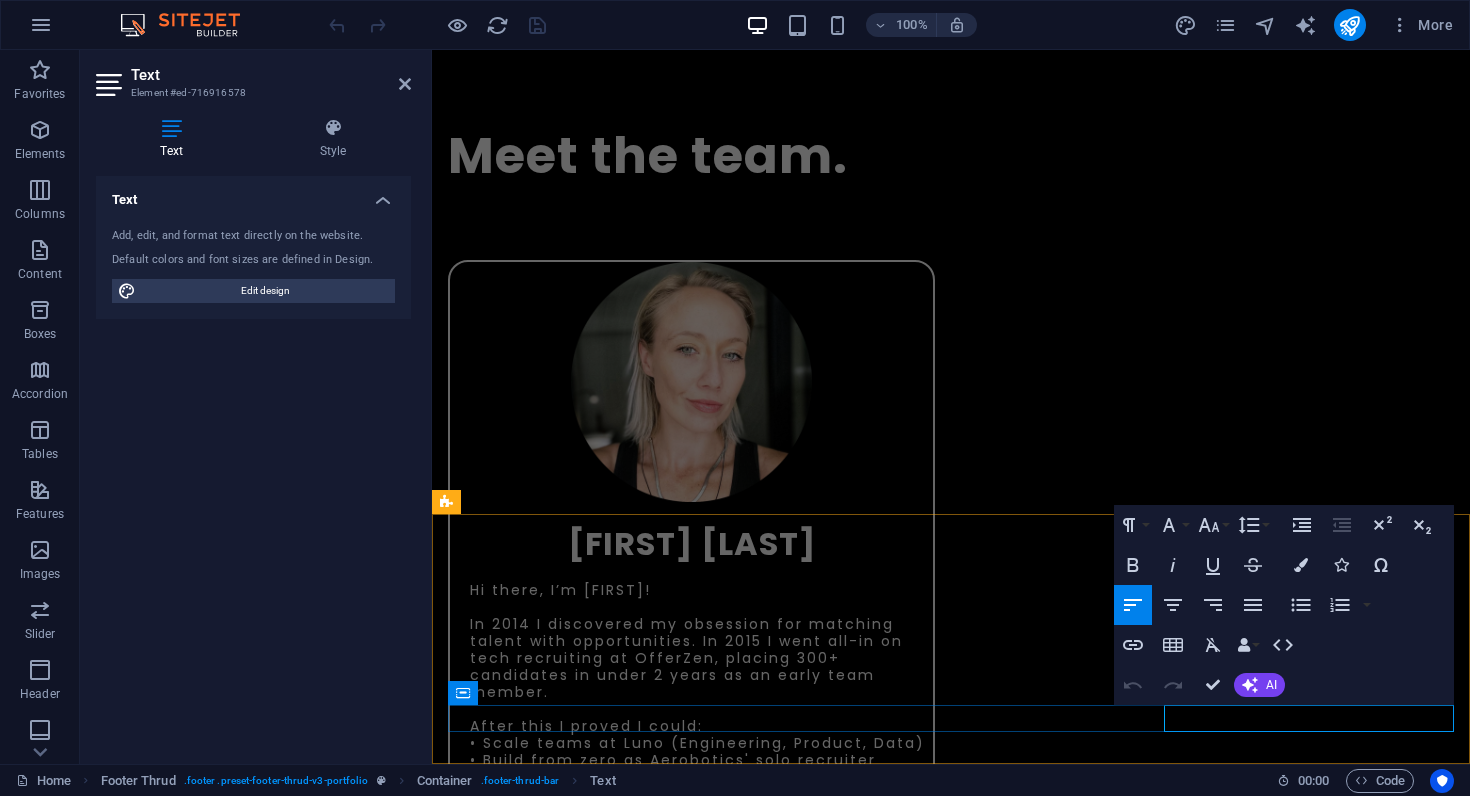 drag, startPoint x: 1312, startPoint y: 712, endPoint x: 1169, endPoint y: 707, distance: 143.08739 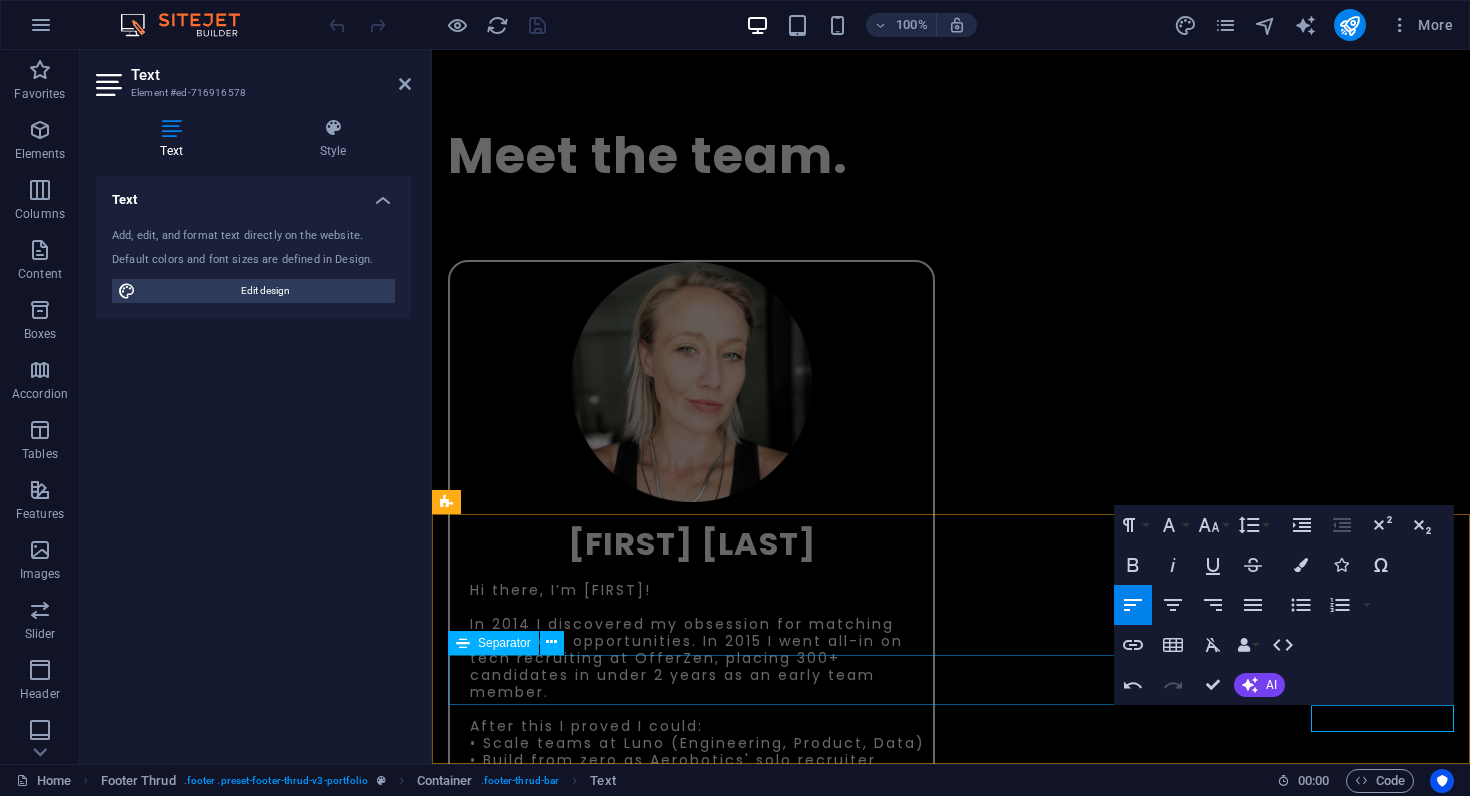 click at bounding box center [951, 3524] 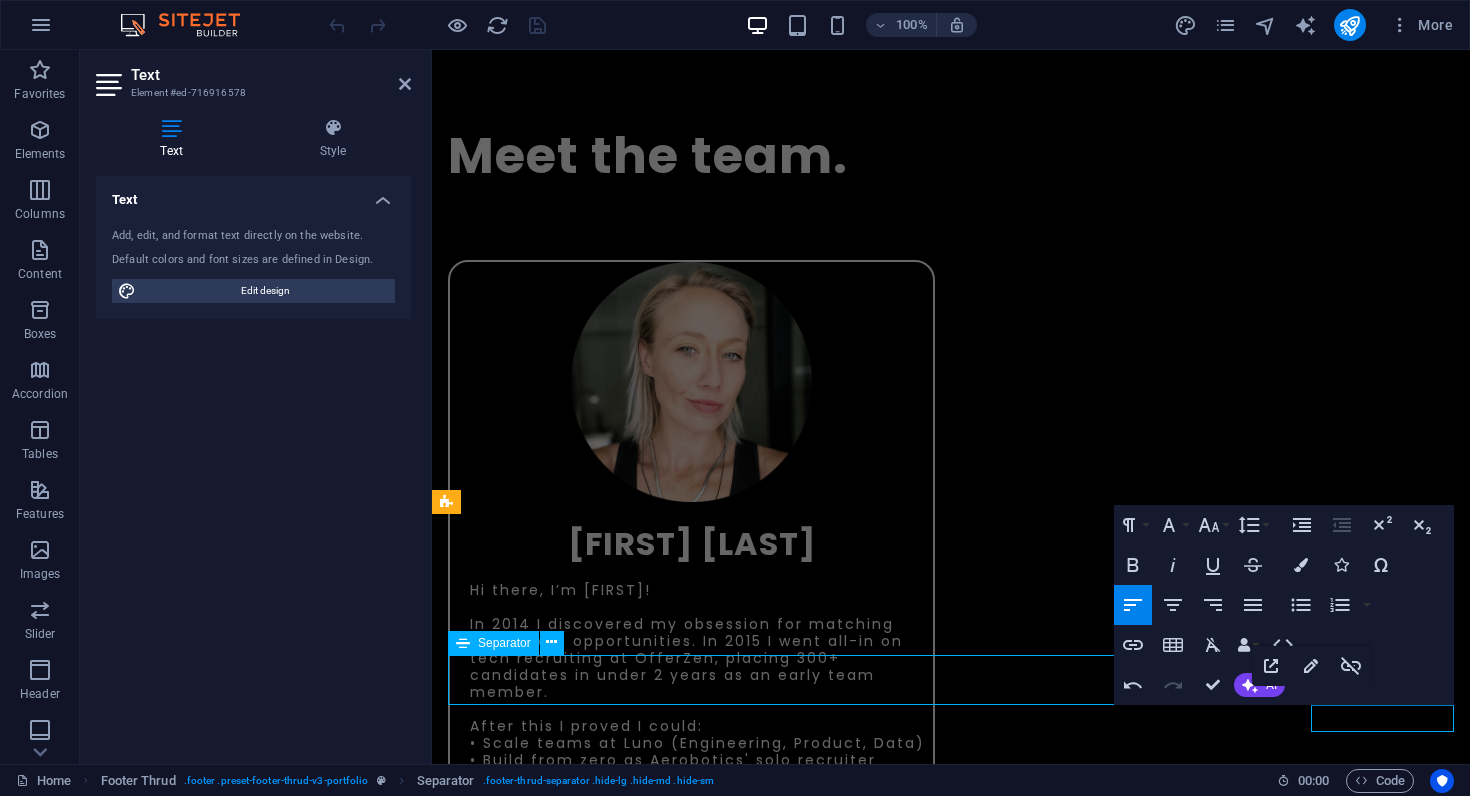scroll, scrollTop: 3909, scrollLeft: 0, axis: vertical 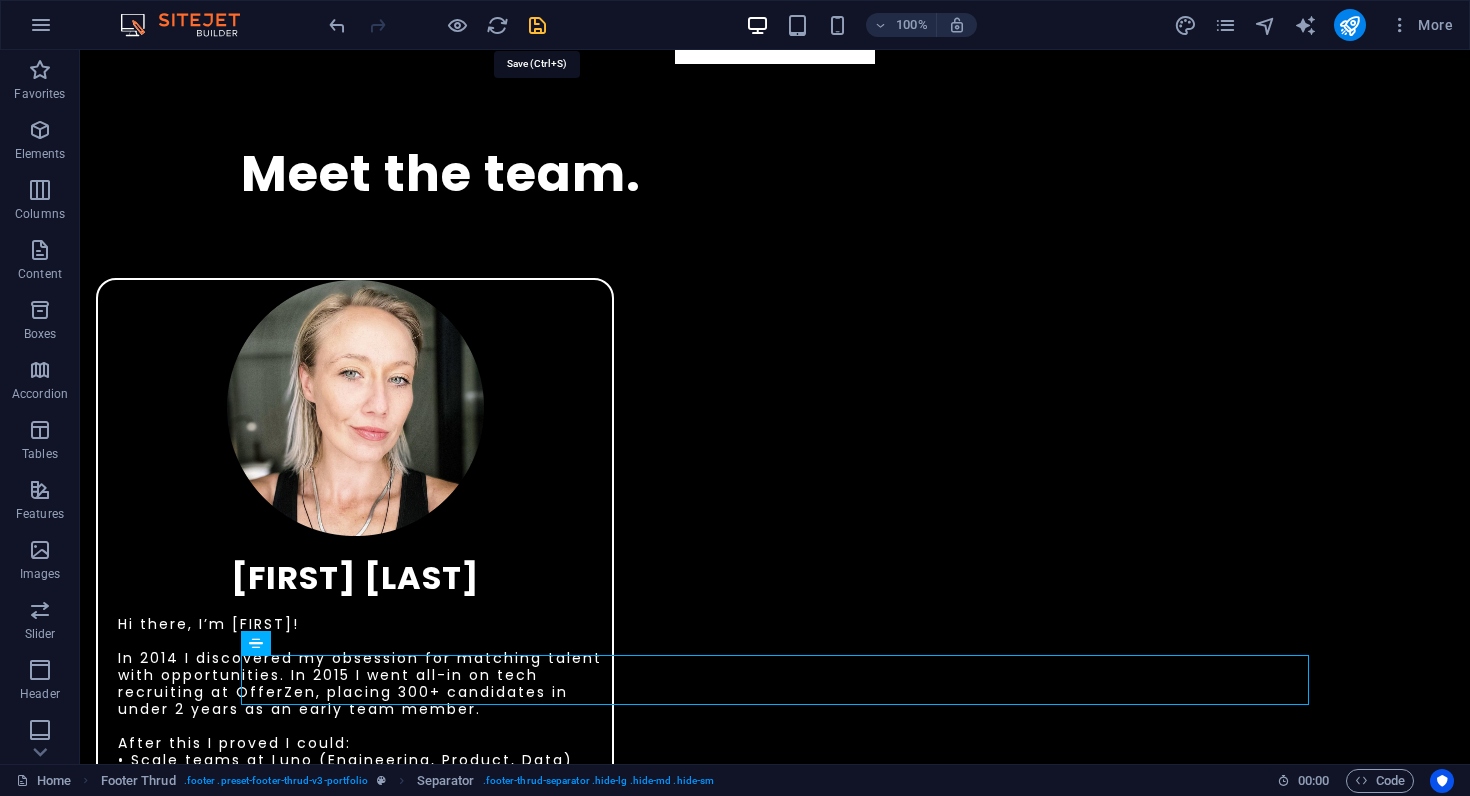 click at bounding box center (537, 25) 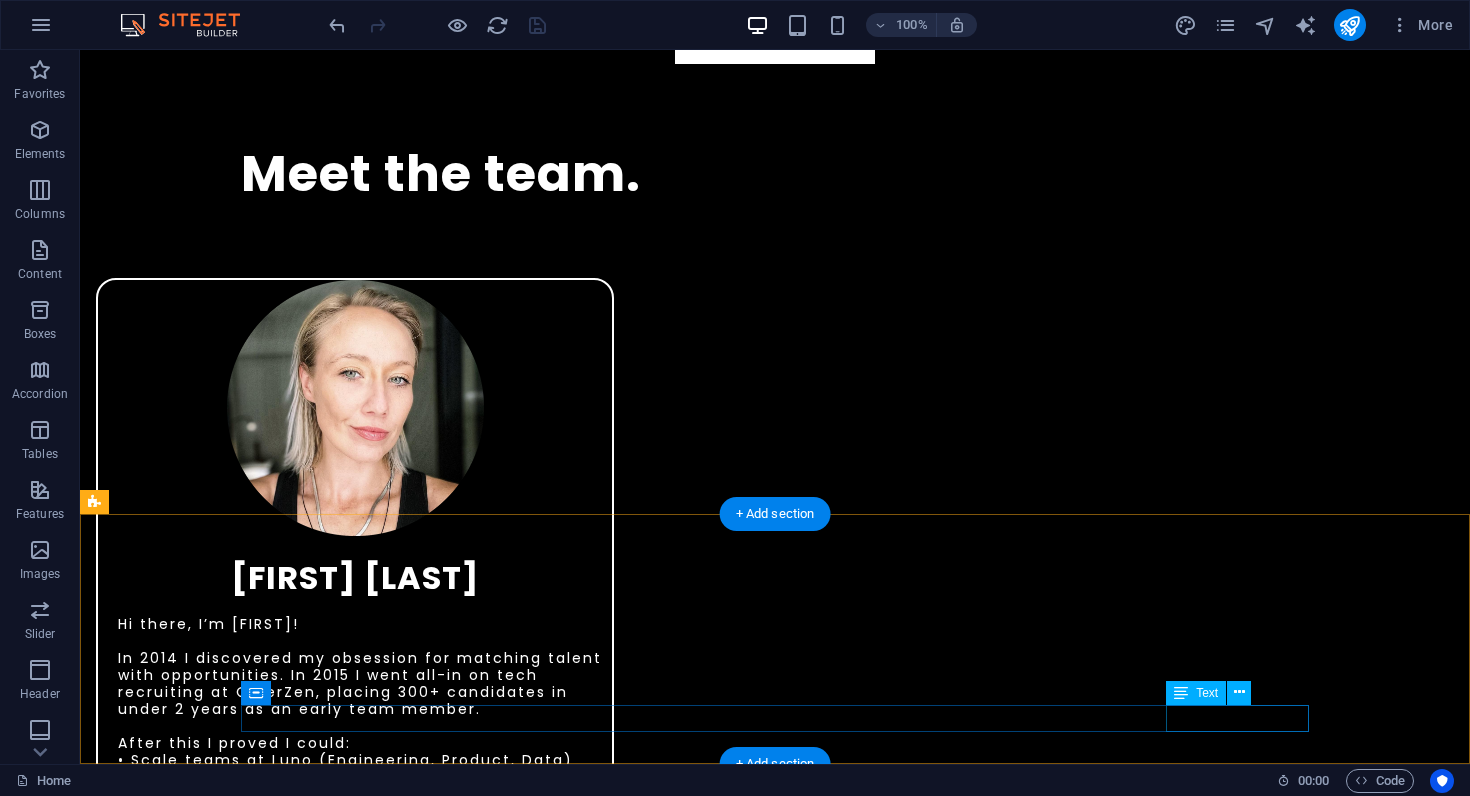 click on "Privacy Policy" at bounding box center (775, 3588) 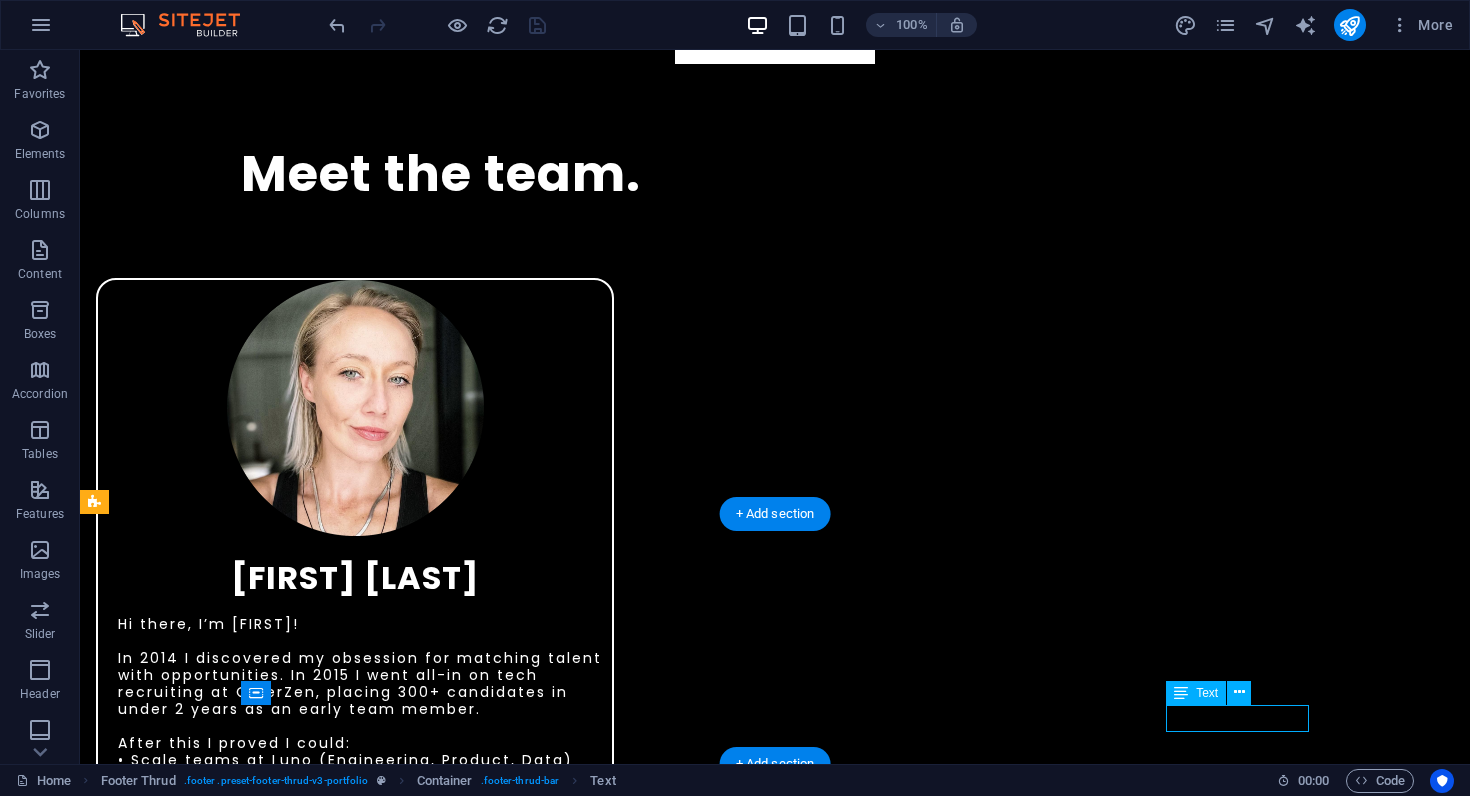 drag, startPoint x: 1248, startPoint y: 725, endPoint x: 896, endPoint y: 726, distance: 352.00143 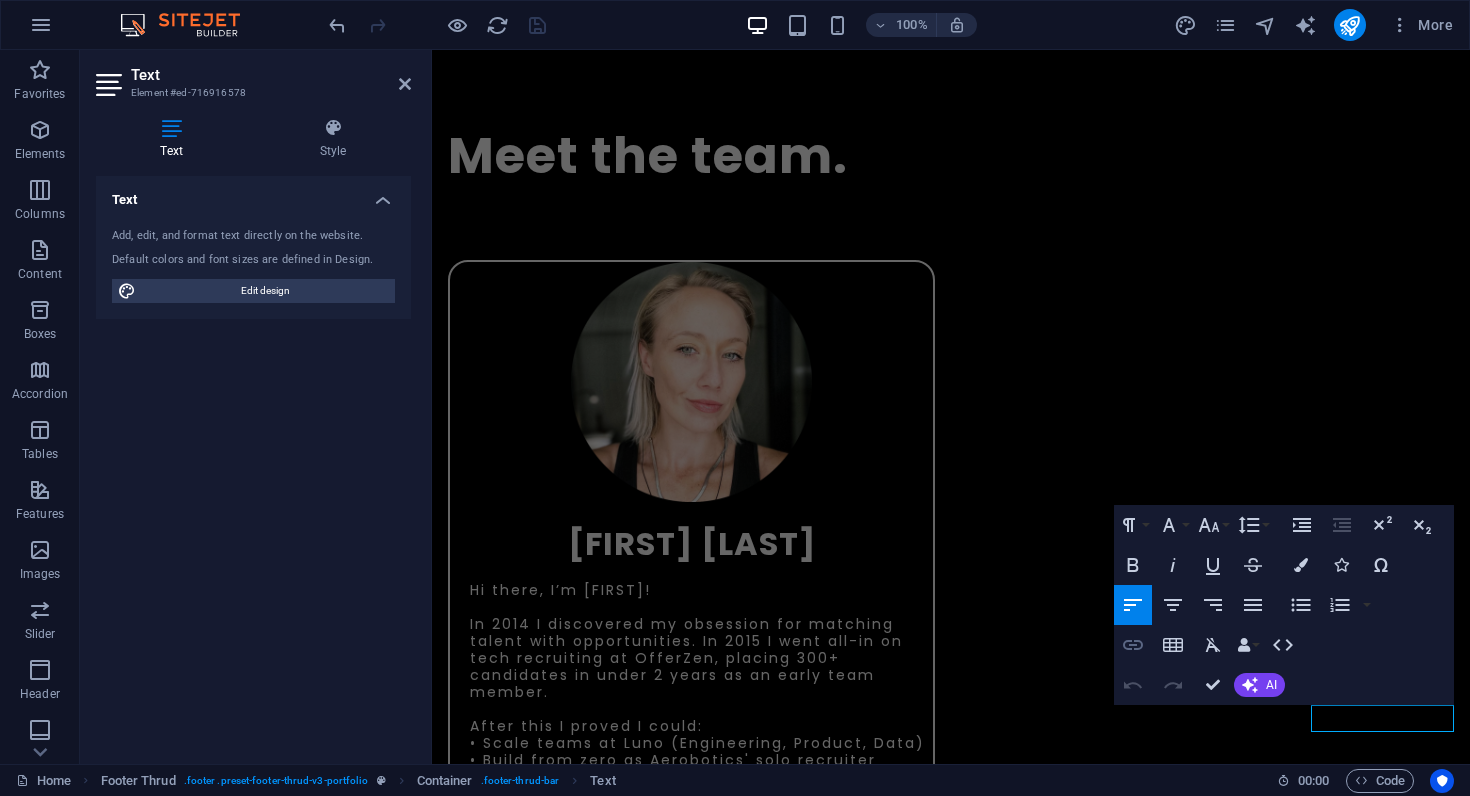 click 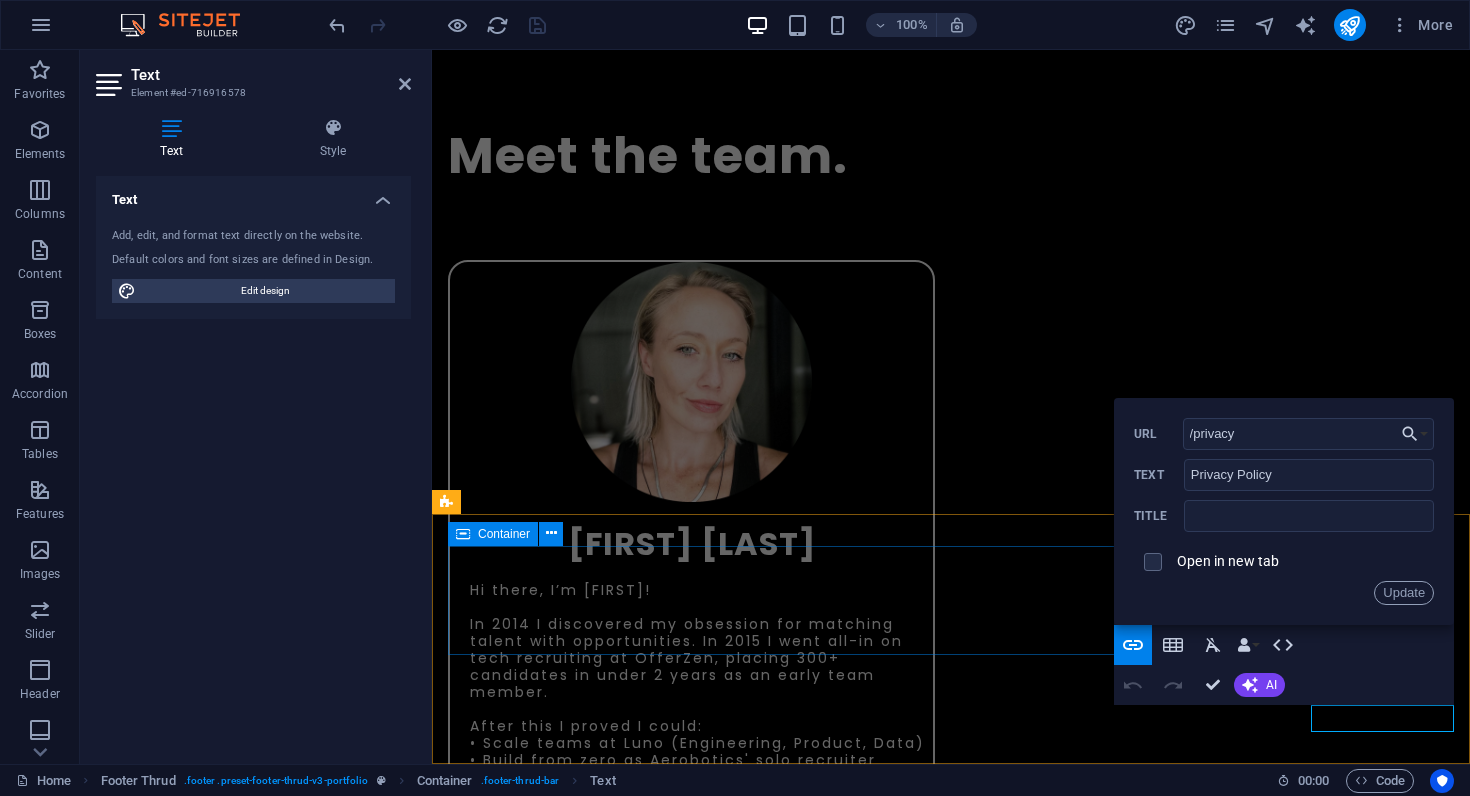 click on "Contact +[COUNTRY_CODE] [PHONE] [EMAIL]" at bounding box center (951, 3420) 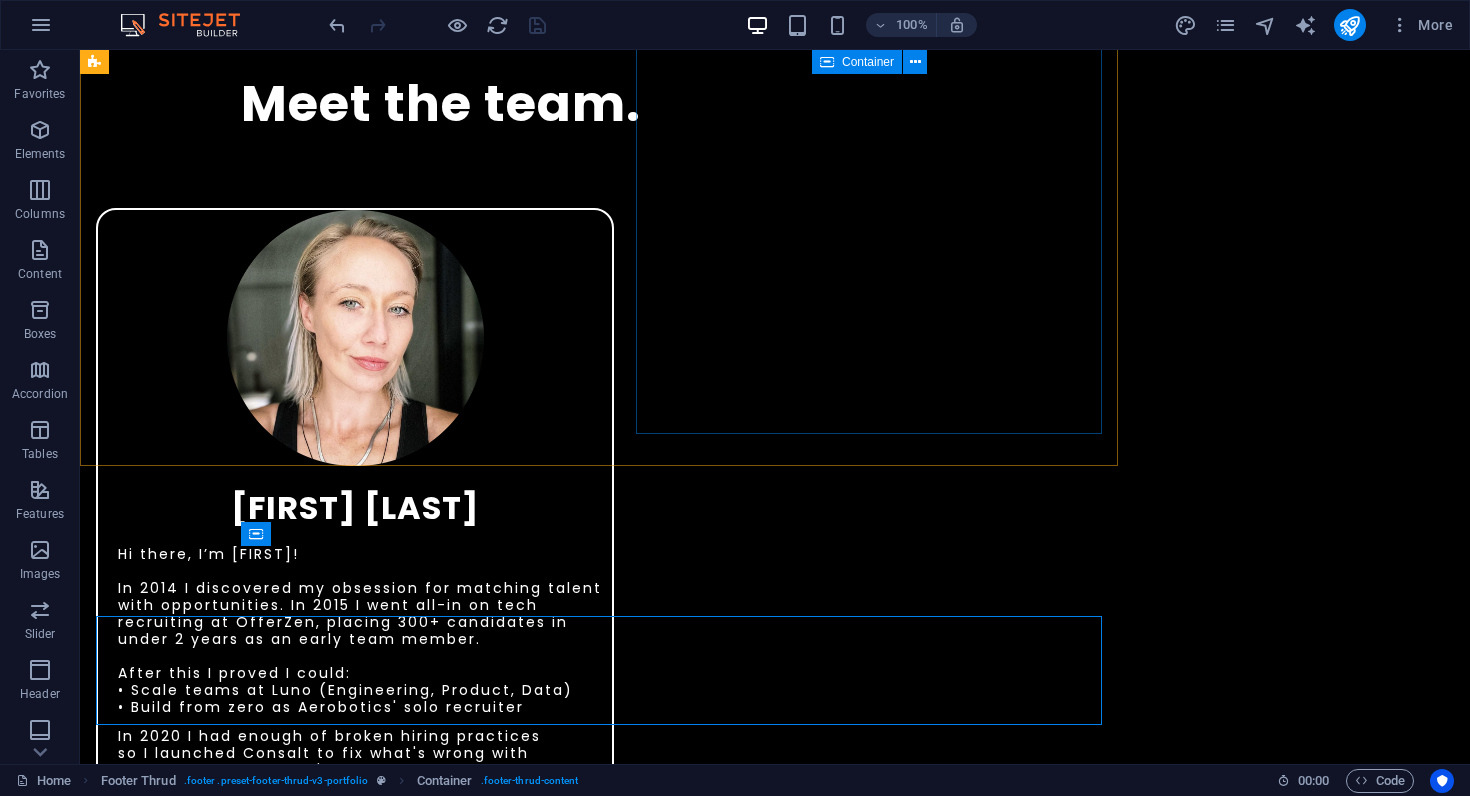 scroll, scrollTop: 3909, scrollLeft: 0, axis: vertical 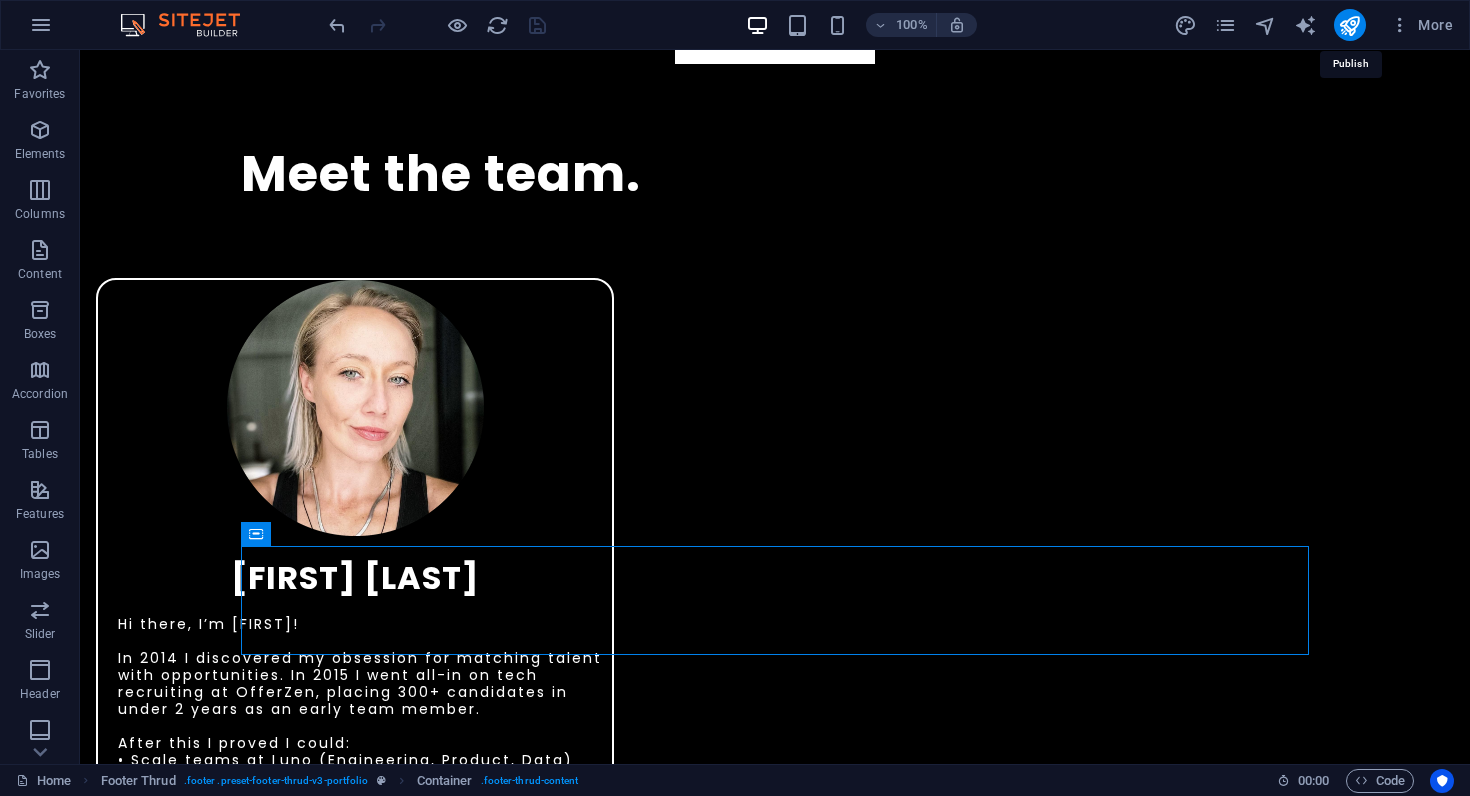 drag, startPoint x: 1353, startPoint y: 28, endPoint x: 1341, endPoint y: 47, distance: 22.472204 